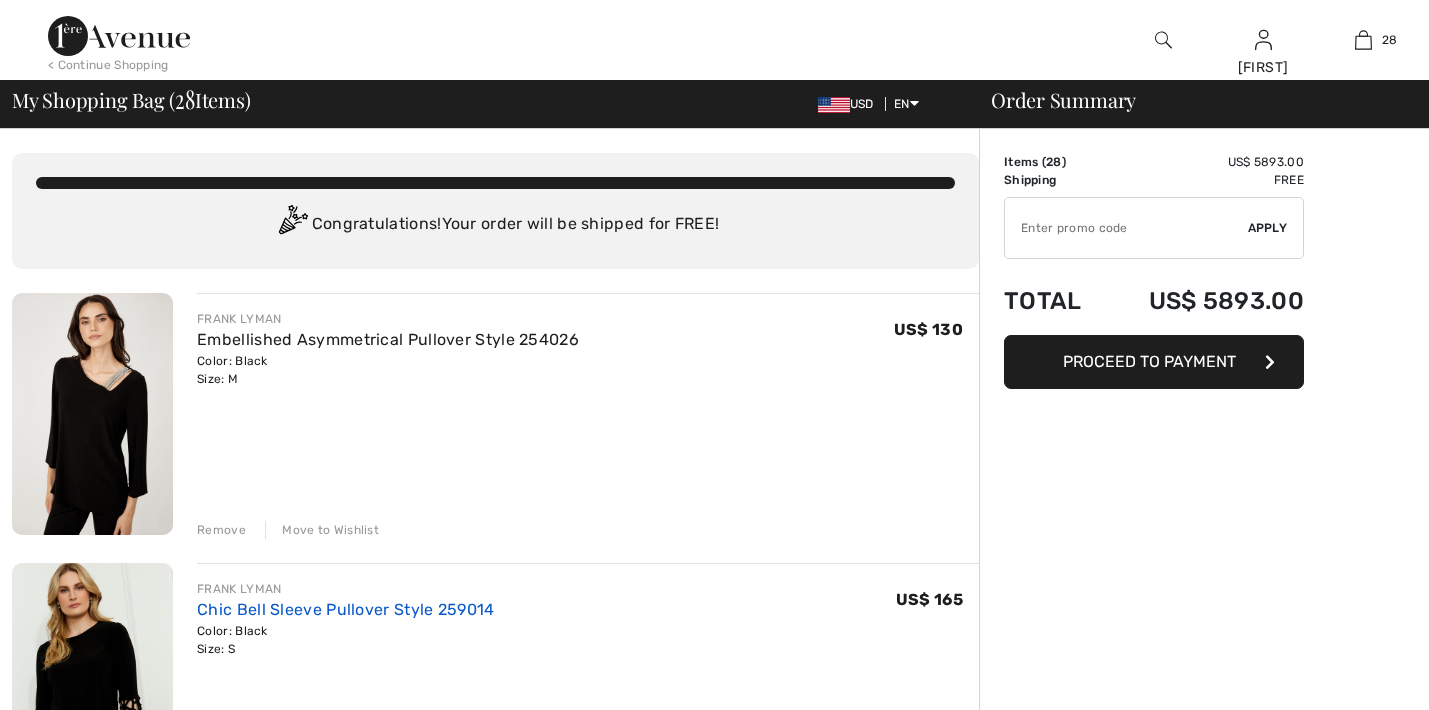 checkbox on "true" 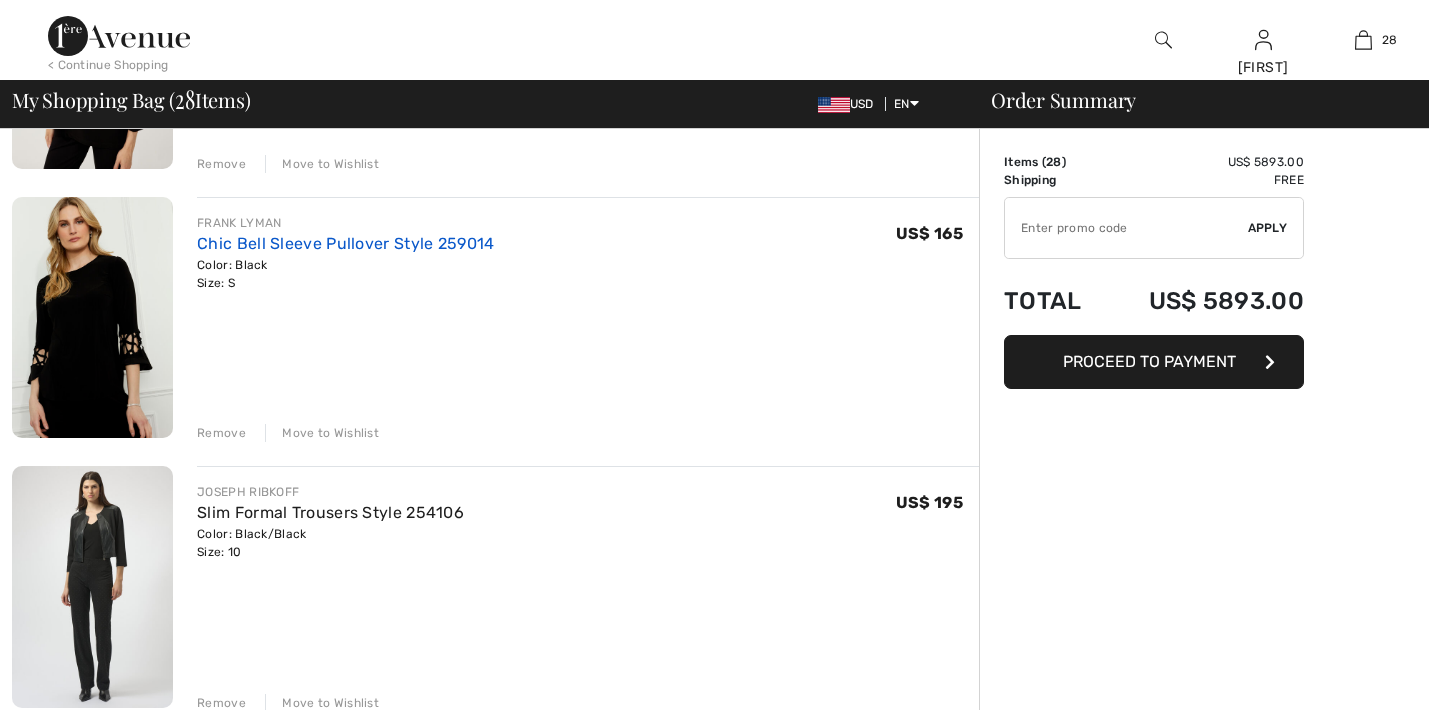 scroll, scrollTop: 366, scrollLeft: 0, axis: vertical 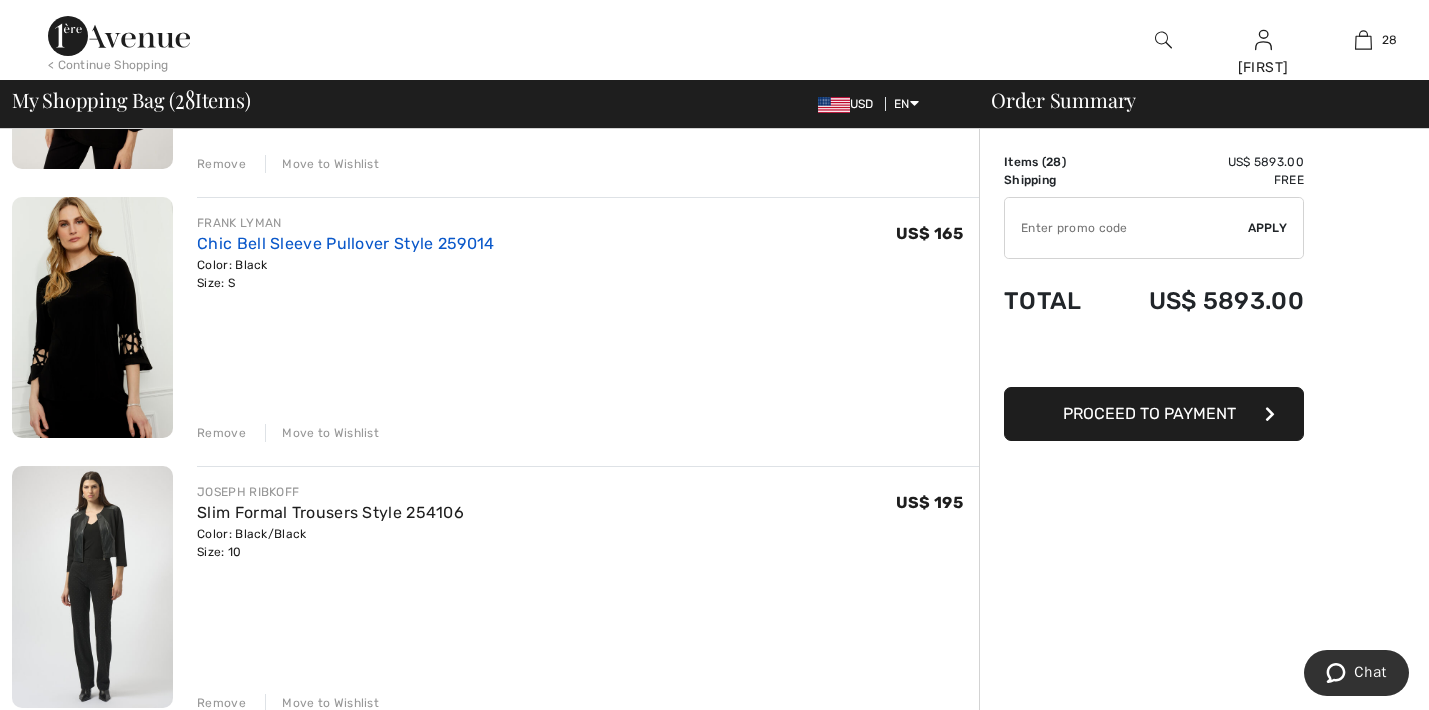 click on "Chic Bell Sleeve Pullover Style 259014" at bounding box center [345, 243] 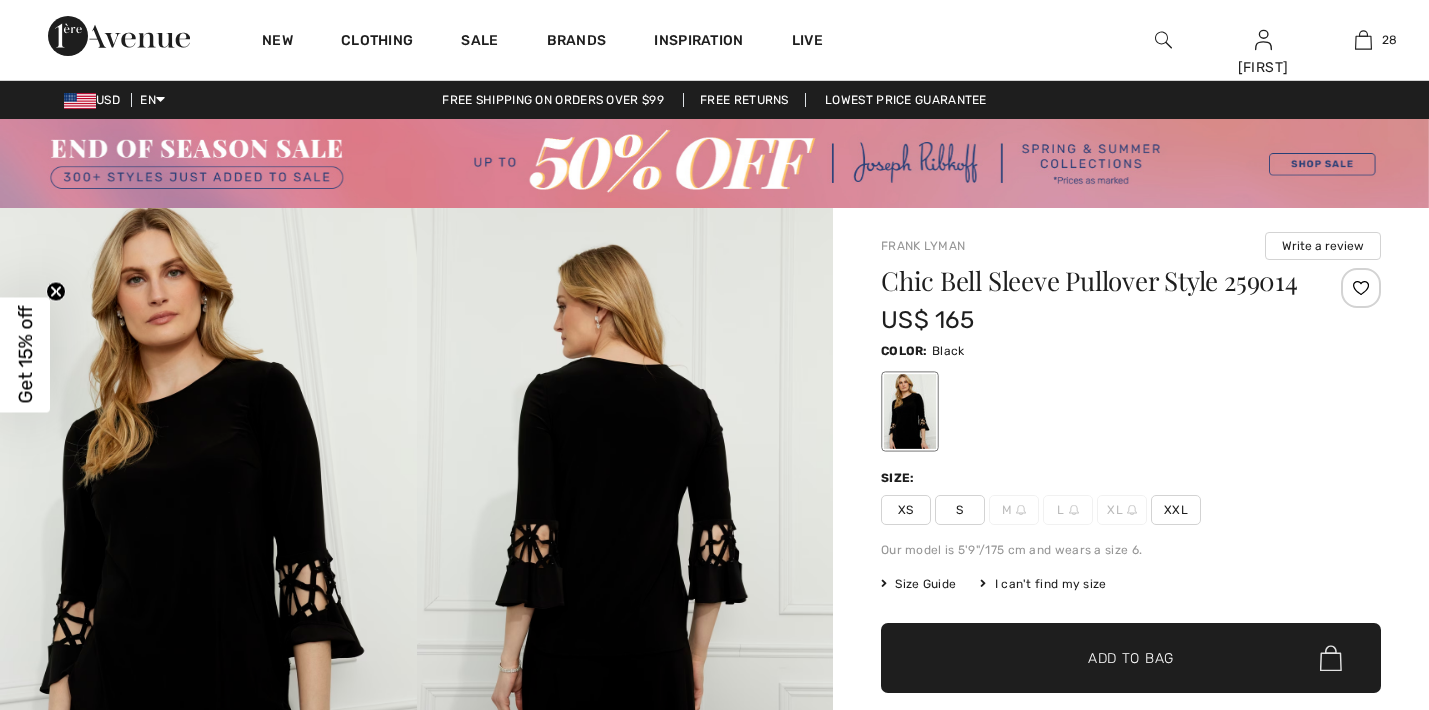 checkbox on "true" 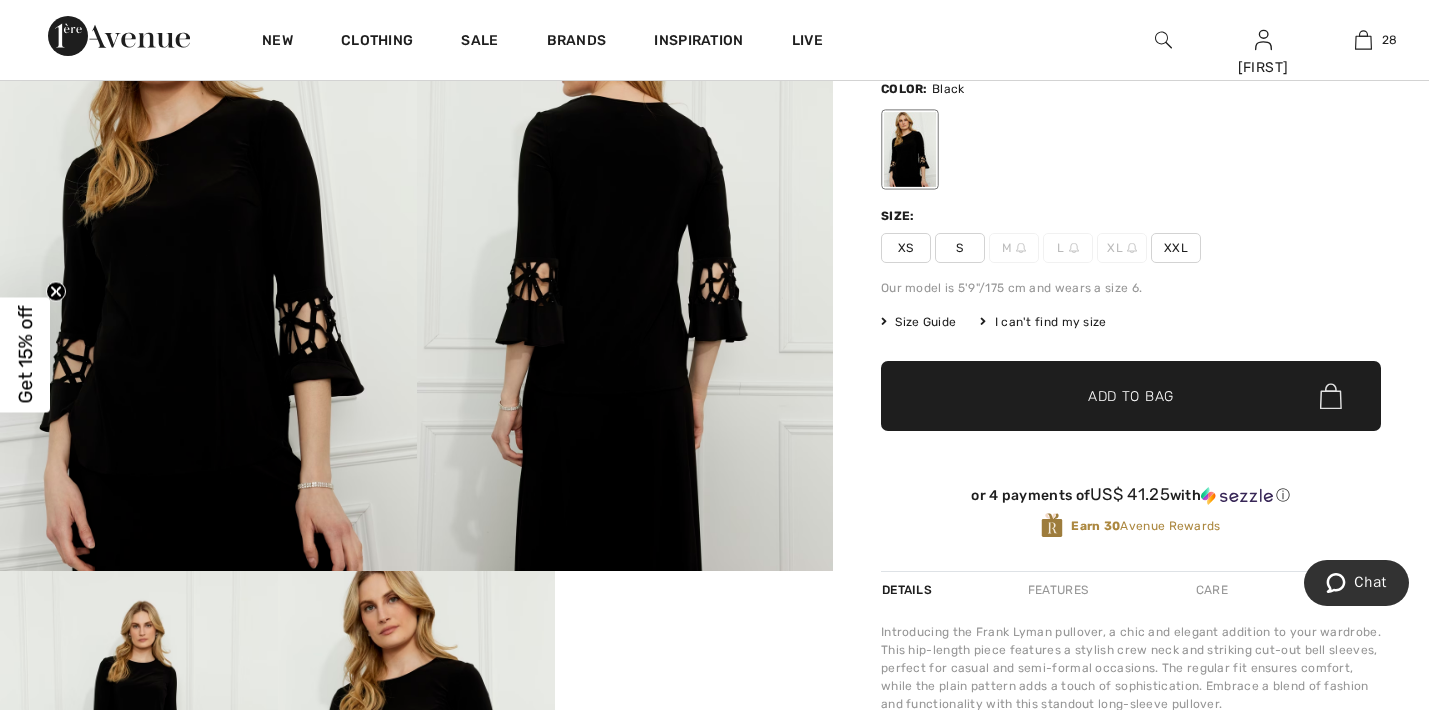 scroll, scrollTop: 262, scrollLeft: 0, axis: vertical 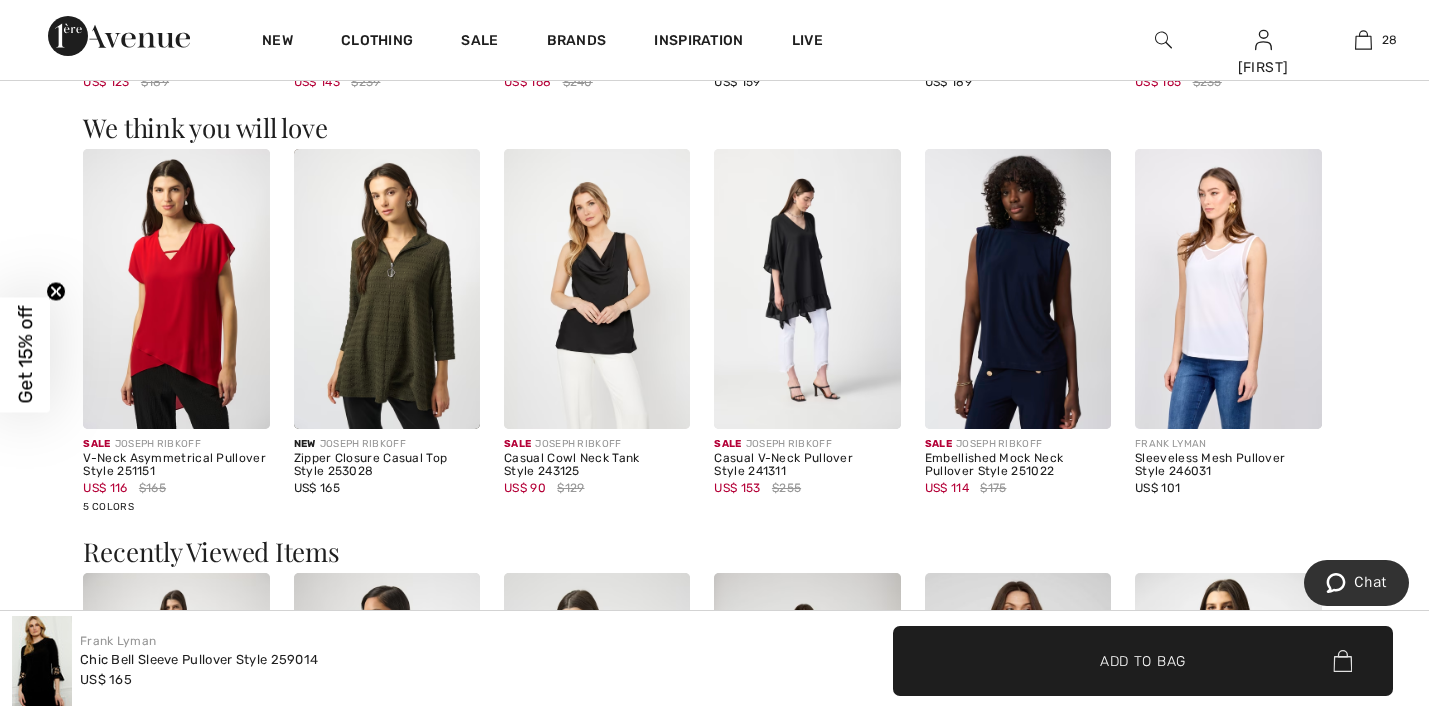 click at bounding box center [807, 289] 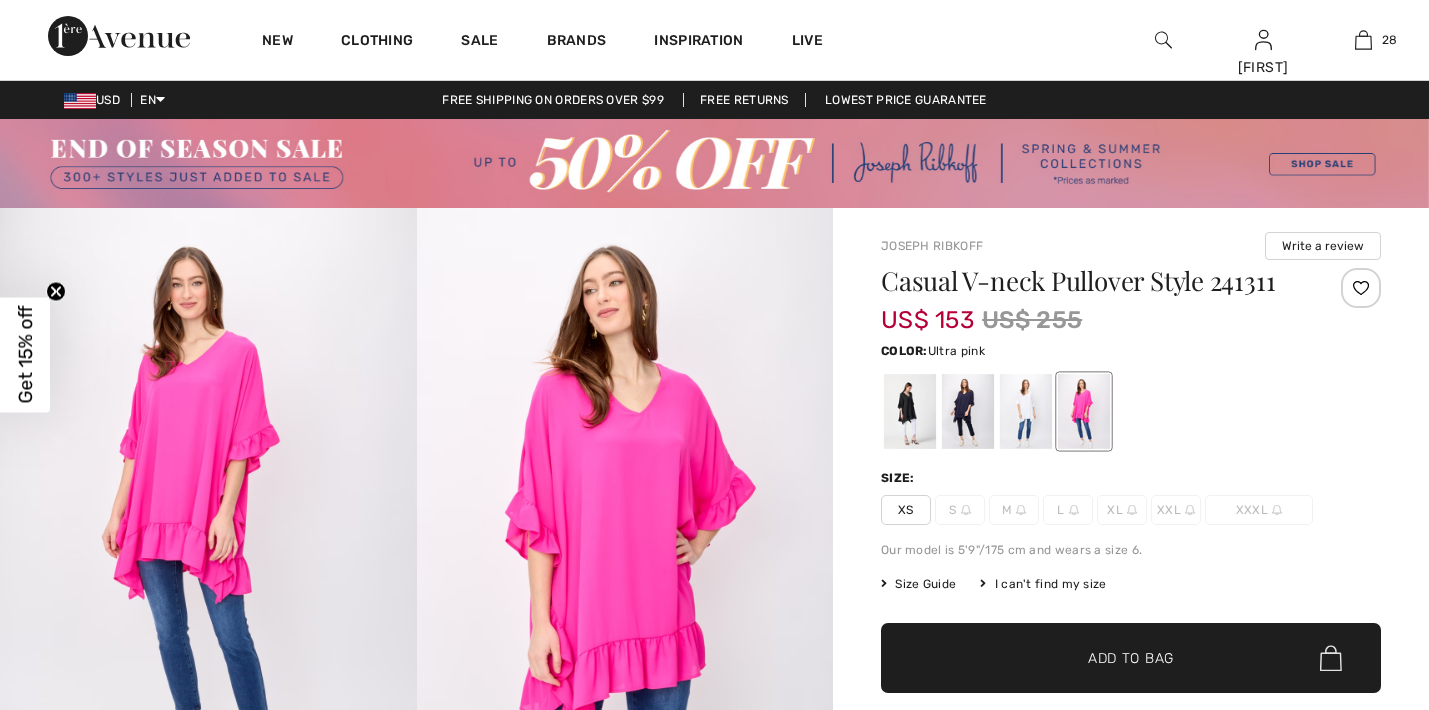 scroll, scrollTop: 0, scrollLeft: 0, axis: both 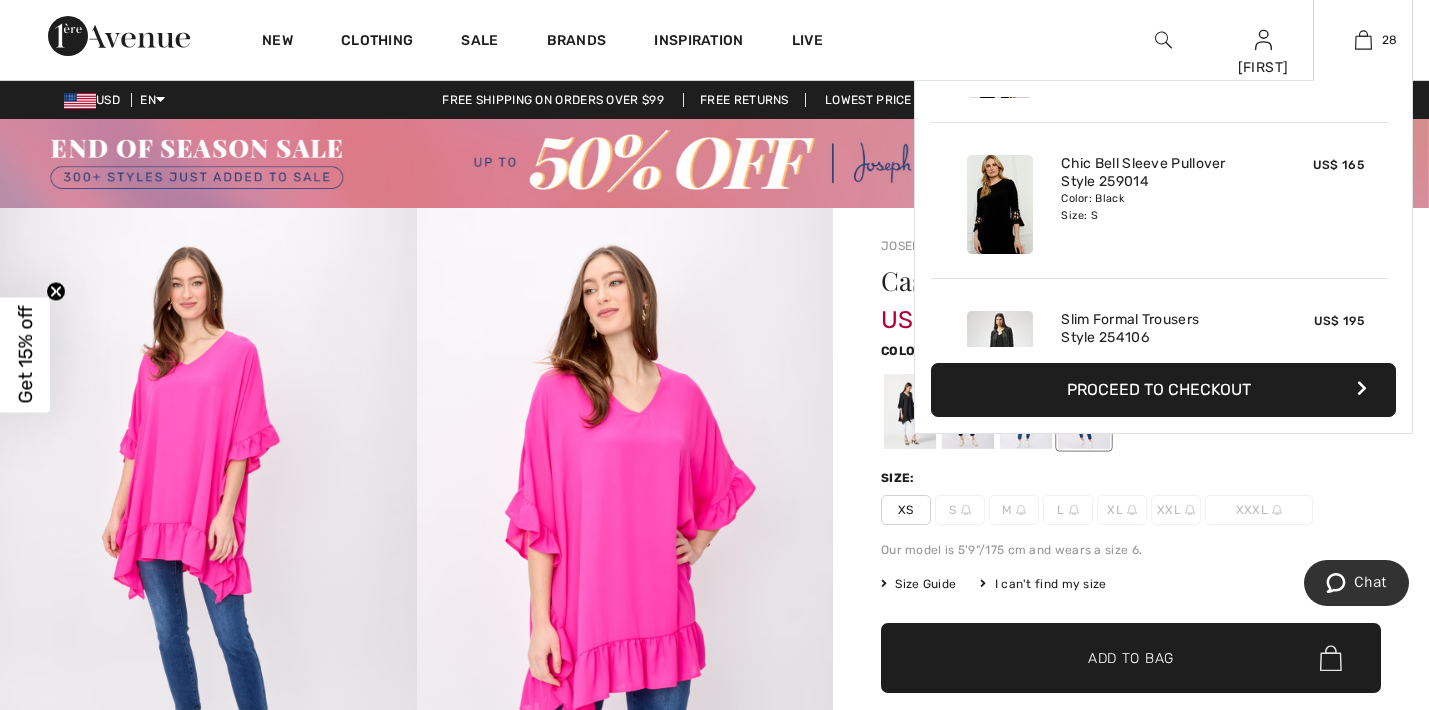 click at bounding box center [1000, 204] 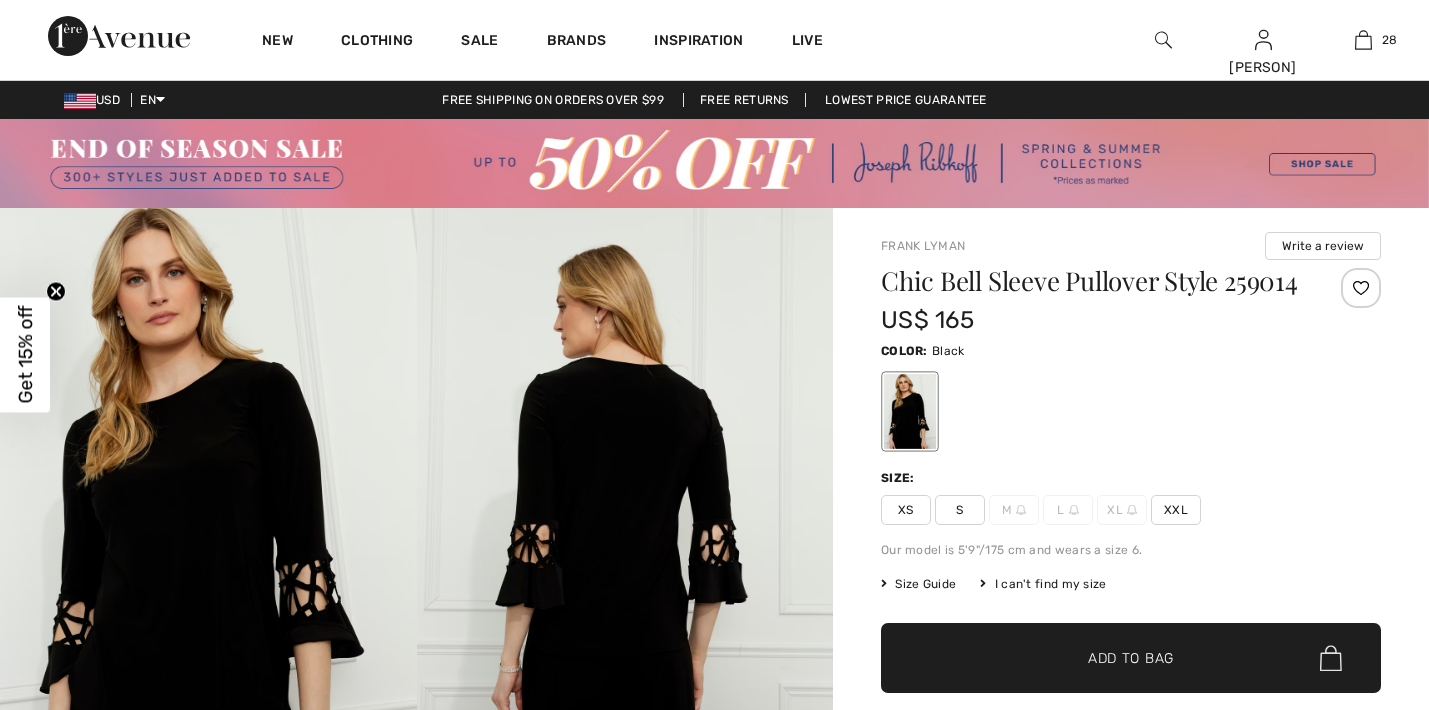 scroll, scrollTop: 0, scrollLeft: 0, axis: both 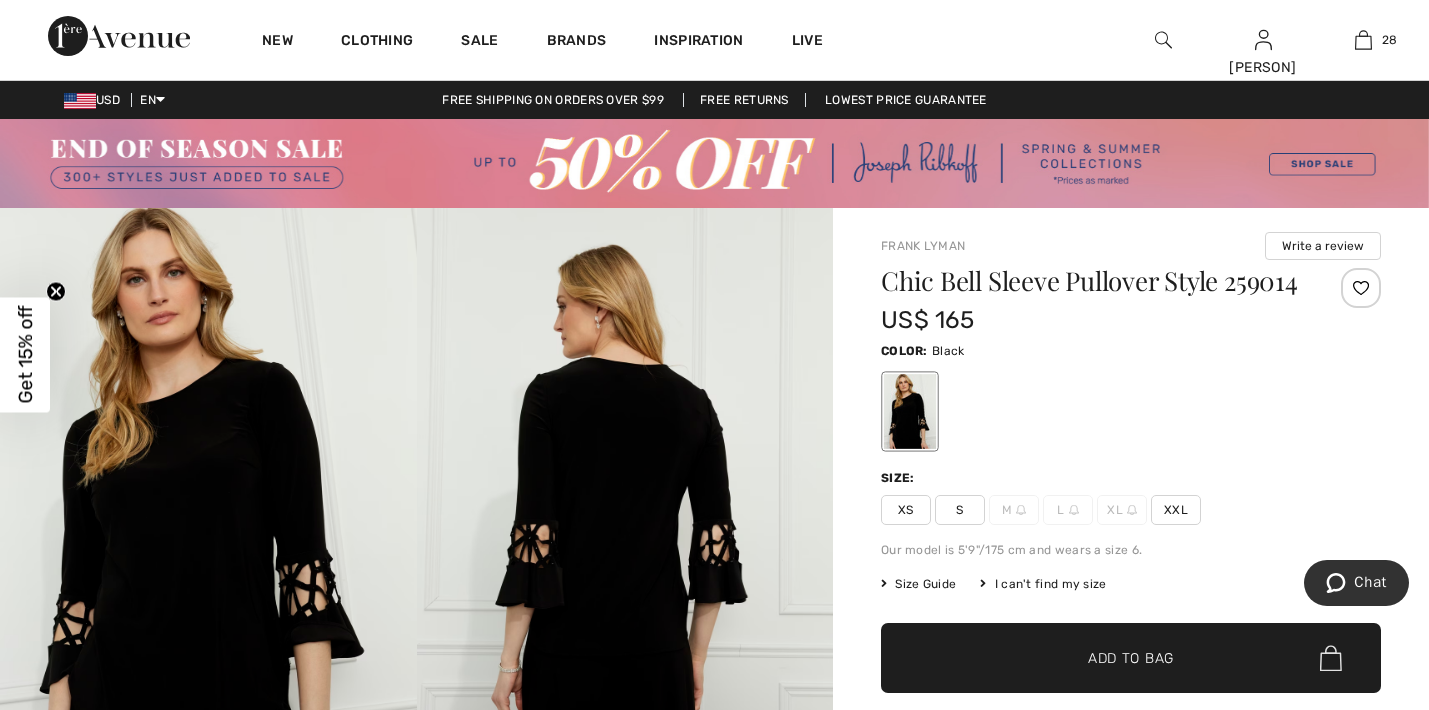 click at bounding box center (1163, 40) 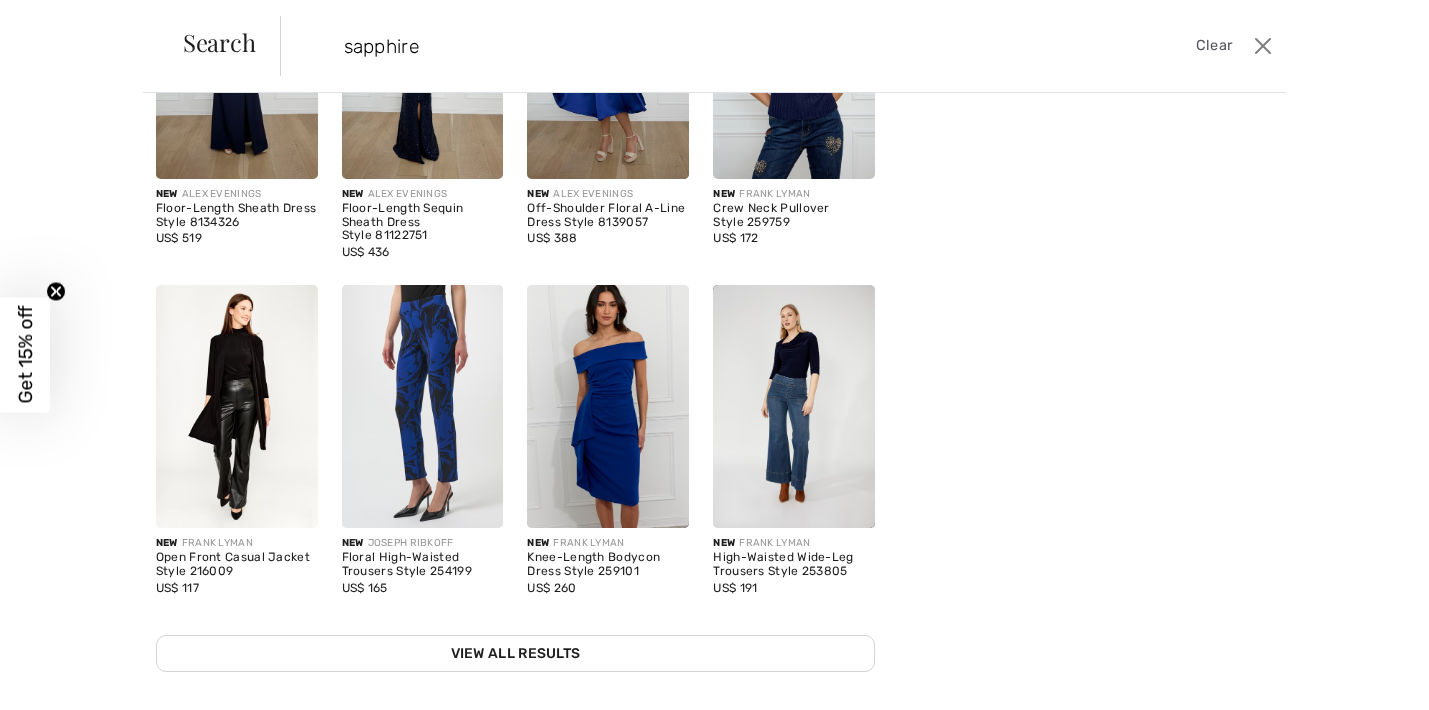 scroll, scrollTop: 432, scrollLeft: 0, axis: vertical 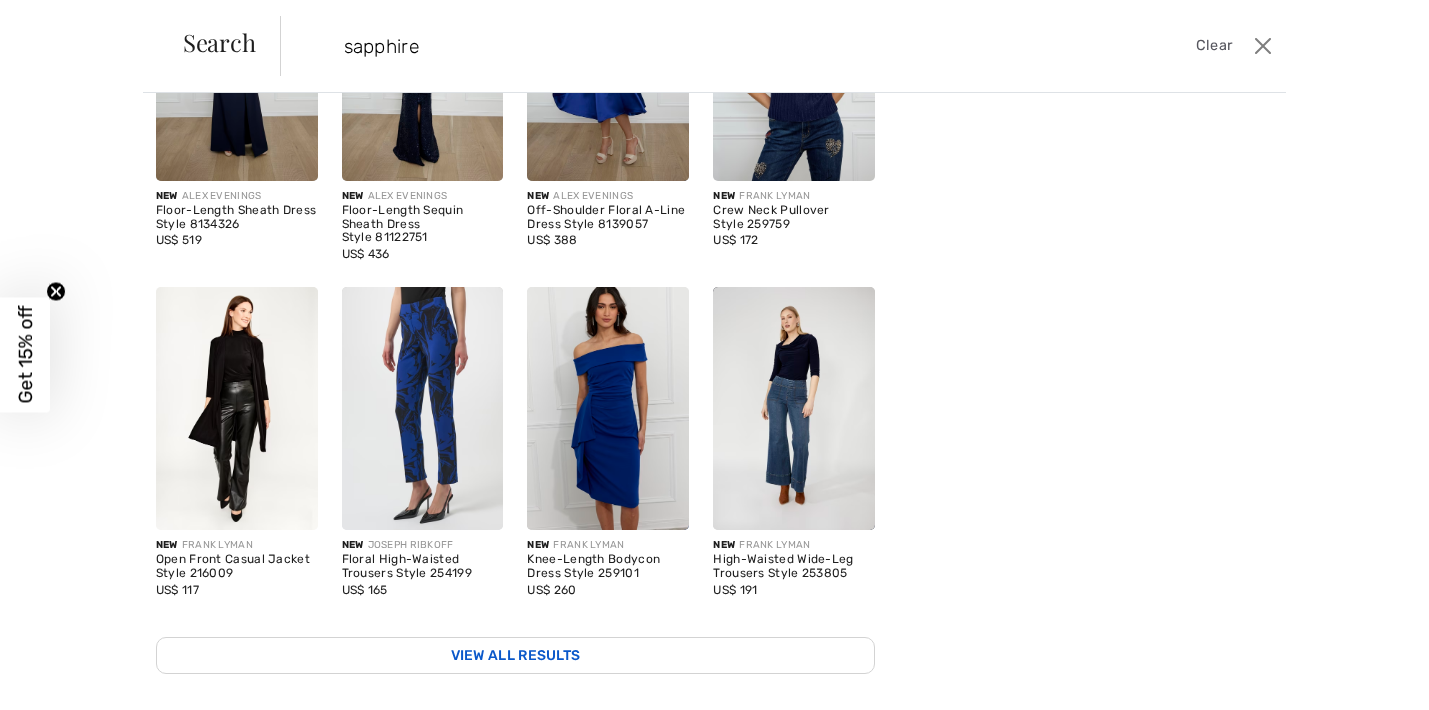 type on "sapphire" 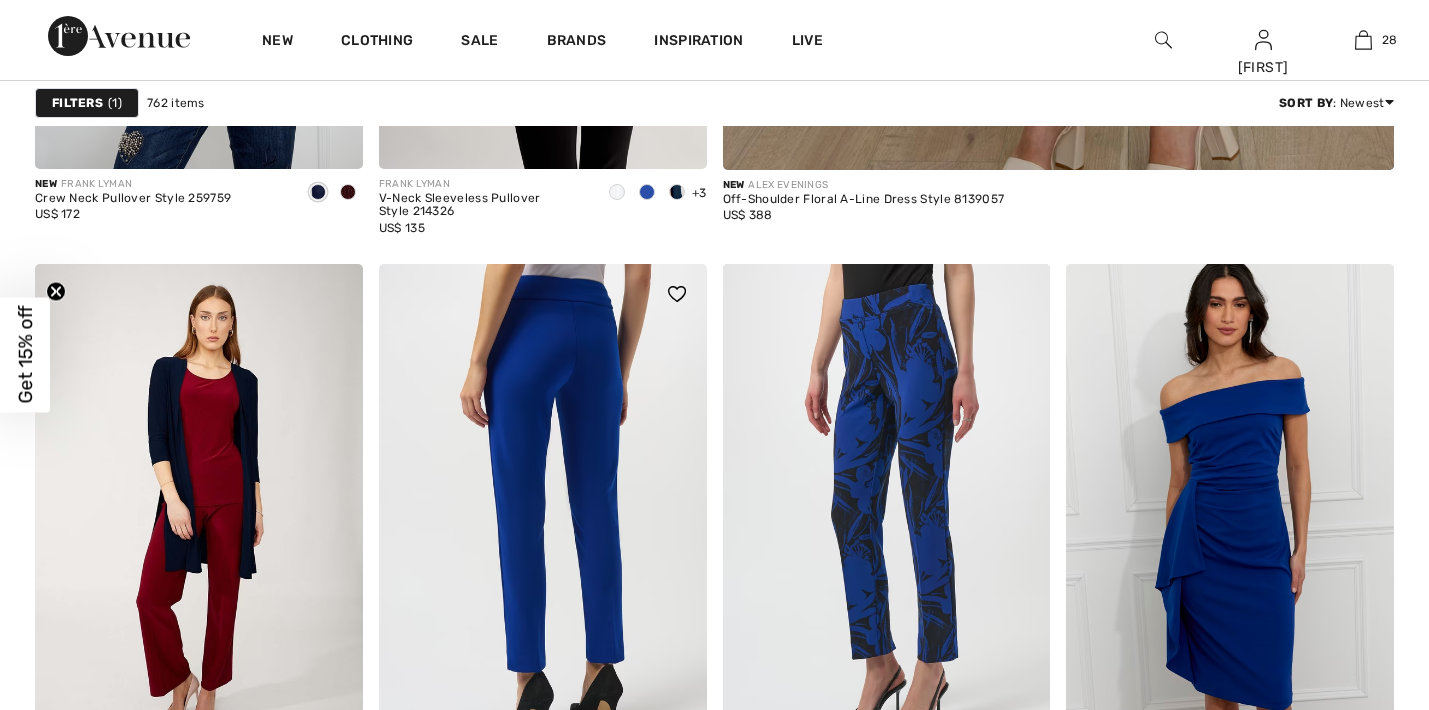scroll, scrollTop: 1410, scrollLeft: 0, axis: vertical 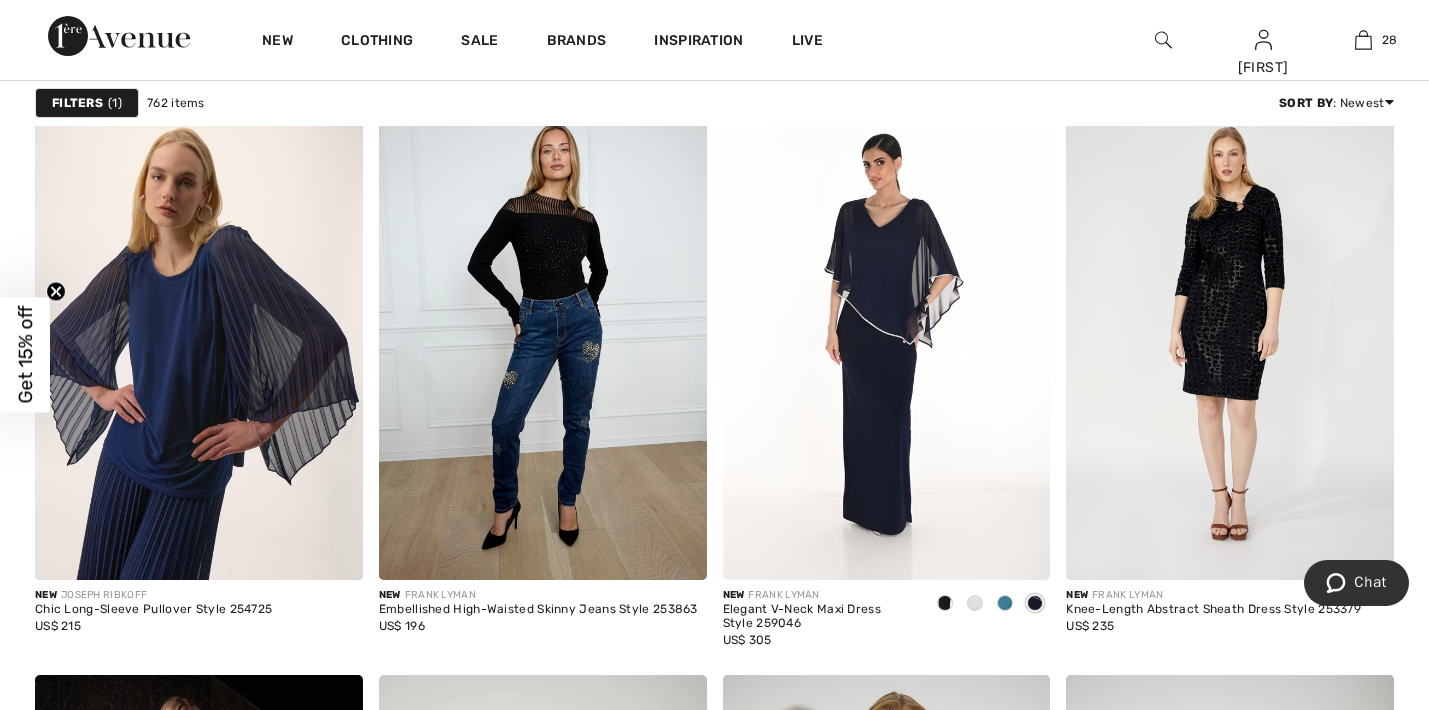 click at bounding box center [1163, 40] 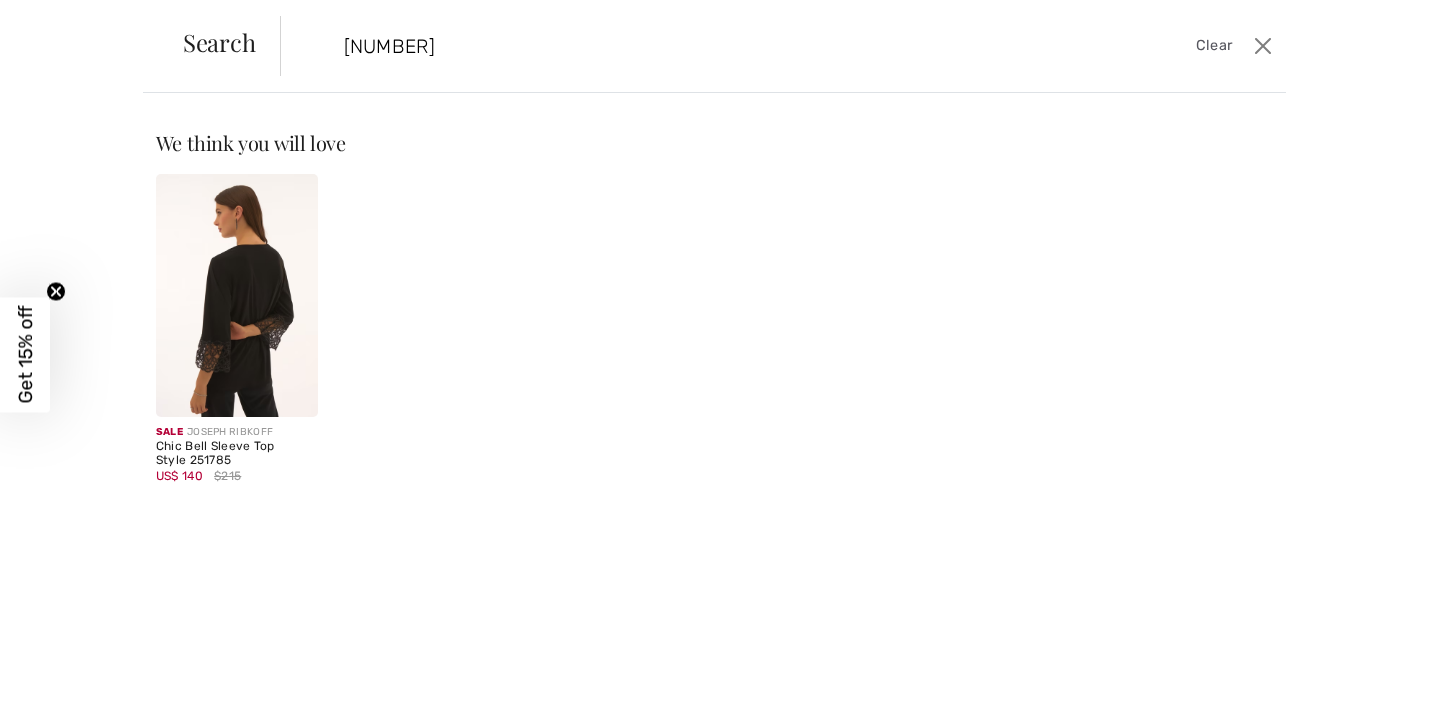 type on "251785" 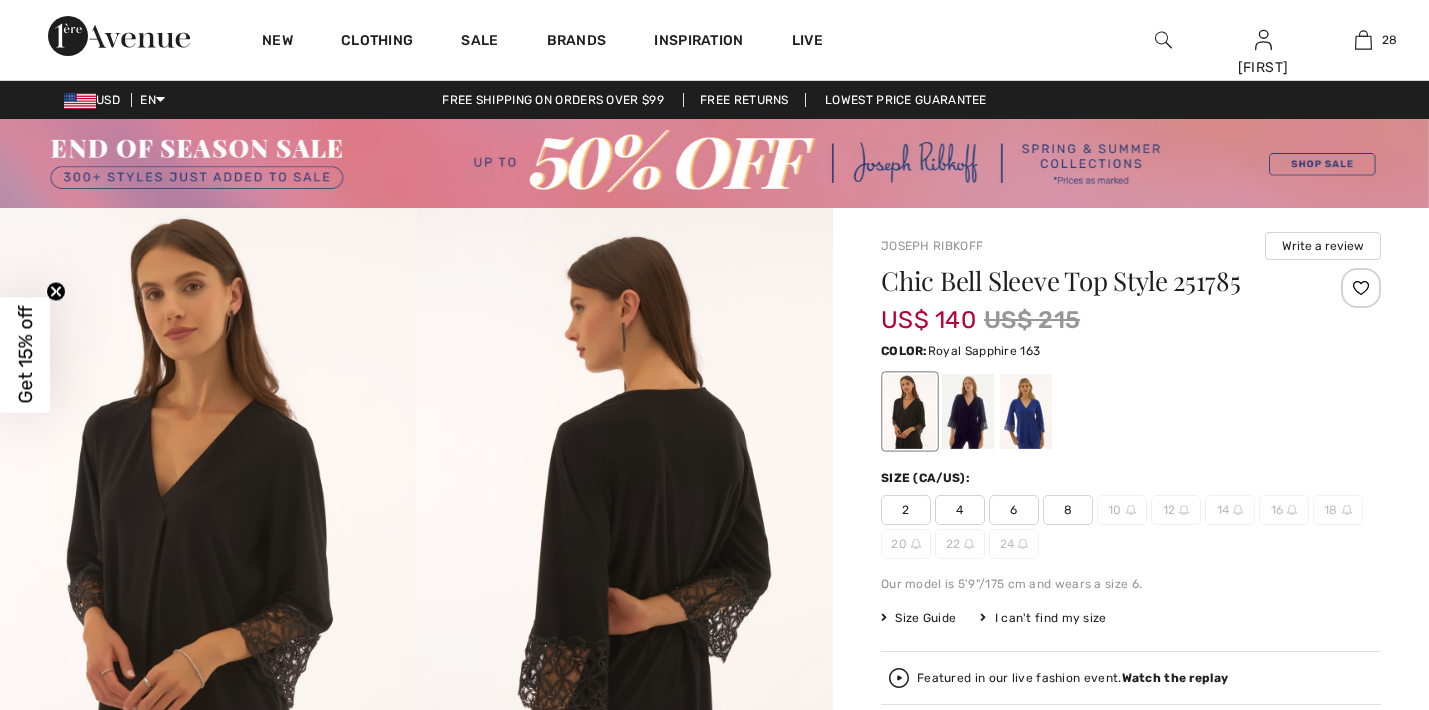 click on "8" at bounding box center (1068, 510) 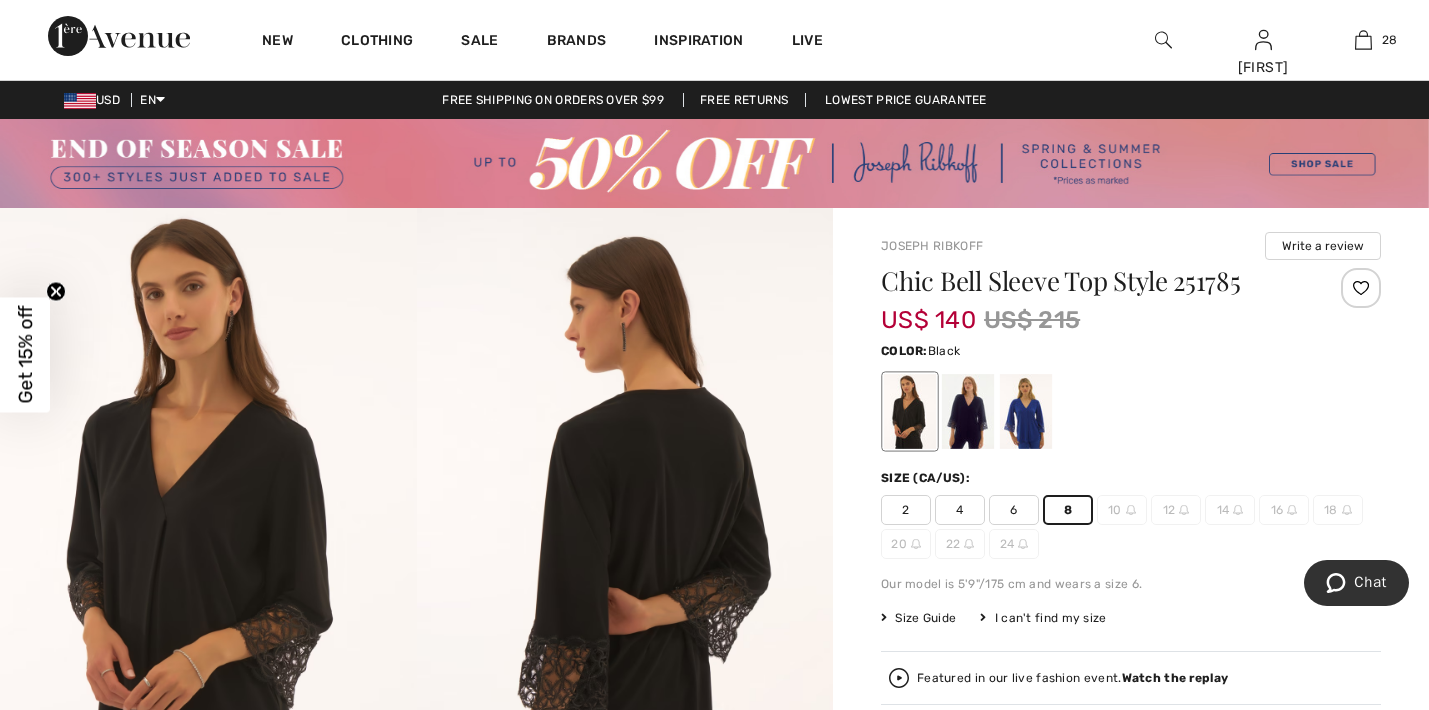 scroll, scrollTop: 0, scrollLeft: 0, axis: both 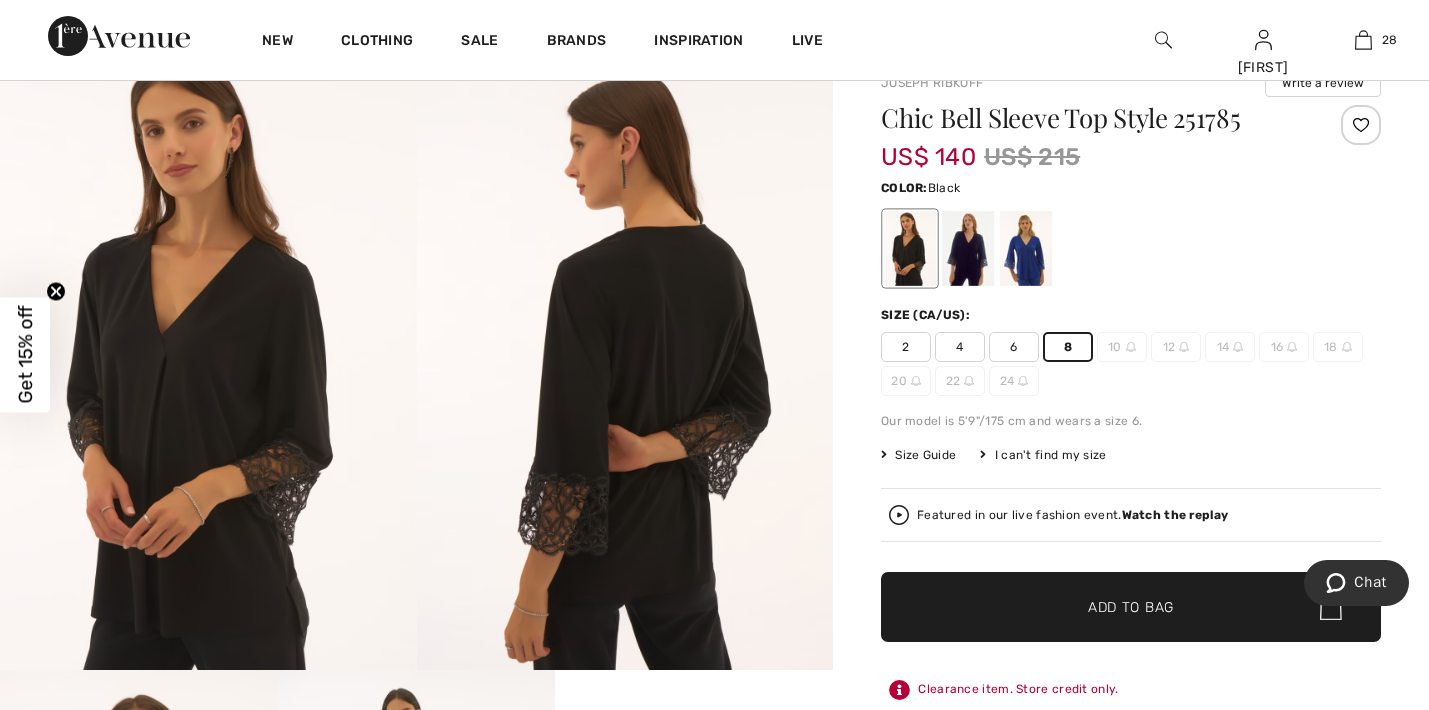 click on "✔ Added to Bag" at bounding box center [1101, 607] 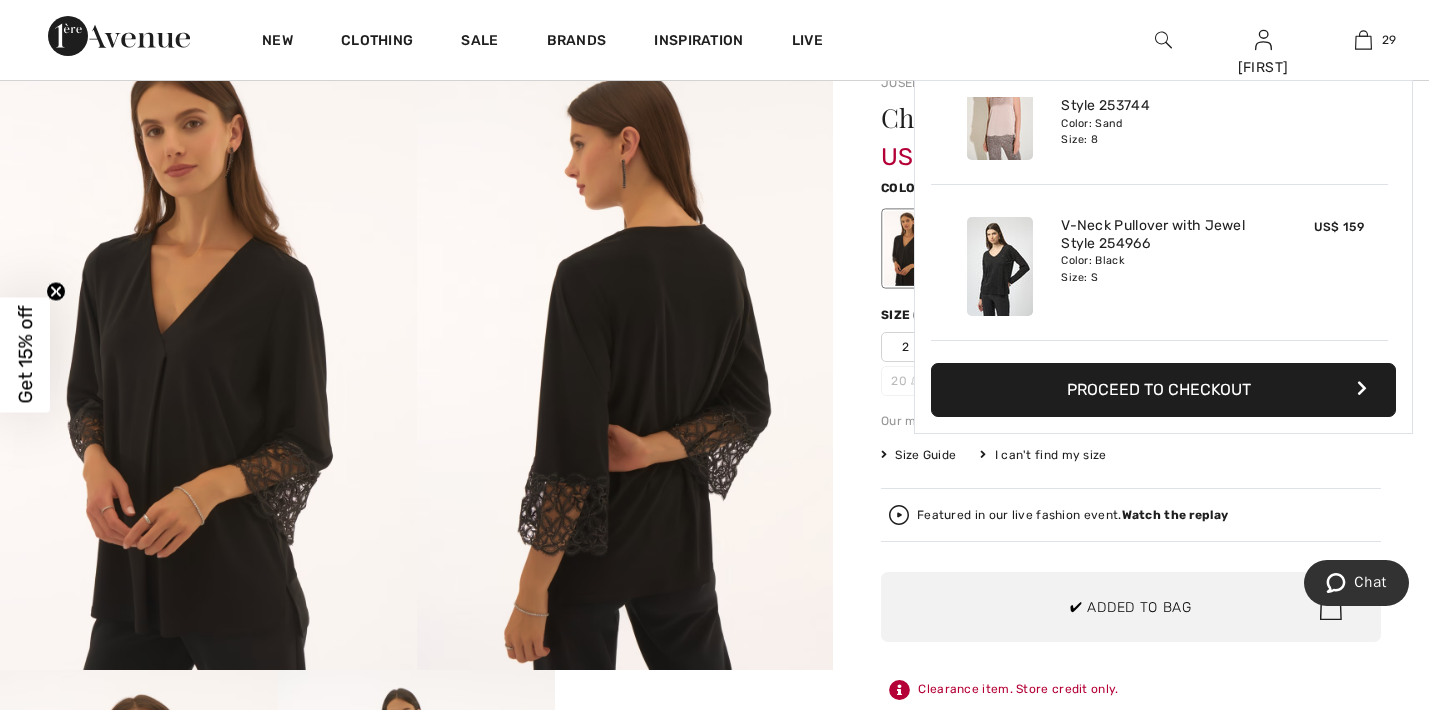 scroll, scrollTop: 0, scrollLeft: 0, axis: both 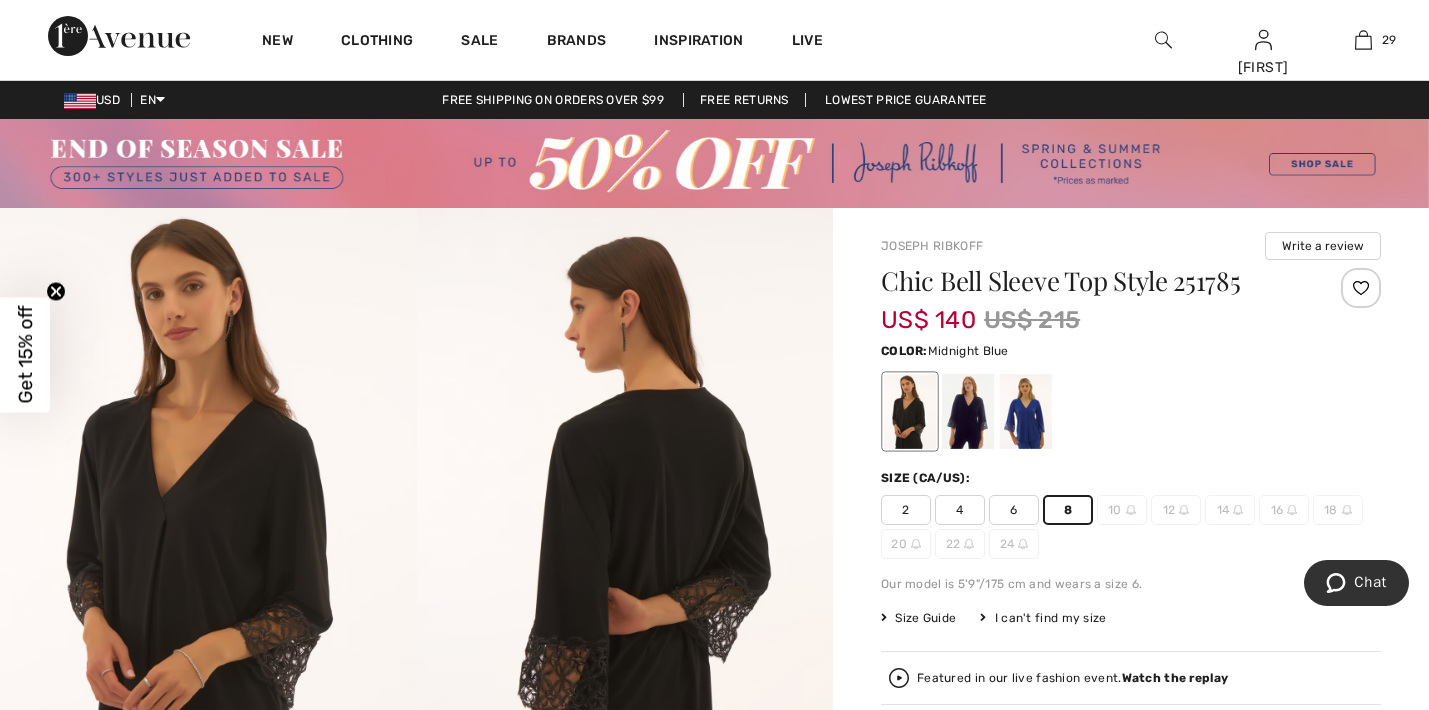 click at bounding box center [968, 411] 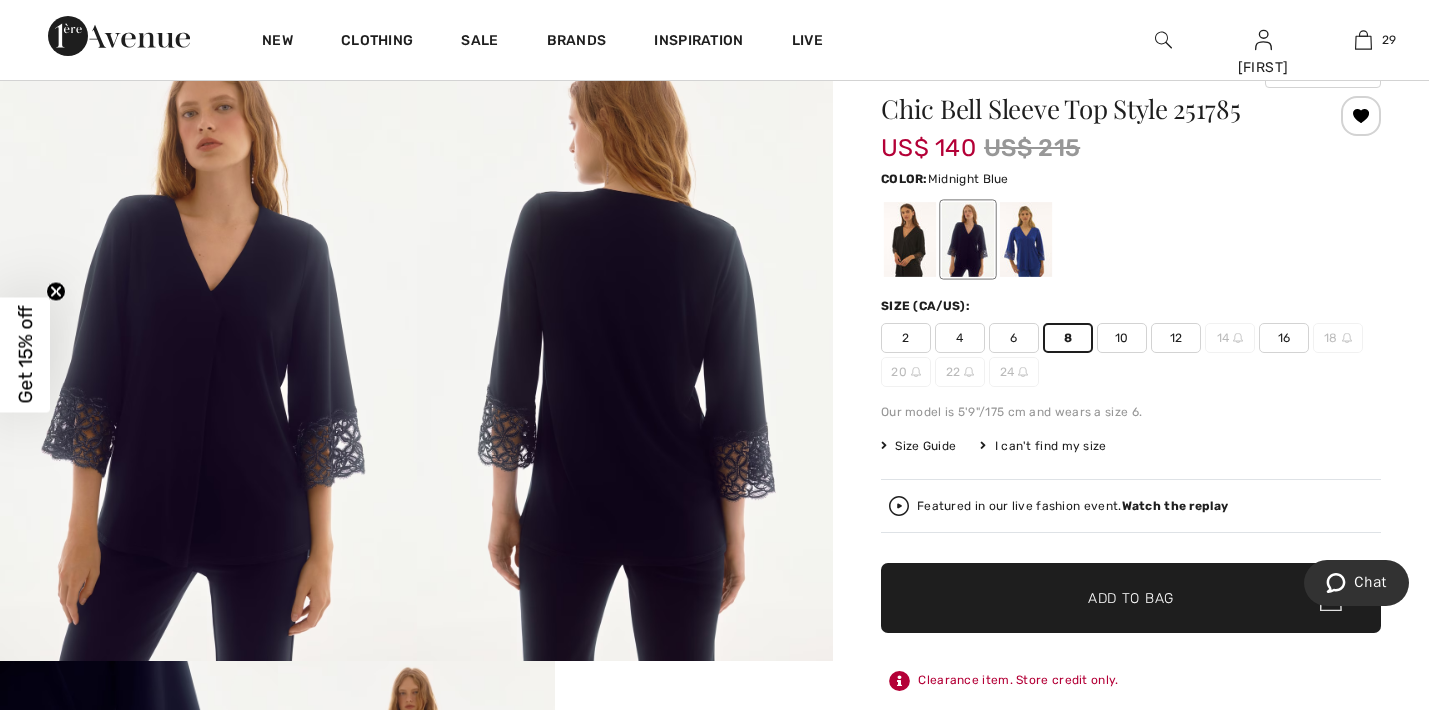 scroll, scrollTop: 173, scrollLeft: 0, axis: vertical 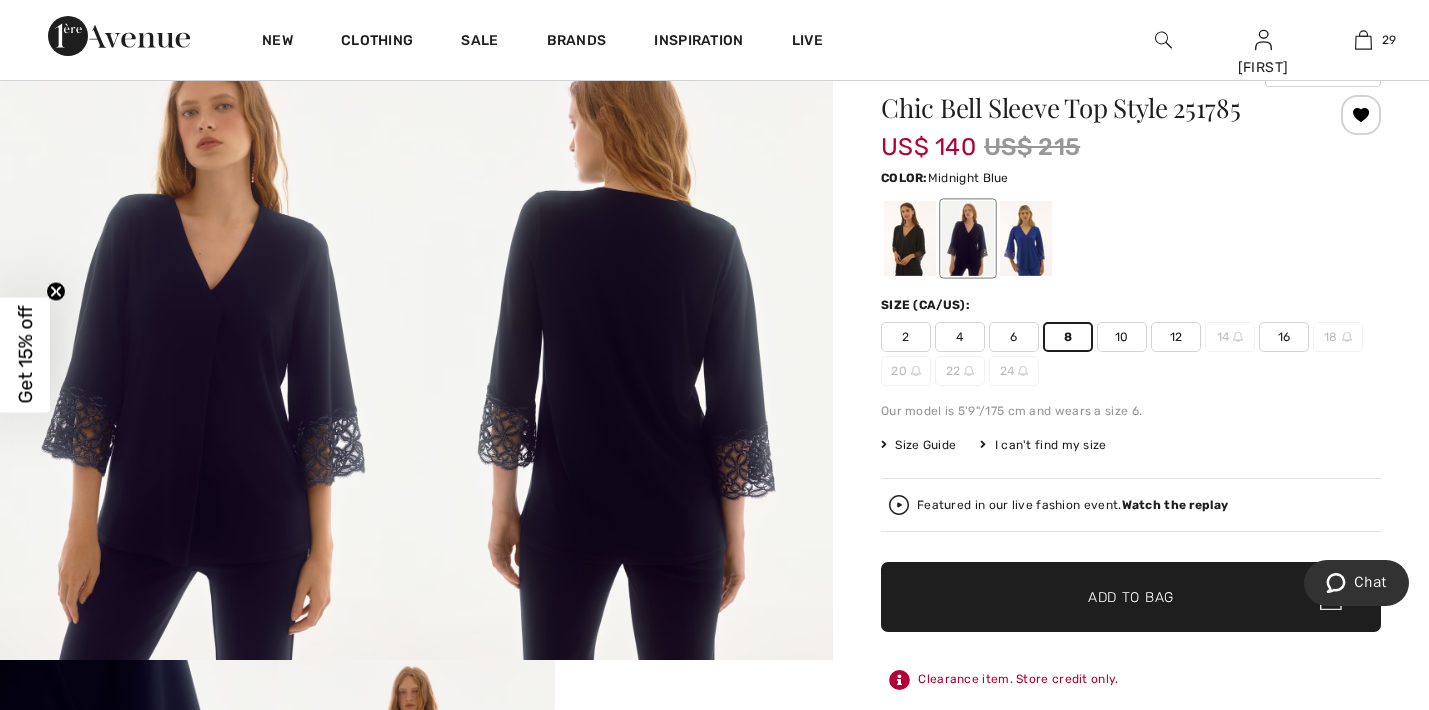 click on "✔ Added to Bag
Add to Bag" at bounding box center (1131, 597) 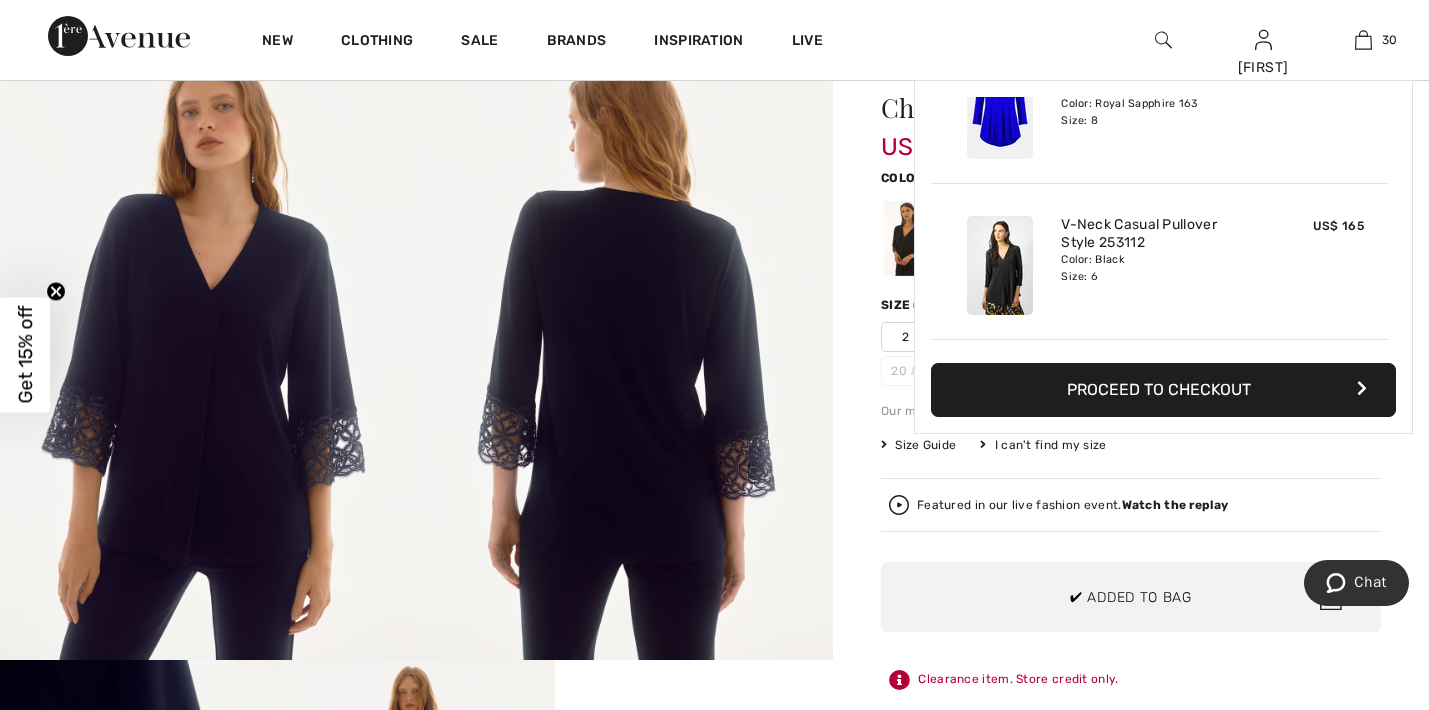 scroll, scrollTop: 3989, scrollLeft: 0, axis: vertical 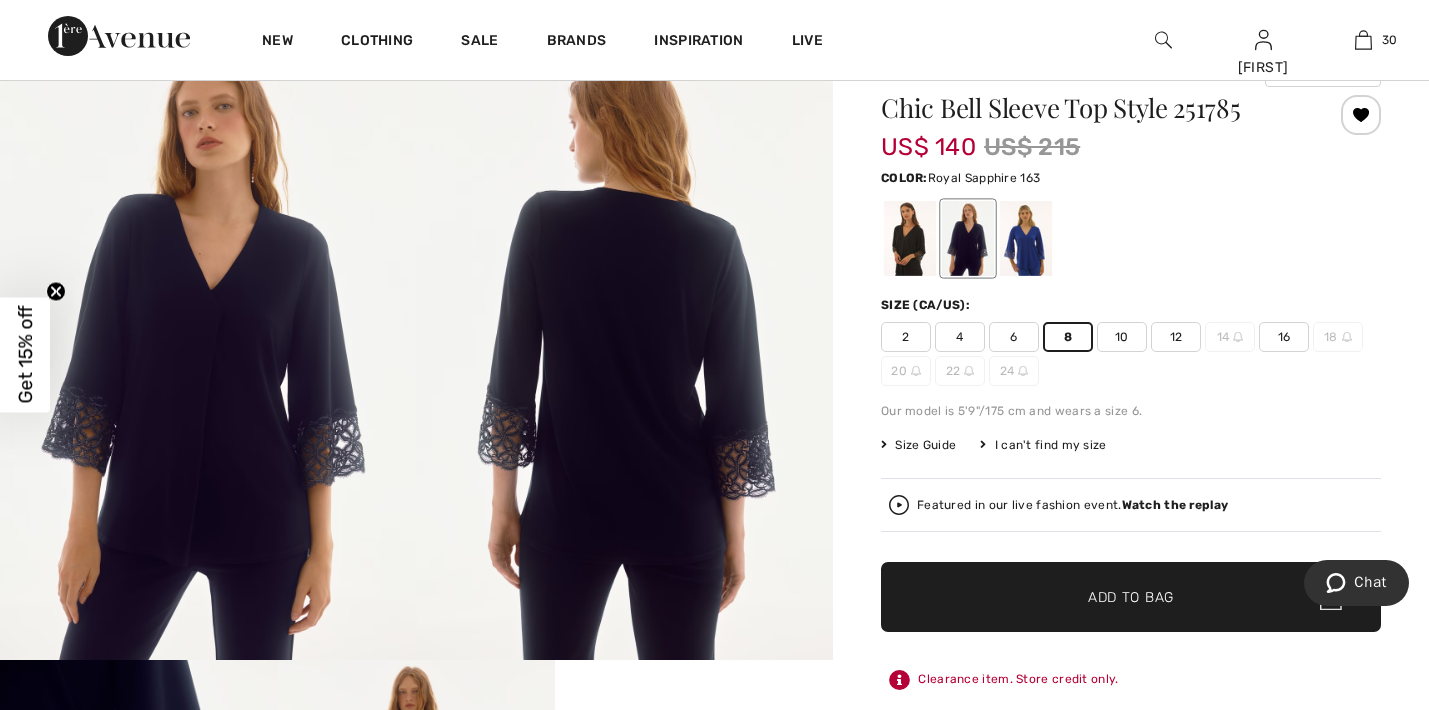 click at bounding box center (1026, 238) 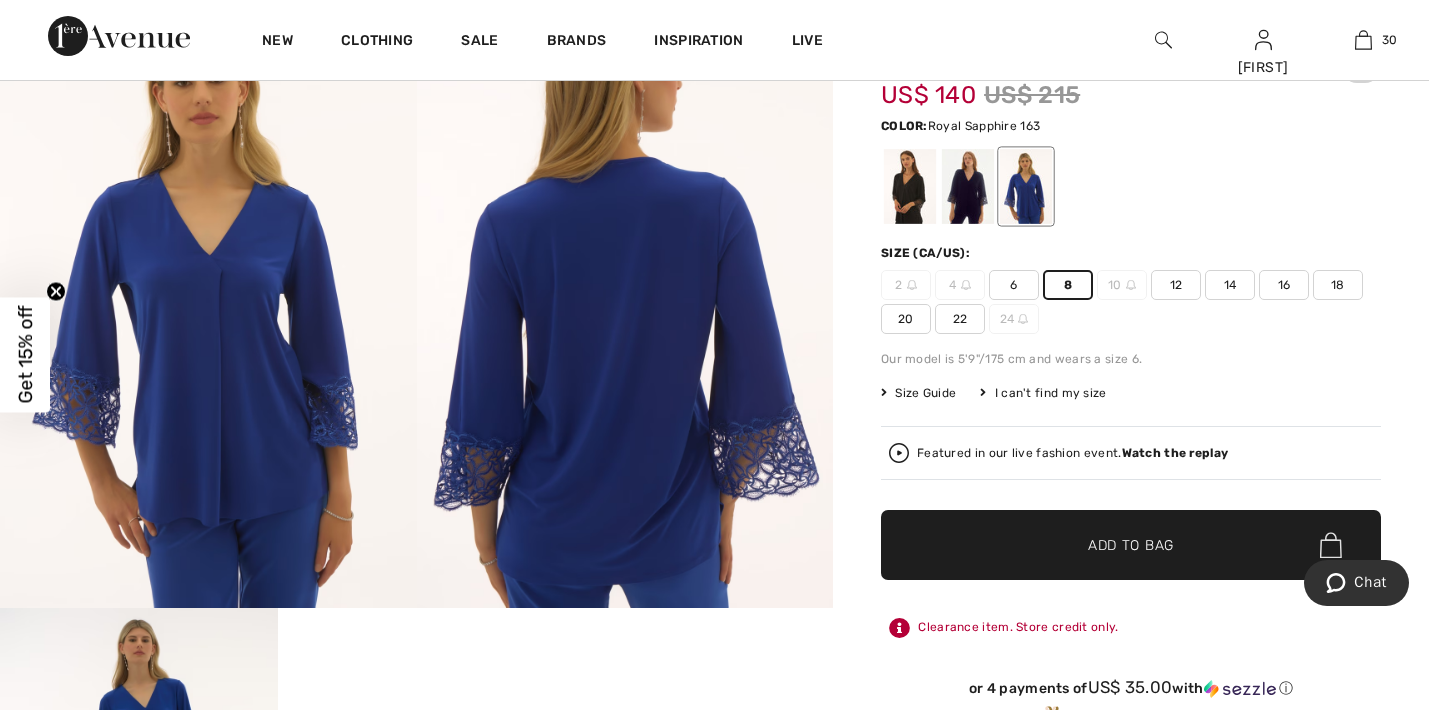 scroll, scrollTop: 239, scrollLeft: 0, axis: vertical 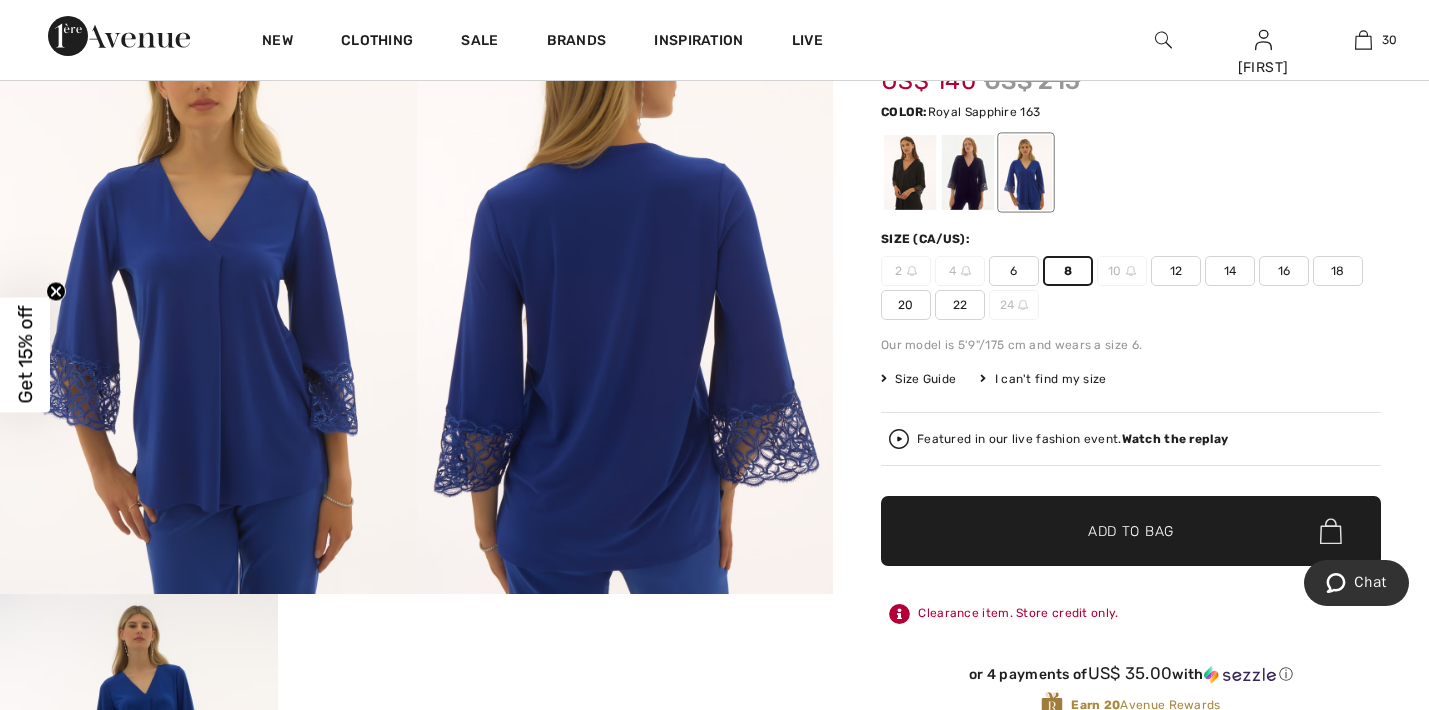 click on "✔ Added to Bag
Add to Bag" at bounding box center [1131, 531] 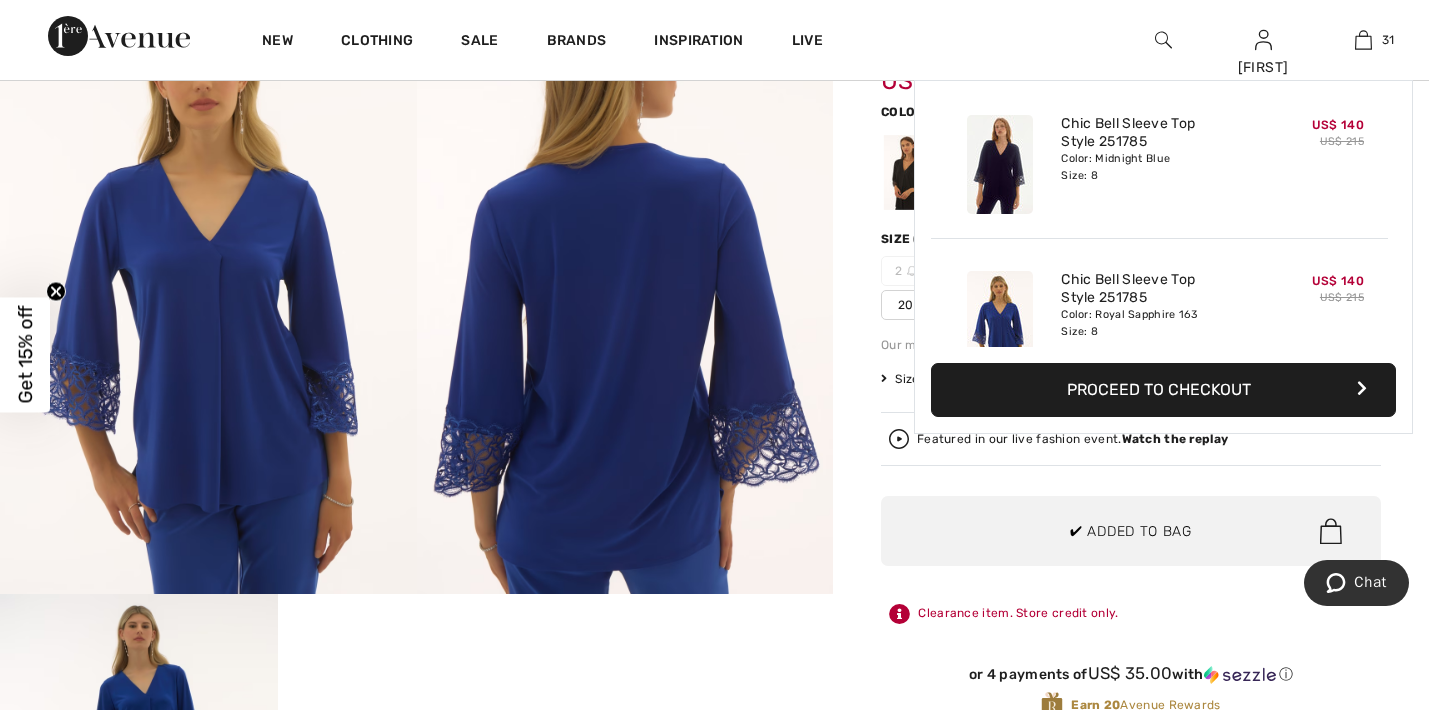 scroll, scrollTop: 4586, scrollLeft: 0, axis: vertical 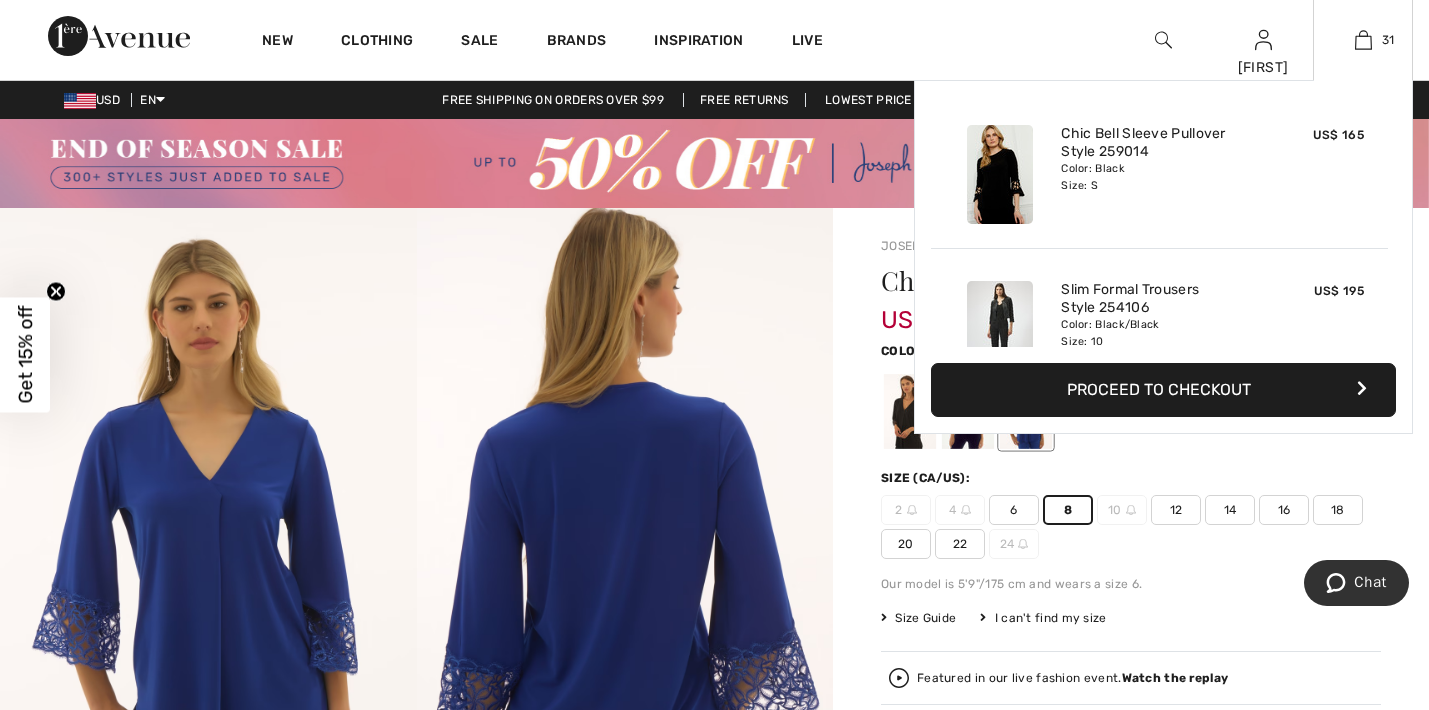 click at bounding box center (1000, 330) 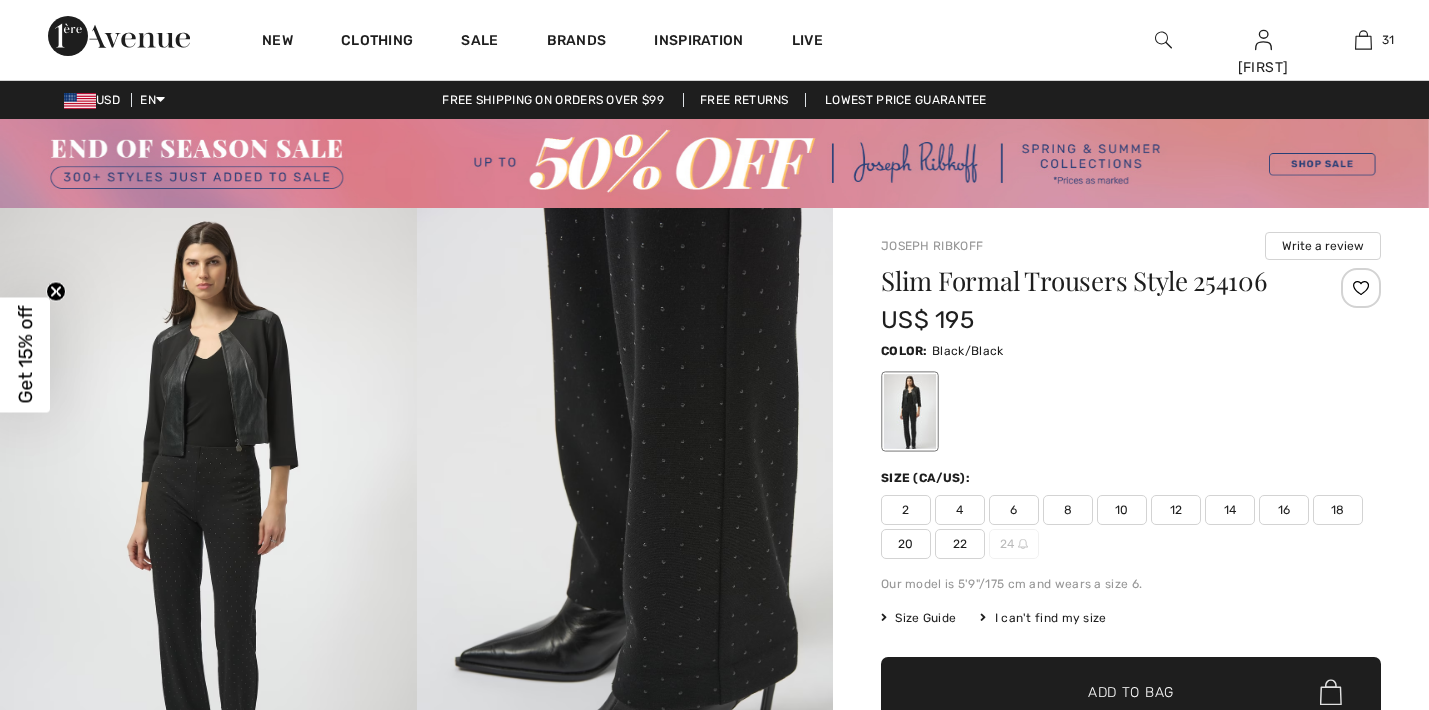 scroll, scrollTop: 0, scrollLeft: 0, axis: both 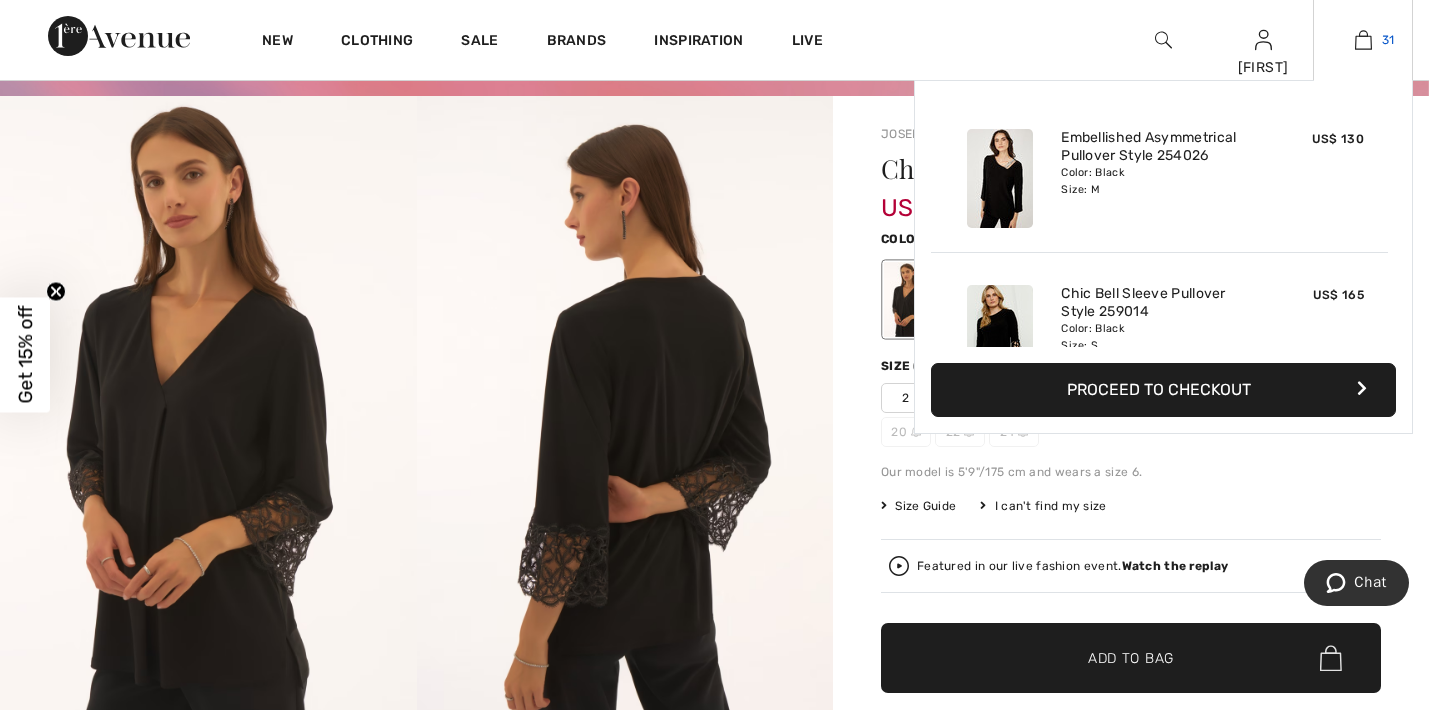 click at bounding box center [1363, 40] 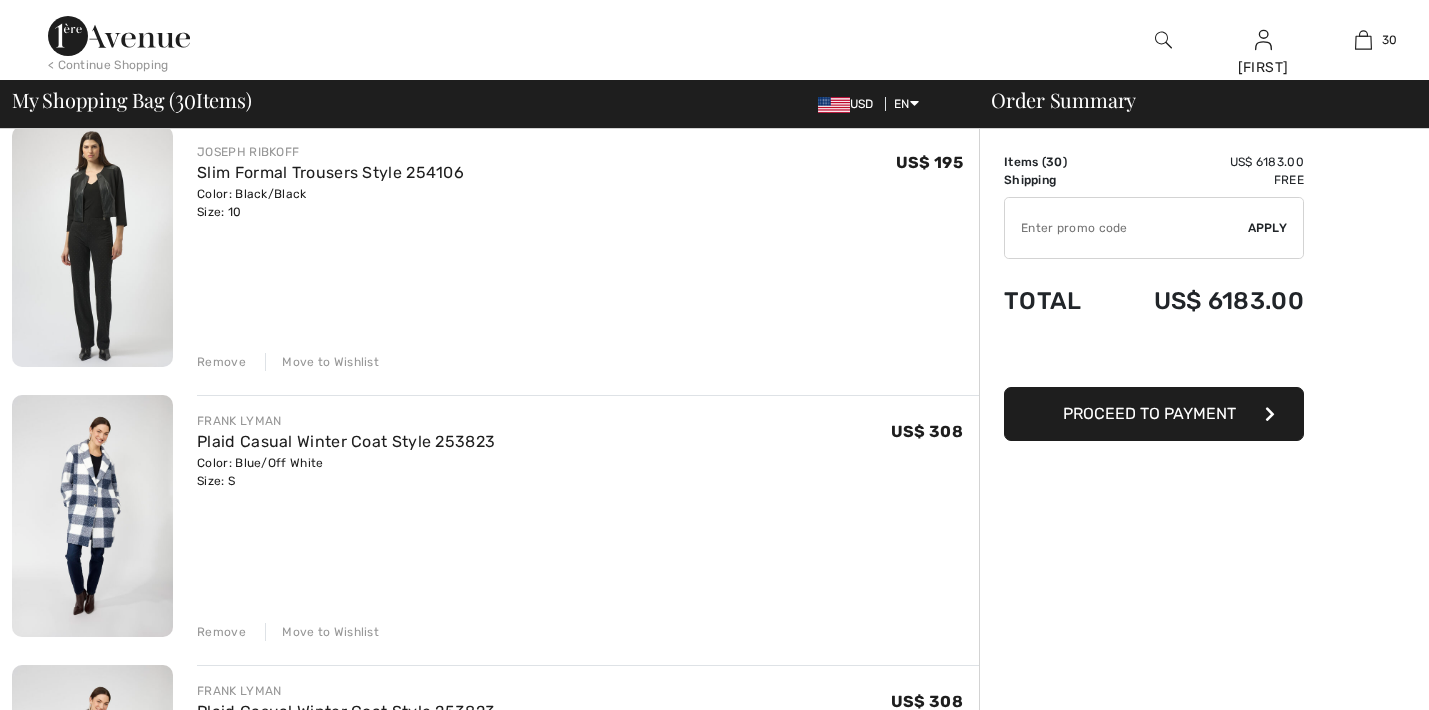 scroll, scrollTop: 0, scrollLeft: 0, axis: both 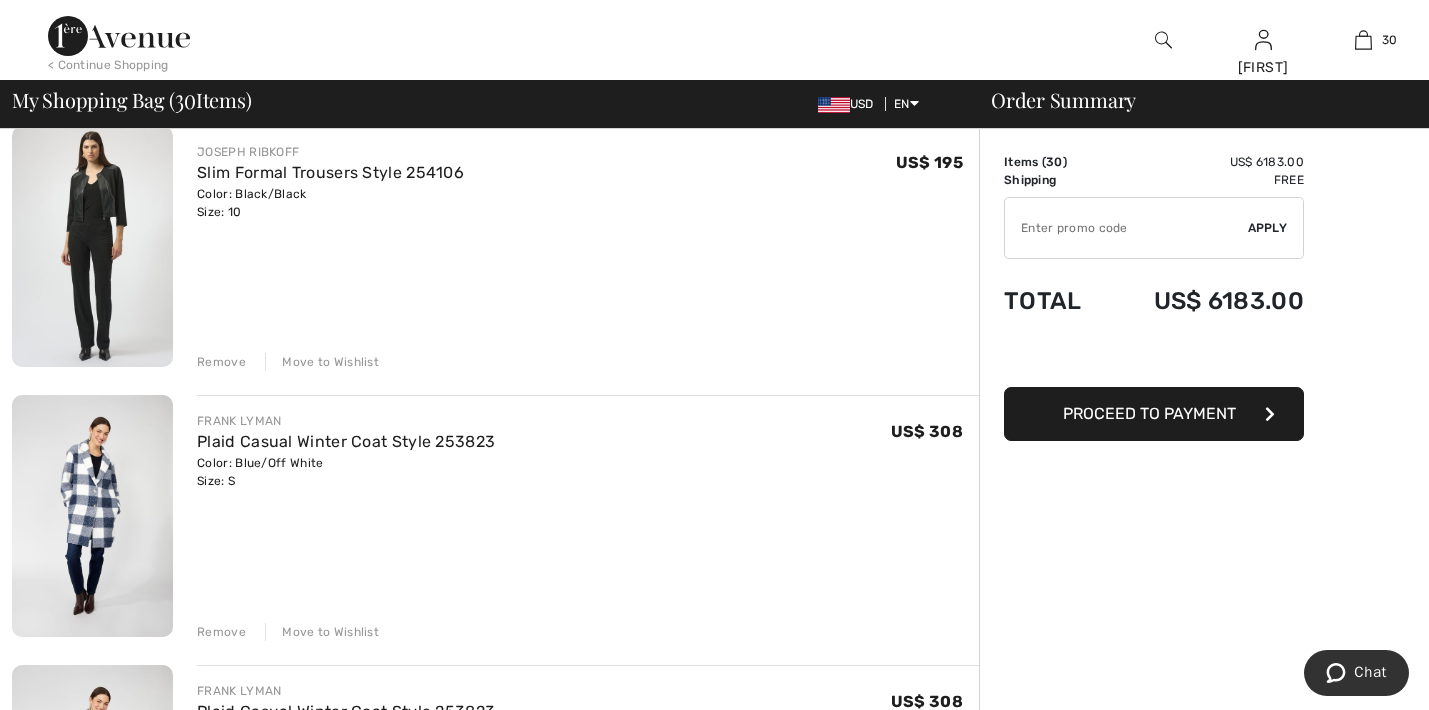 click on "Move to Wishlist" at bounding box center [322, 362] 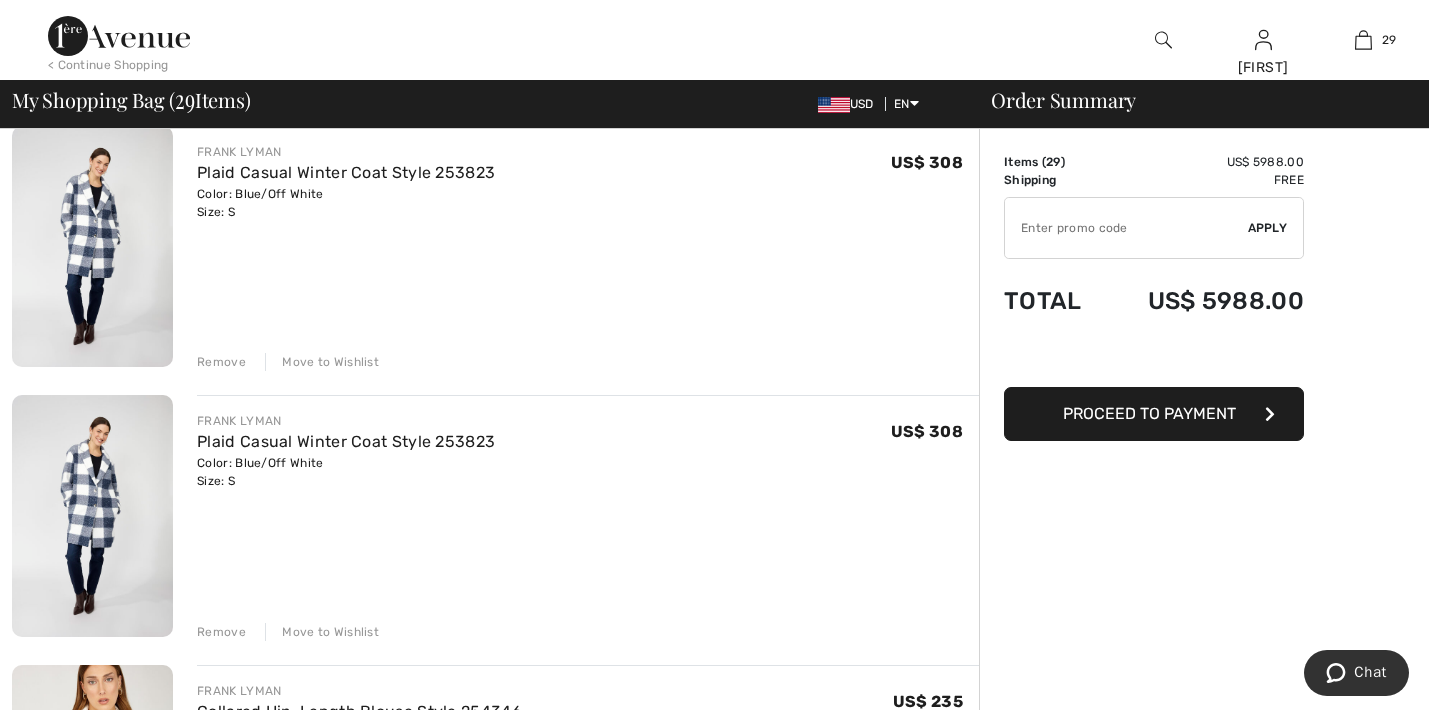 click on "Move to Wishlist" at bounding box center [322, 362] 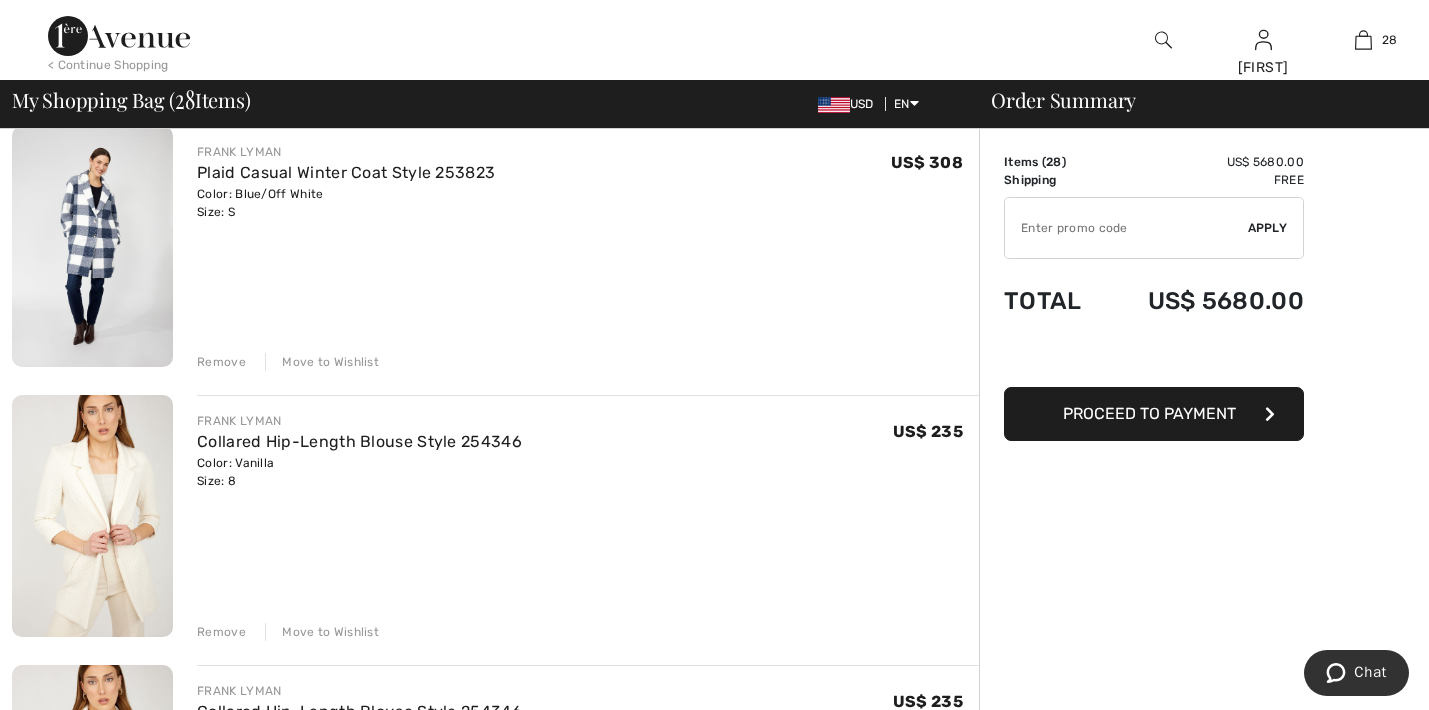 click on "Remove" at bounding box center (221, 362) 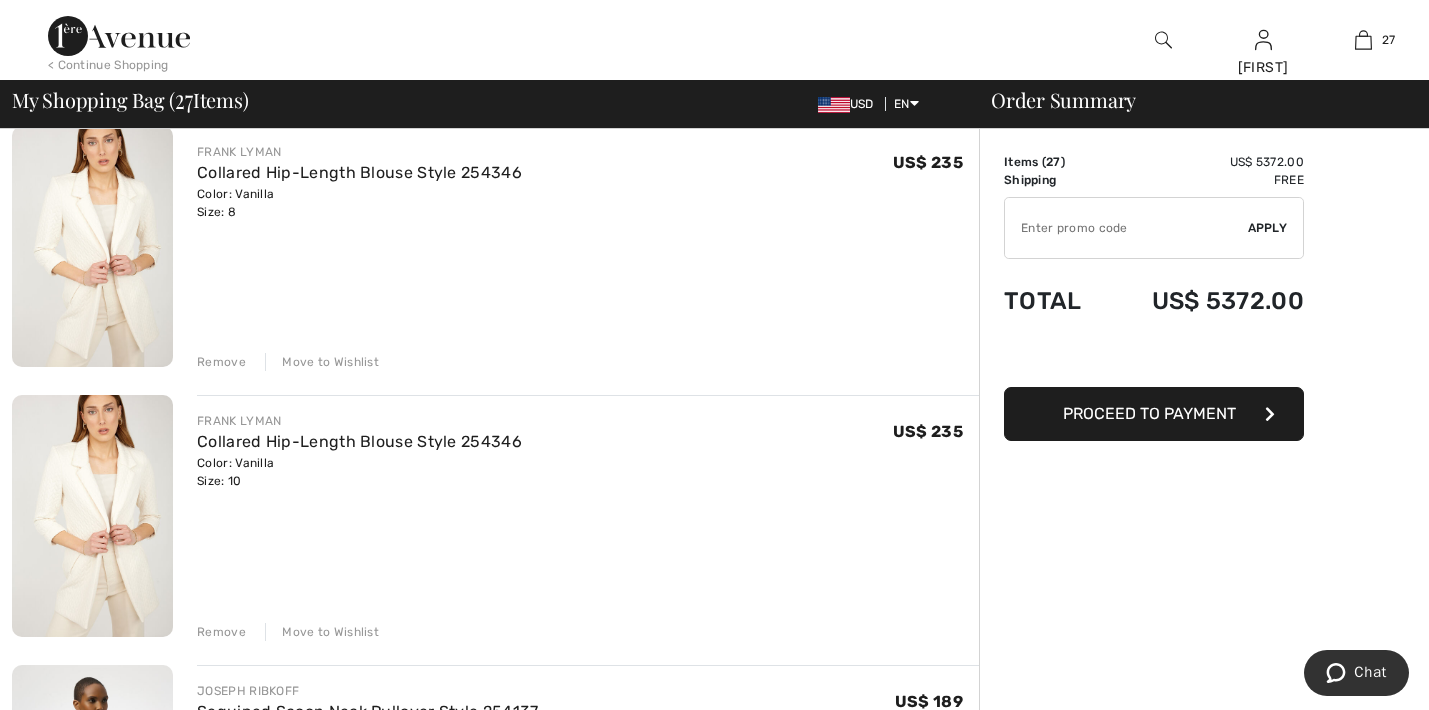 click on "Move to Wishlist" at bounding box center [322, 362] 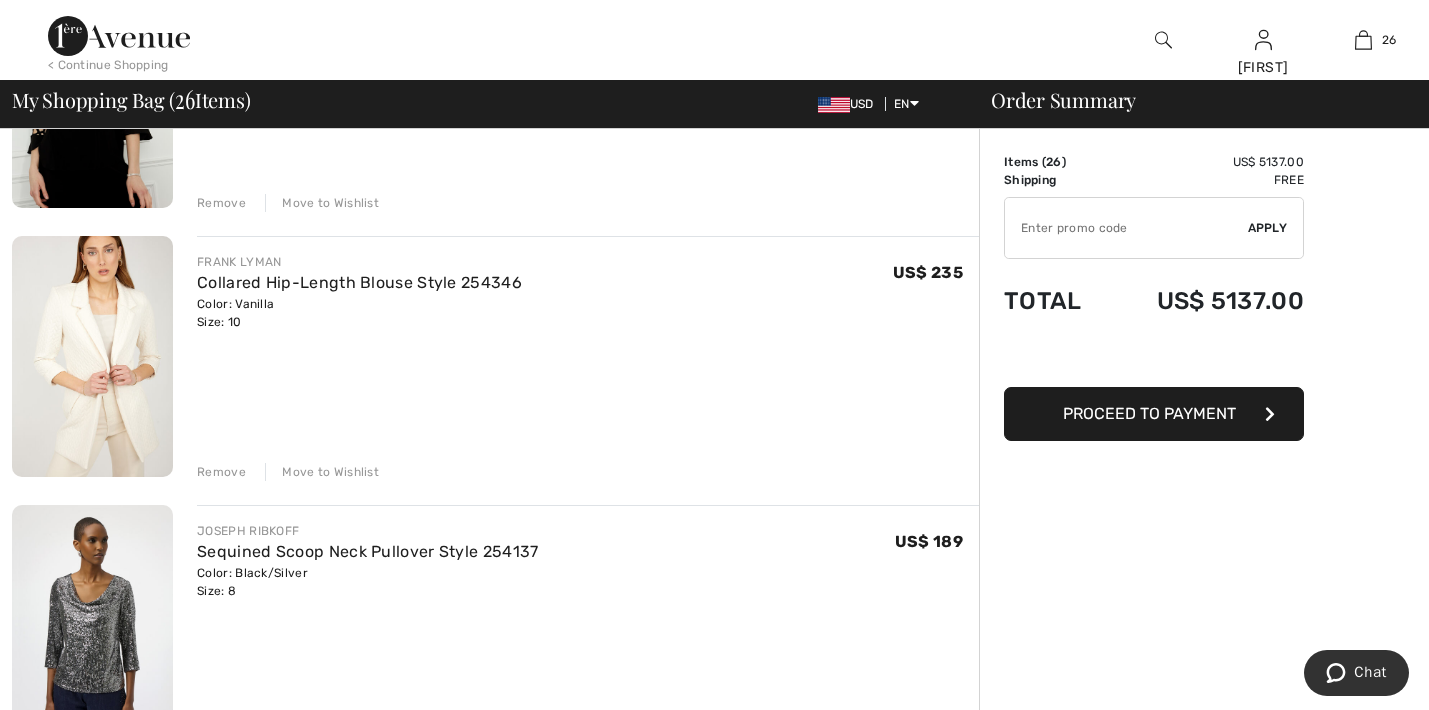 scroll, scrollTop: 549, scrollLeft: 0, axis: vertical 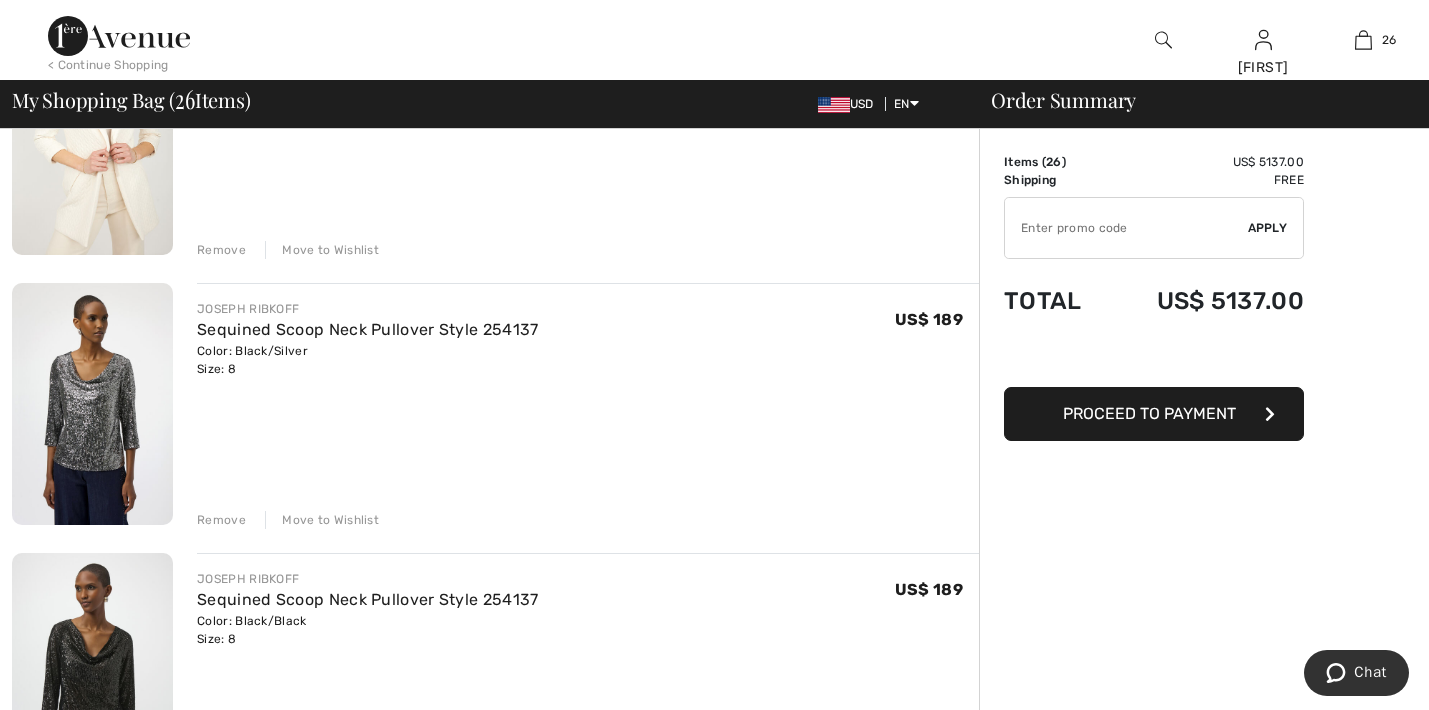 click on "Move to Wishlist" at bounding box center [322, 250] 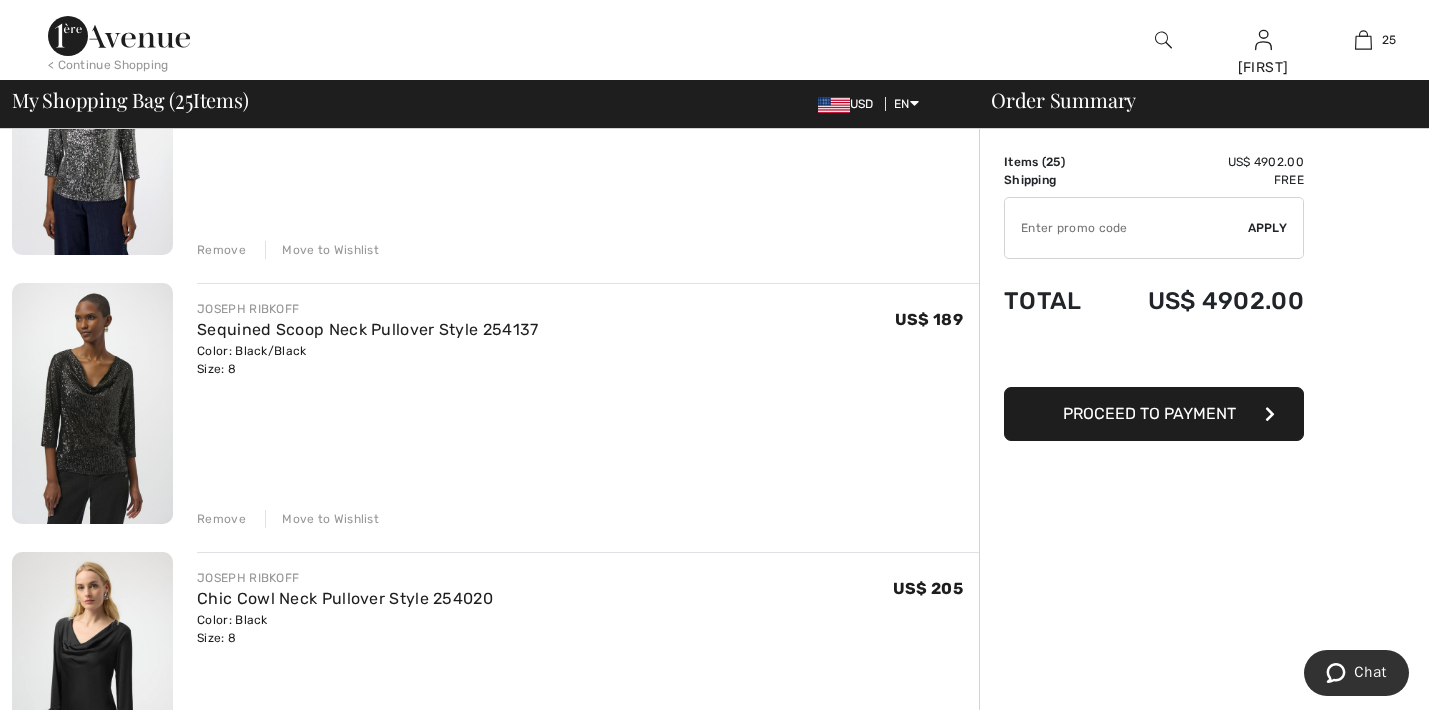 click on "Move to Wishlist" at bounding box center (322, 250) 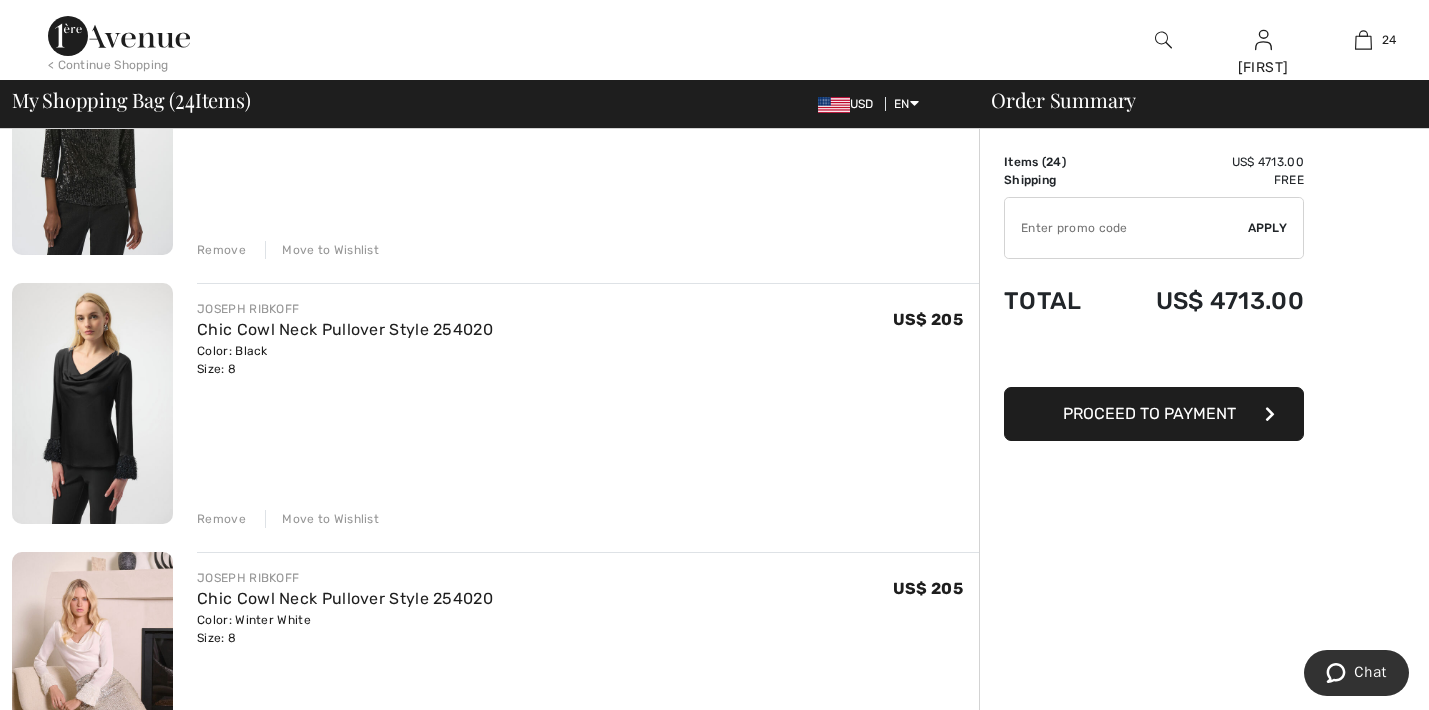 click on "Move to Wishlist" at bounding box center [322, 250] 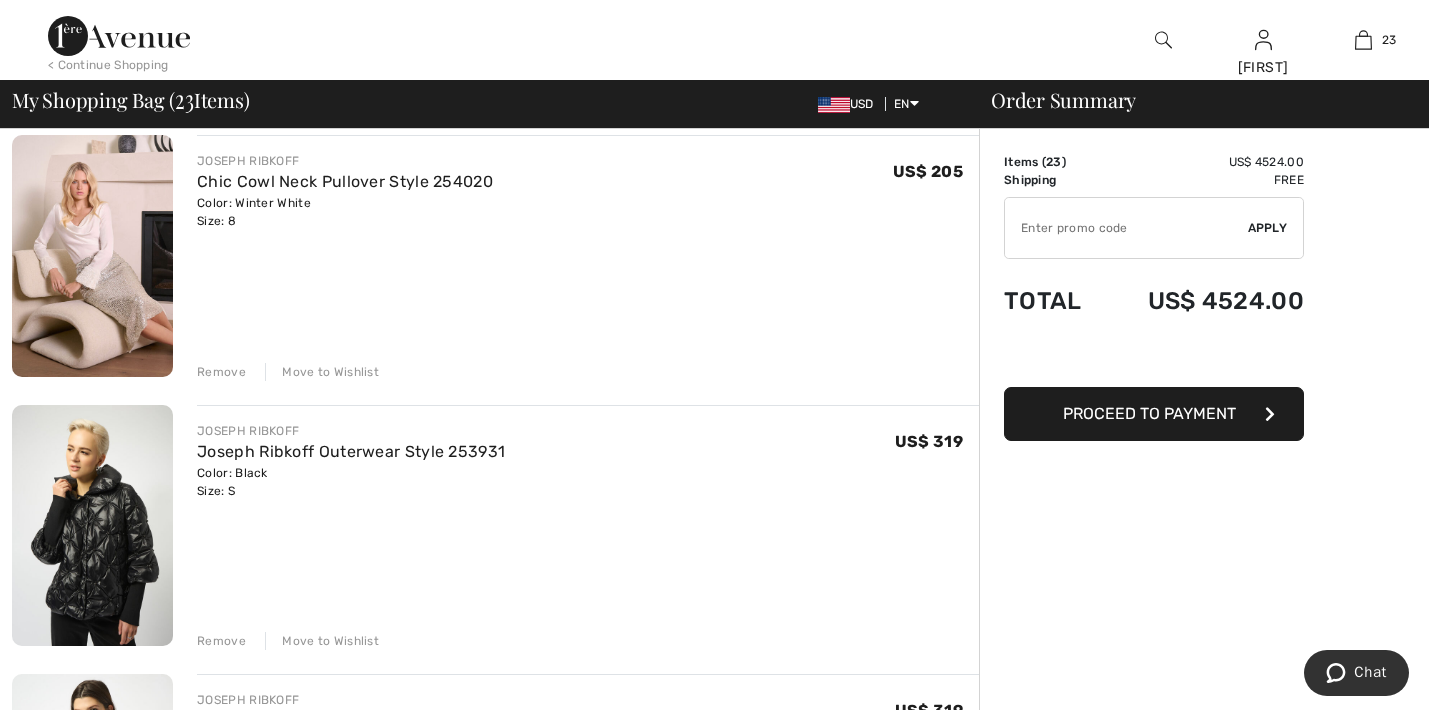 scroll, scrollTop: 712, scrollLeft: 0, axis: vertical 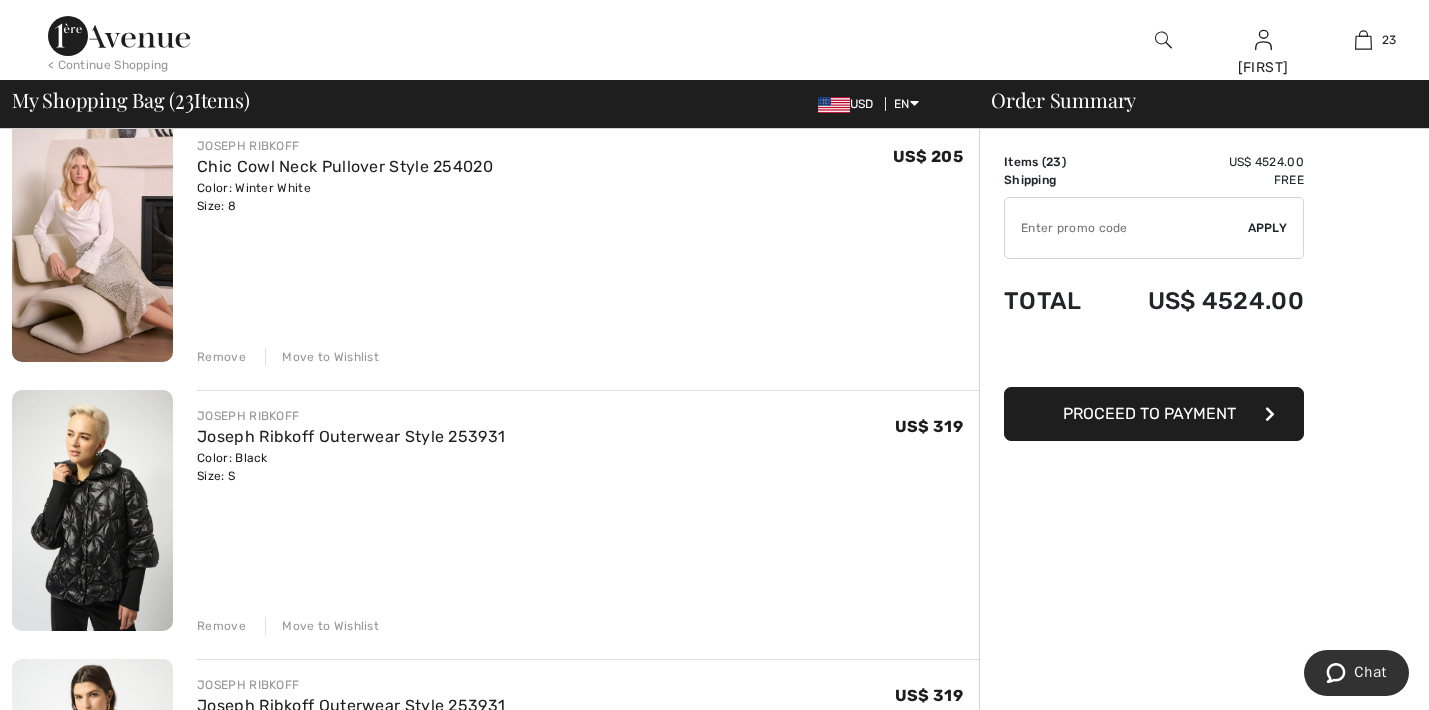 click on "Move to Wishlist" at bounding box center [322, 626] 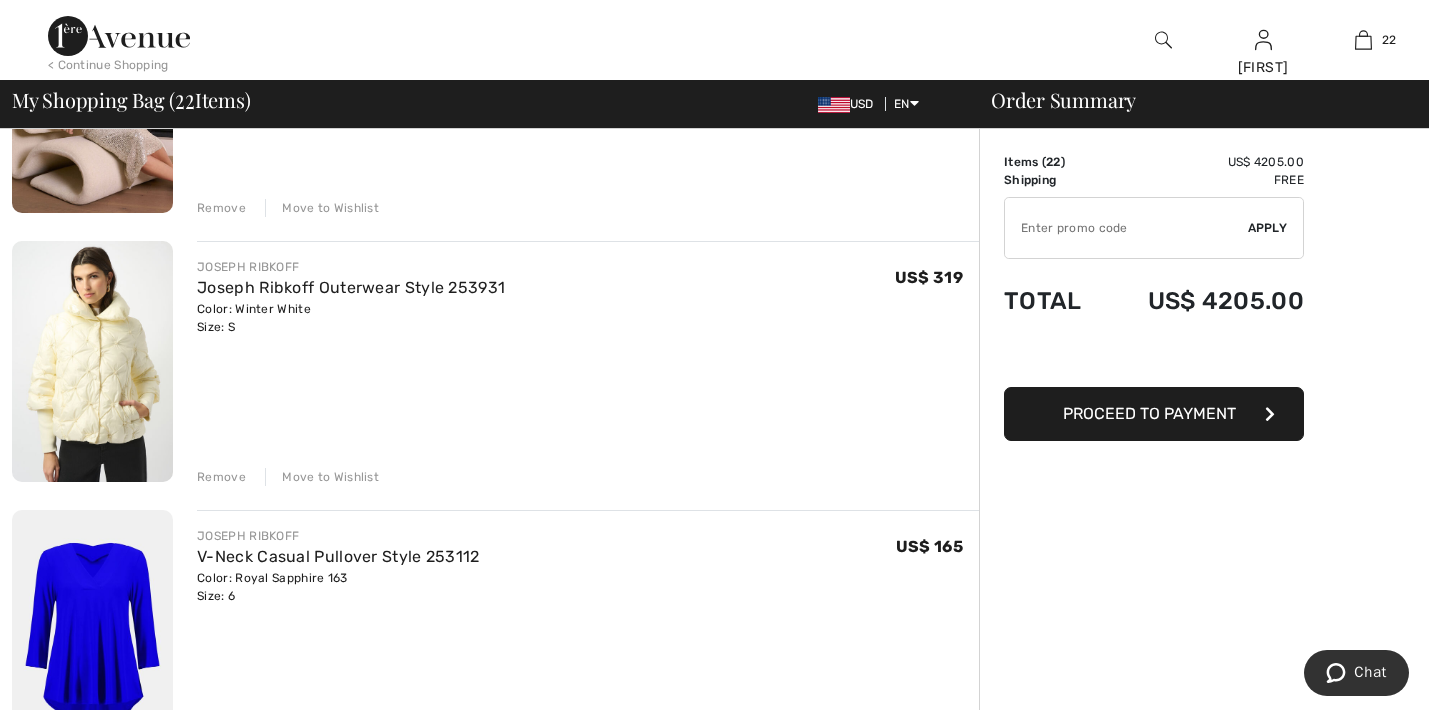 scroll, scrollTop: 877, scrollLeft: 0, axis: vertical 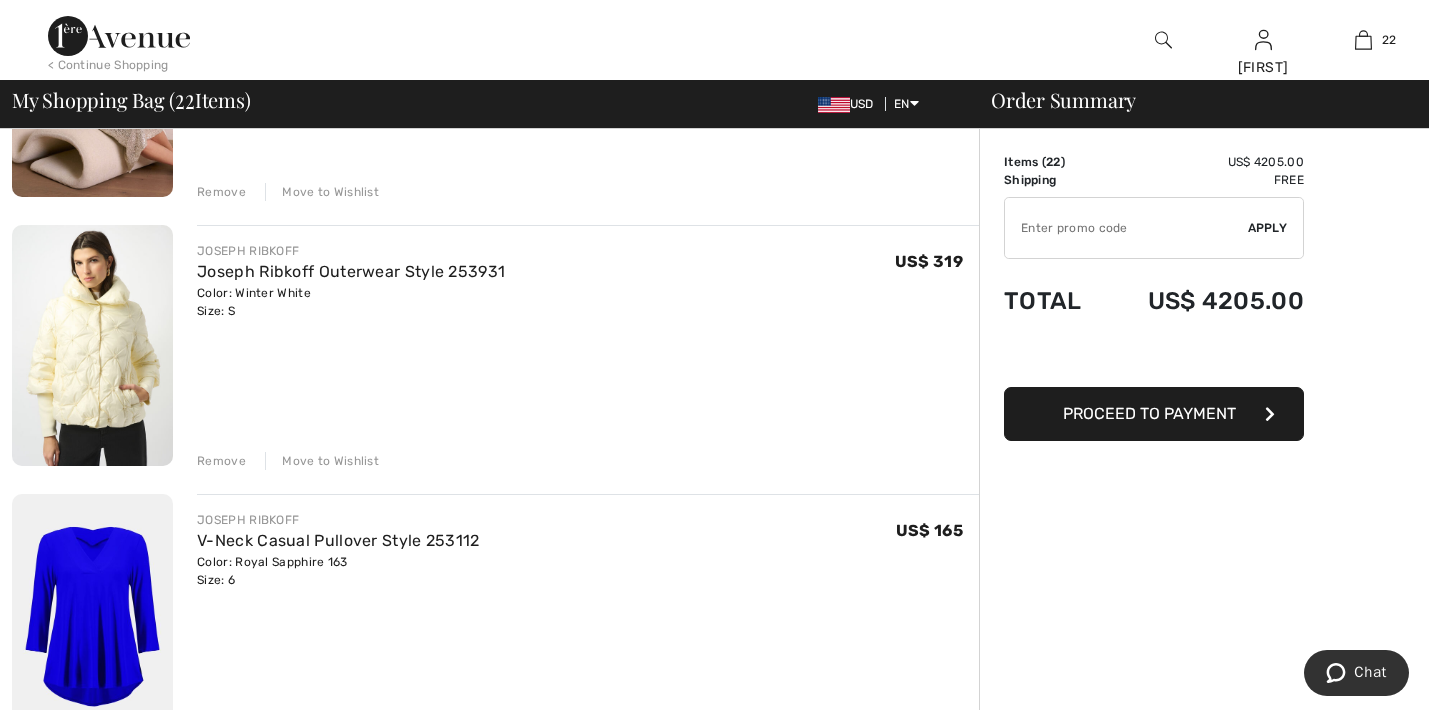 click on "Move to Wishlist" at bounding box center [322, 461] 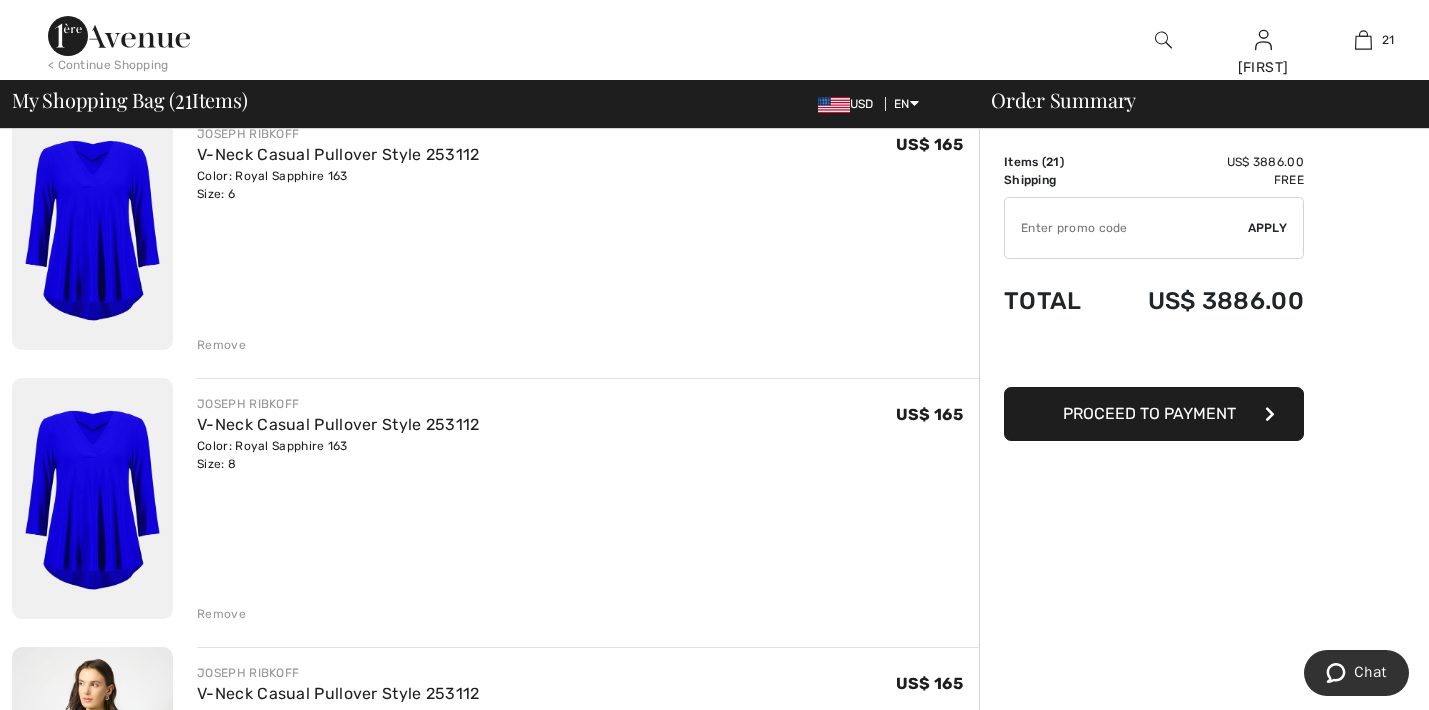 scroll, scrollTop: 1004, scrollLeft: 0, axis: vertical 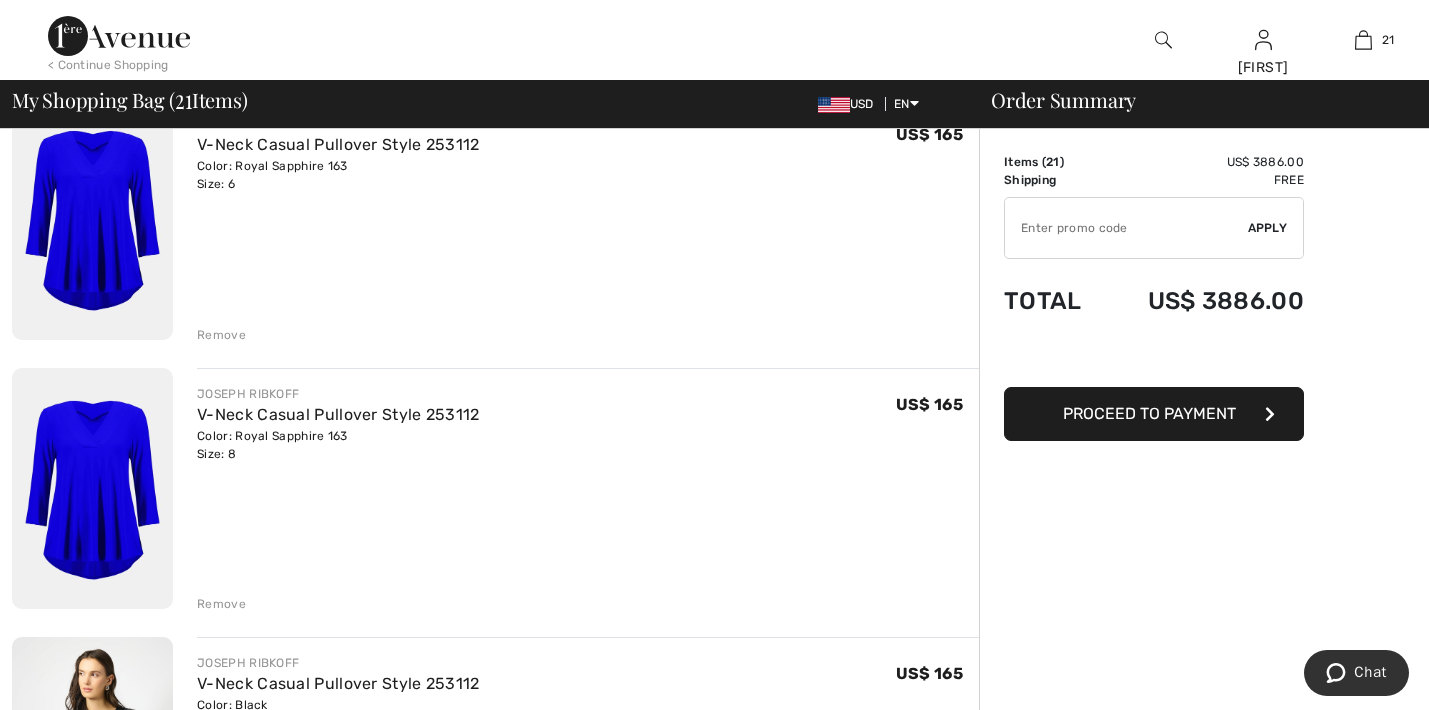 click on "Remove" at bounding box center (221, 604) 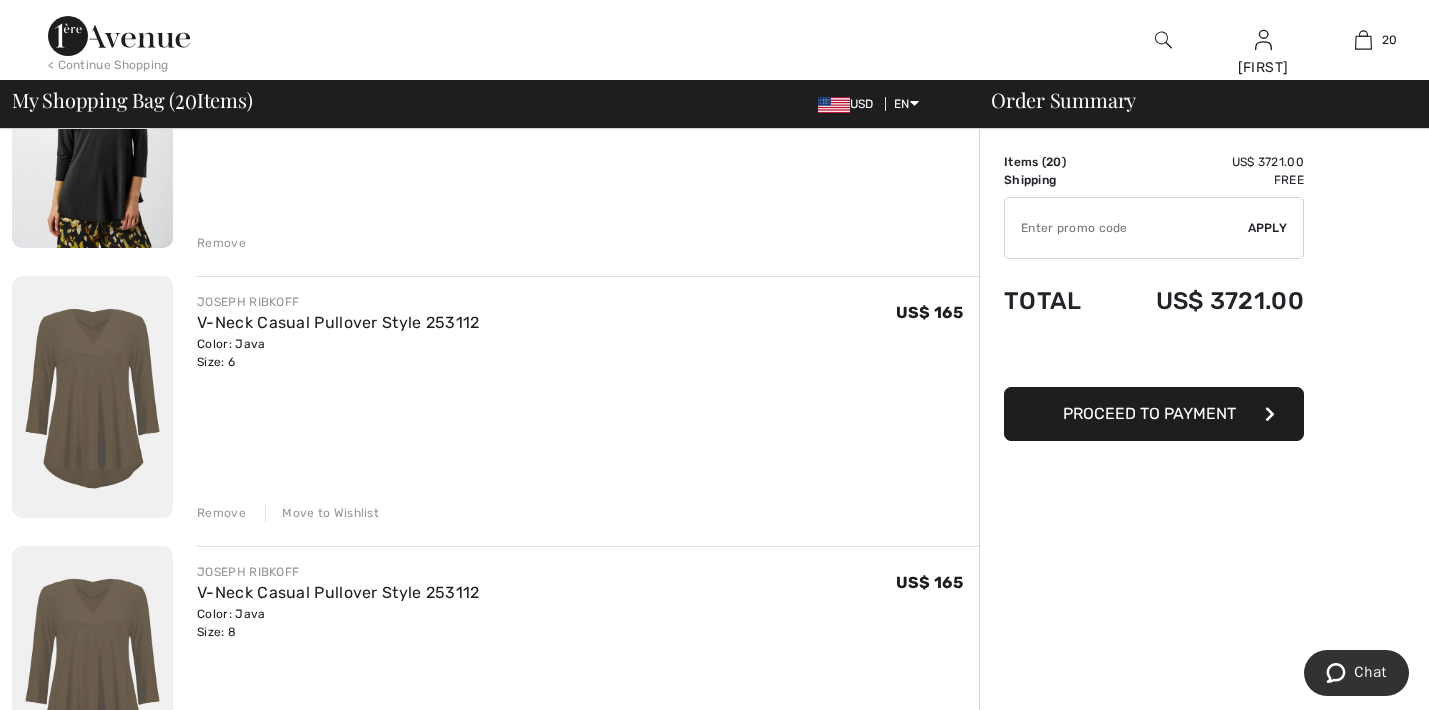 scroll, scrollTop: 1197, scrollLeft: 0, axis: vertical 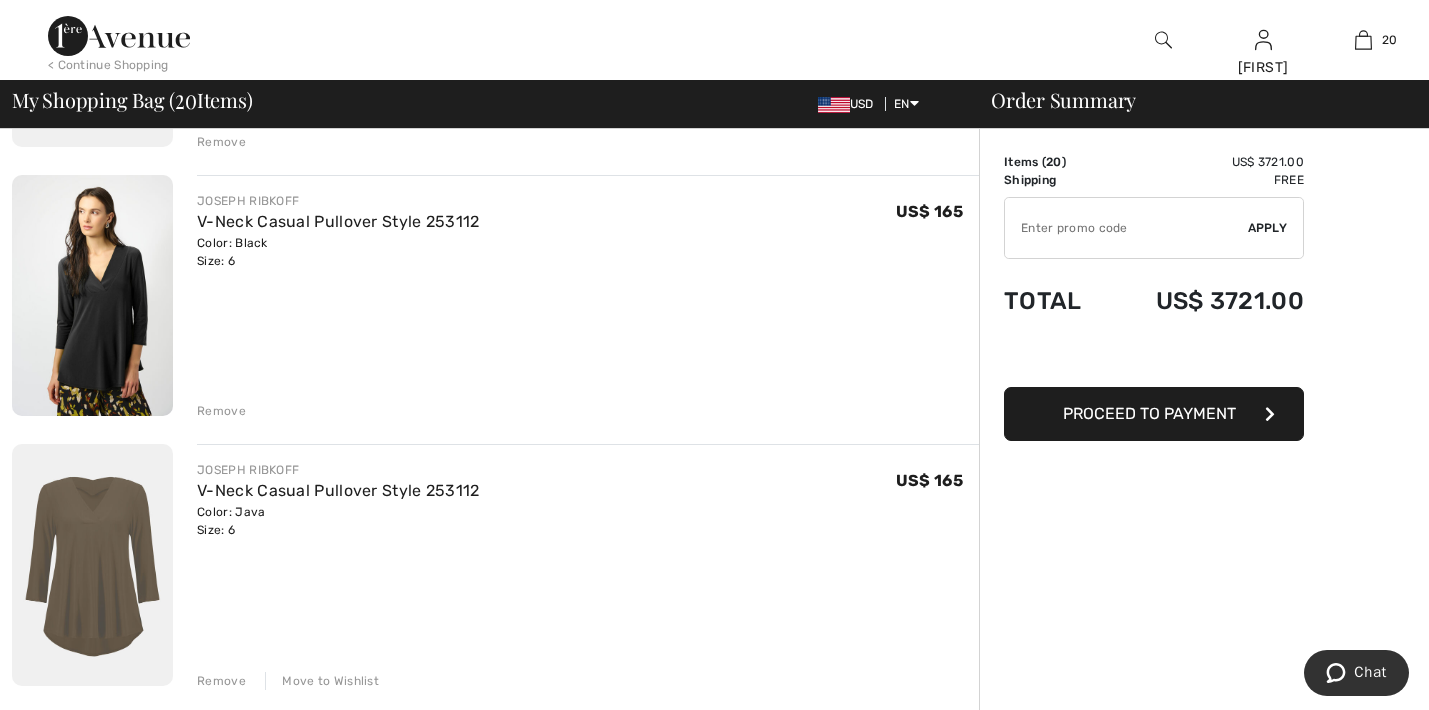 click on "Remove" at bounding box center (221, 411) 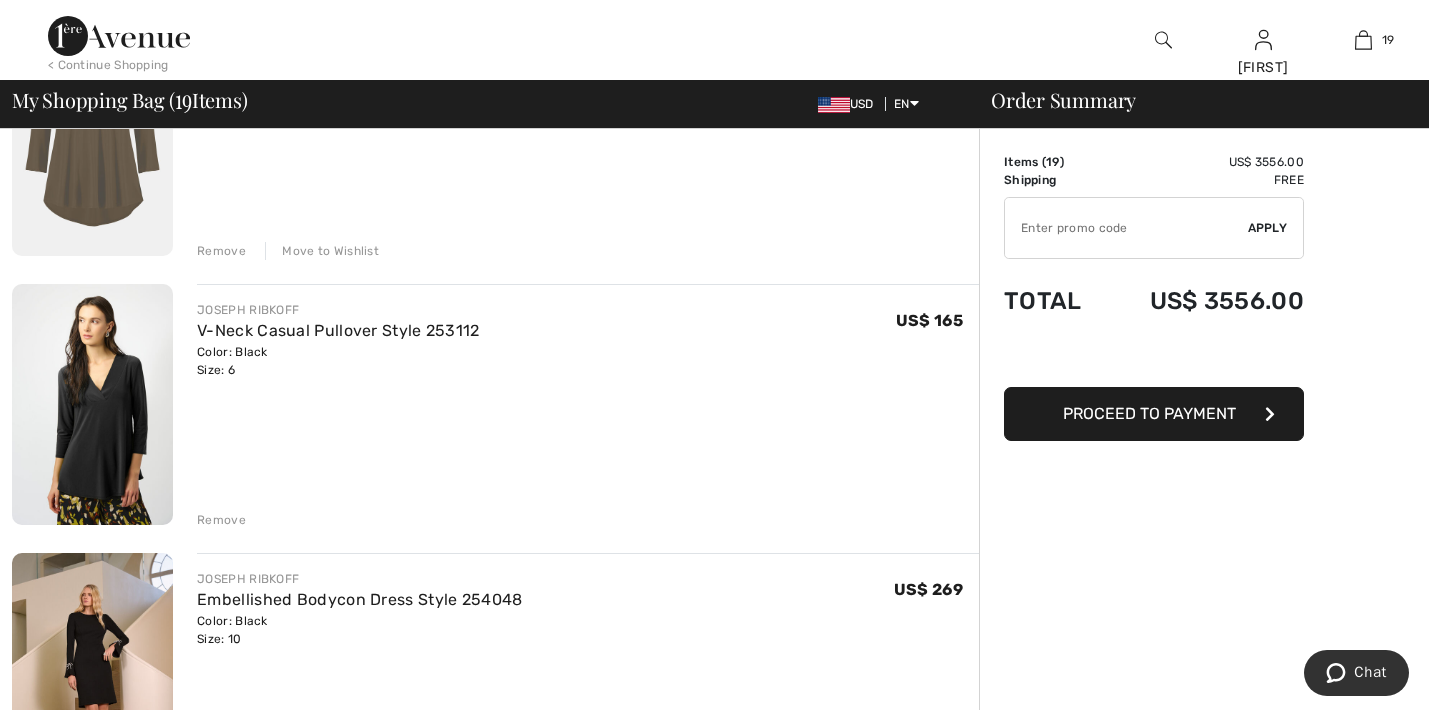 scroll, scrollTop: 1628, scrollLeft: 0, axis: vertical 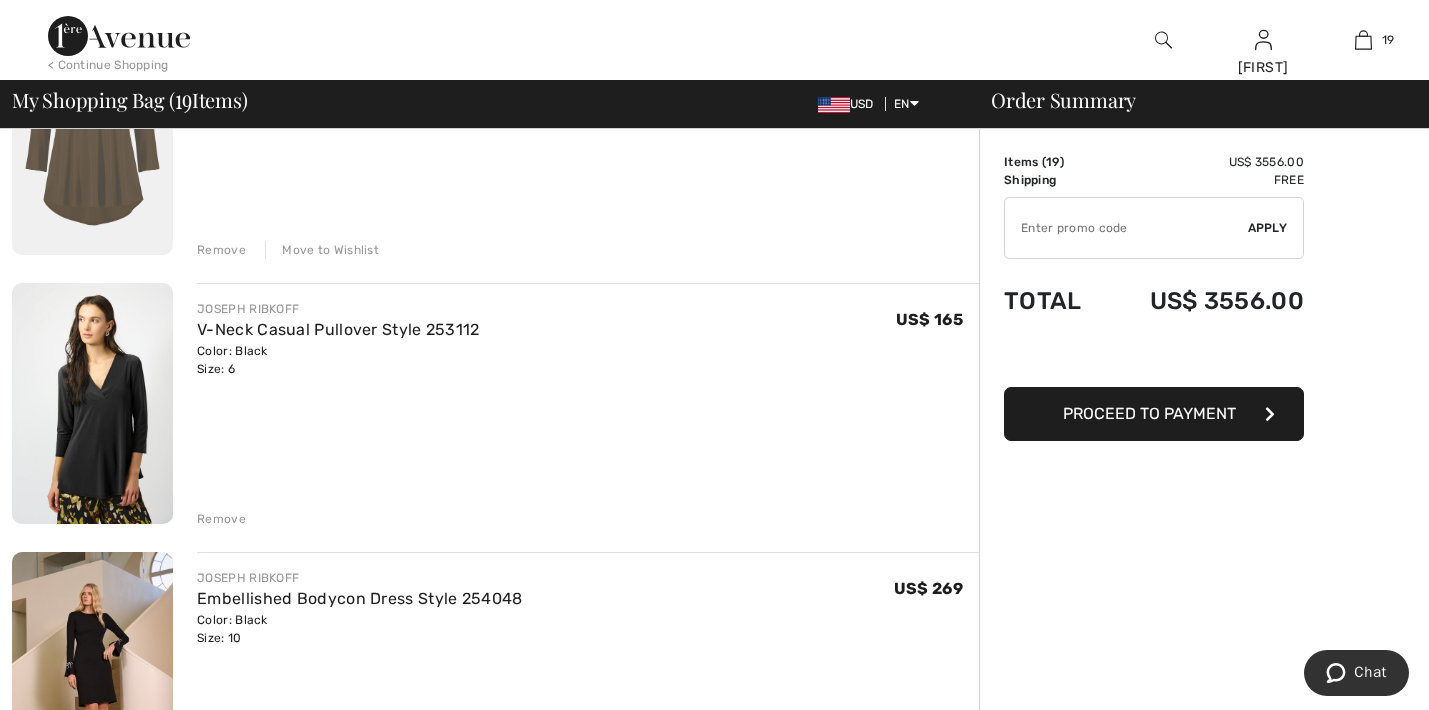 click on "Remove" at bounding box center (221, 519) 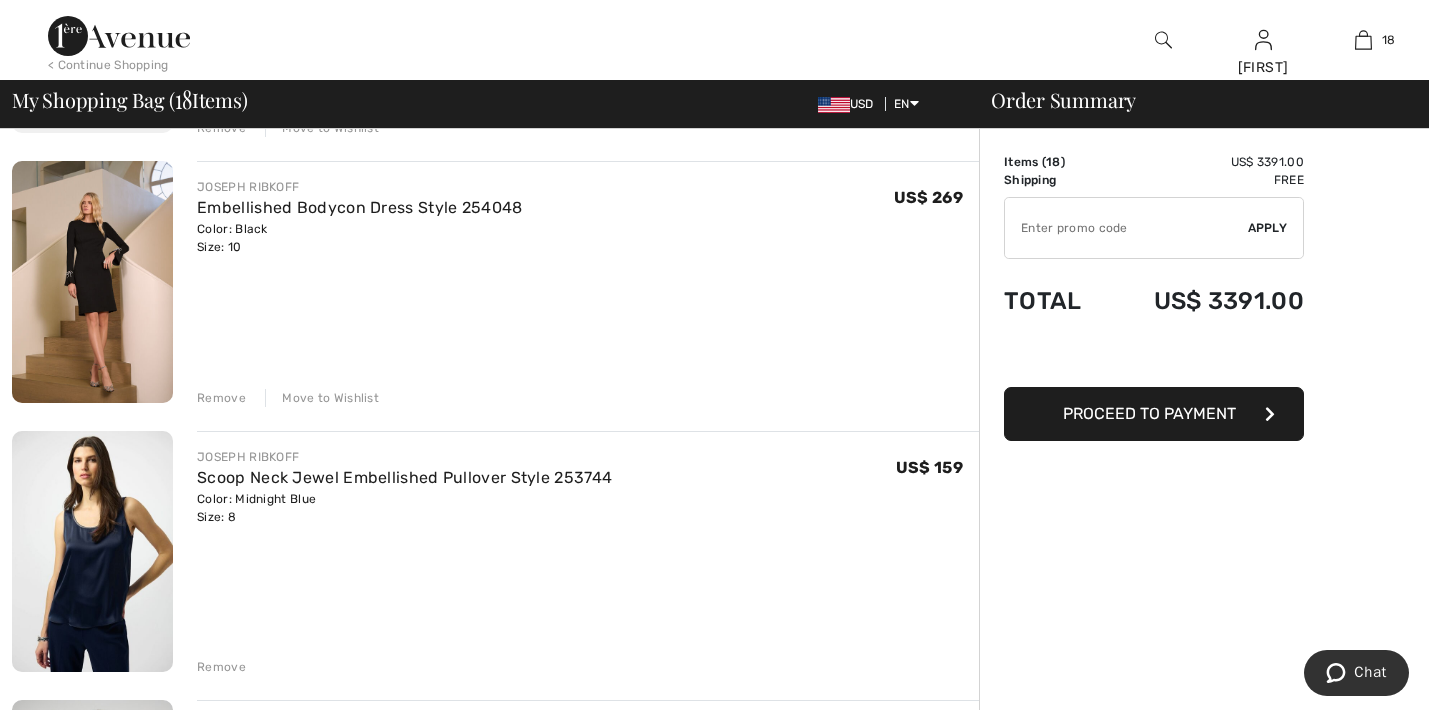 scroll, scrollTop: 1745, scrollLeft: 0, axis: vertical 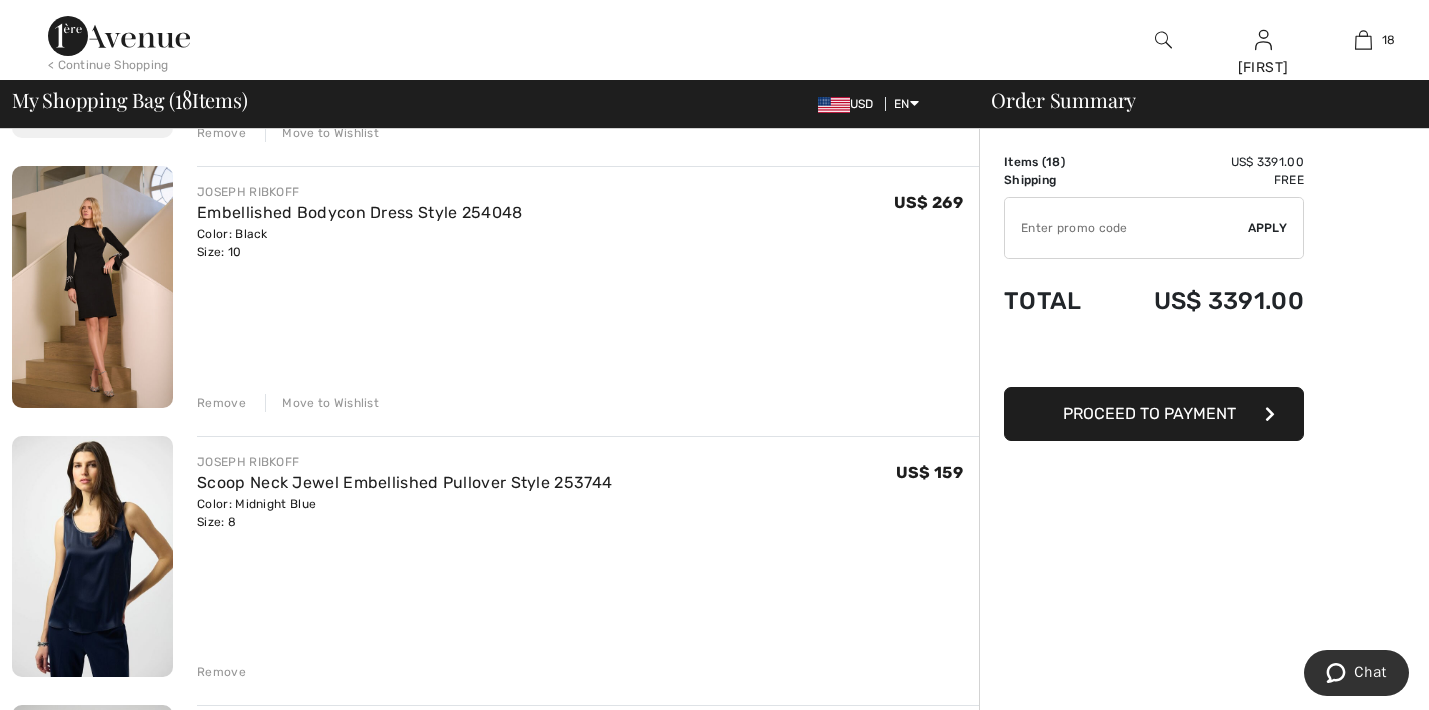 click on "Move to Wishlist" at bounding box center (322, 403) 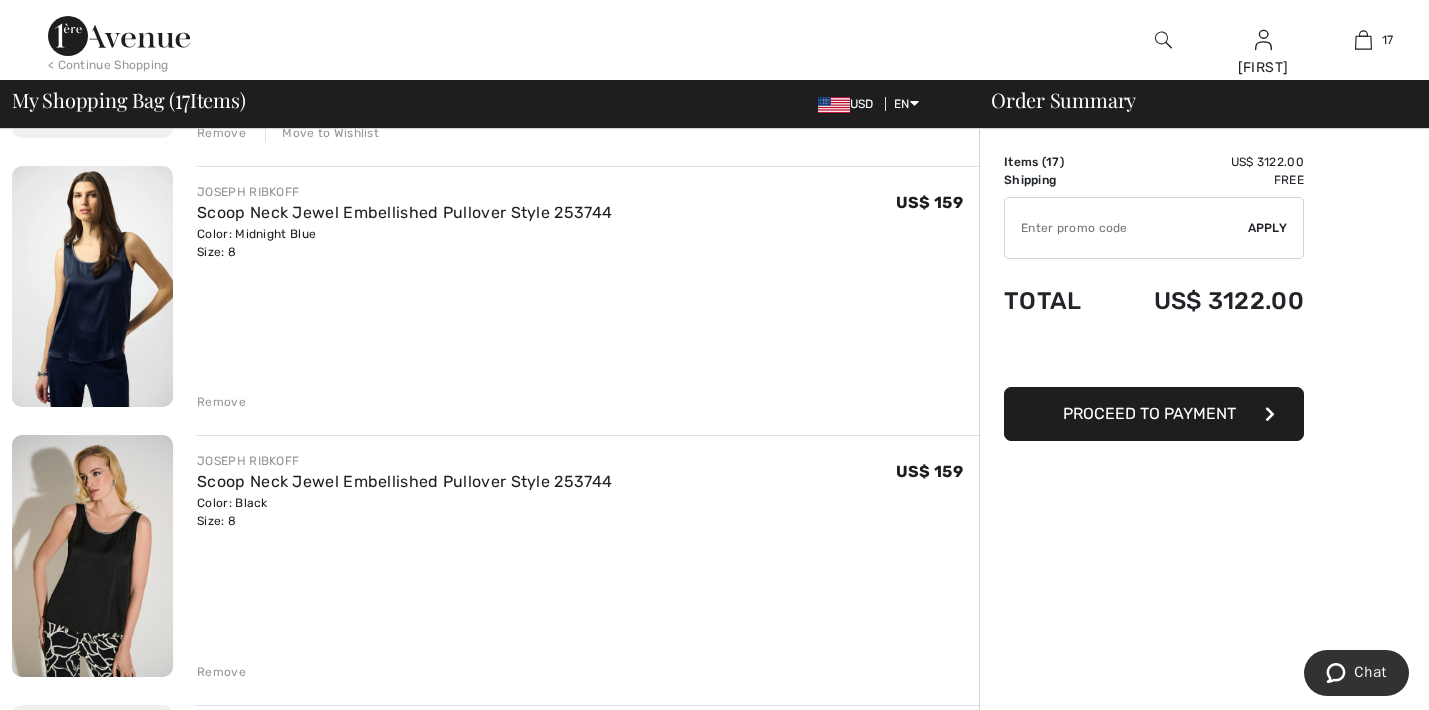 click on "Remove" at bounding box center [221, 402] 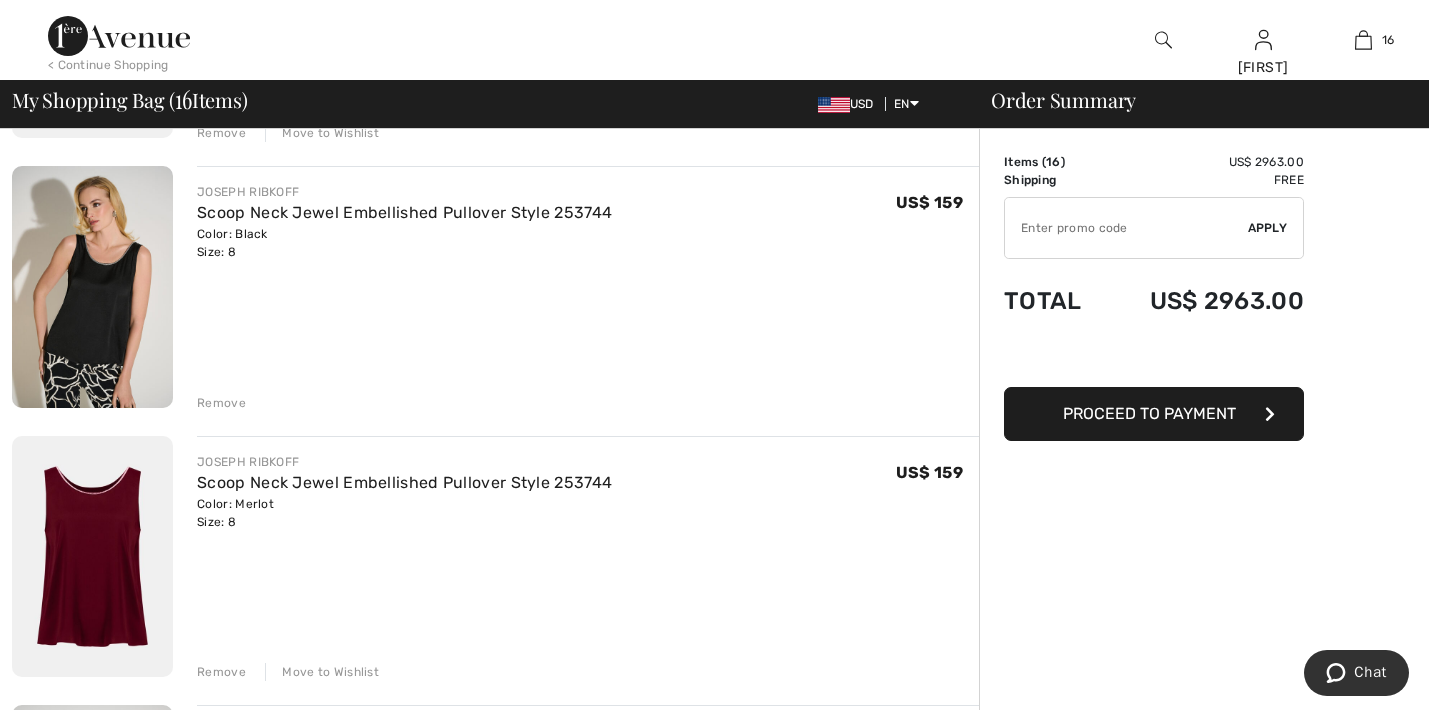 click on "Remove" at bounding box center (221, 403) 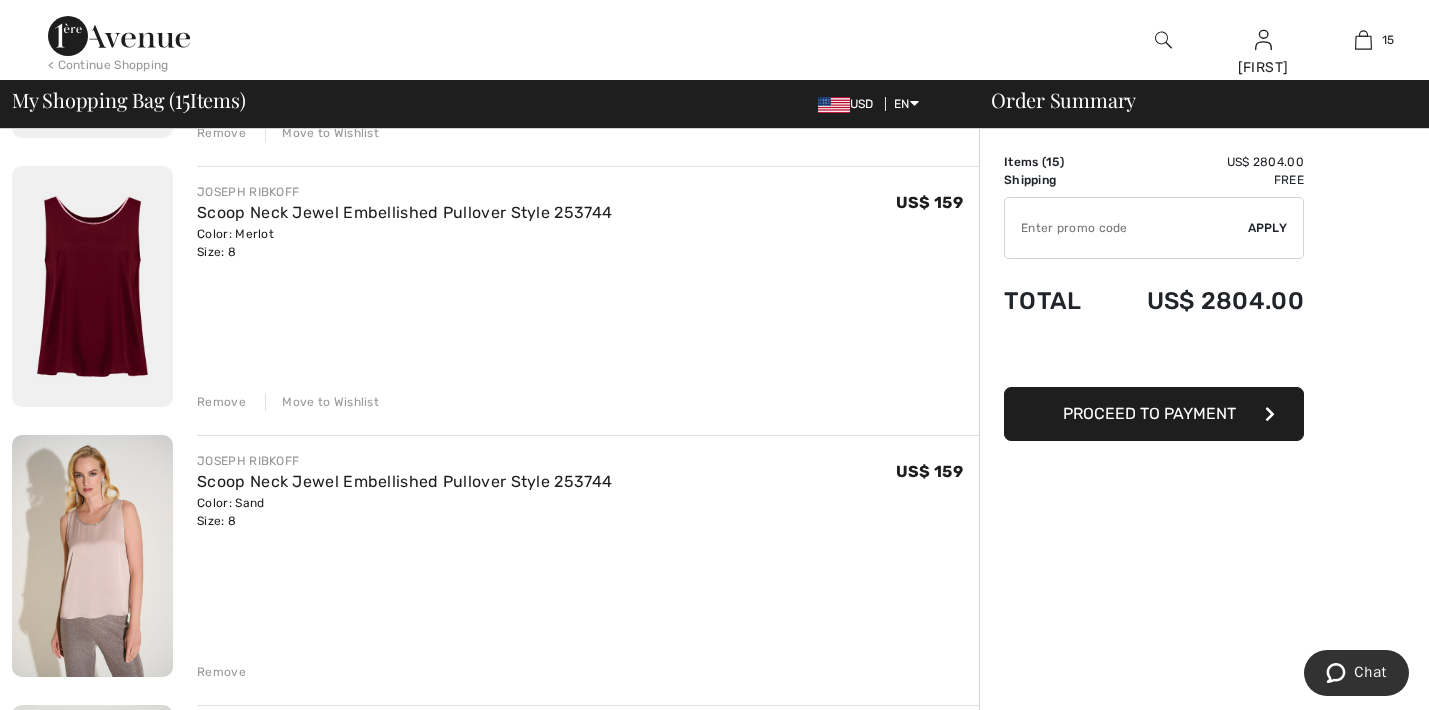 click on "Move to Wishlist" at bounding box center (322, 402) 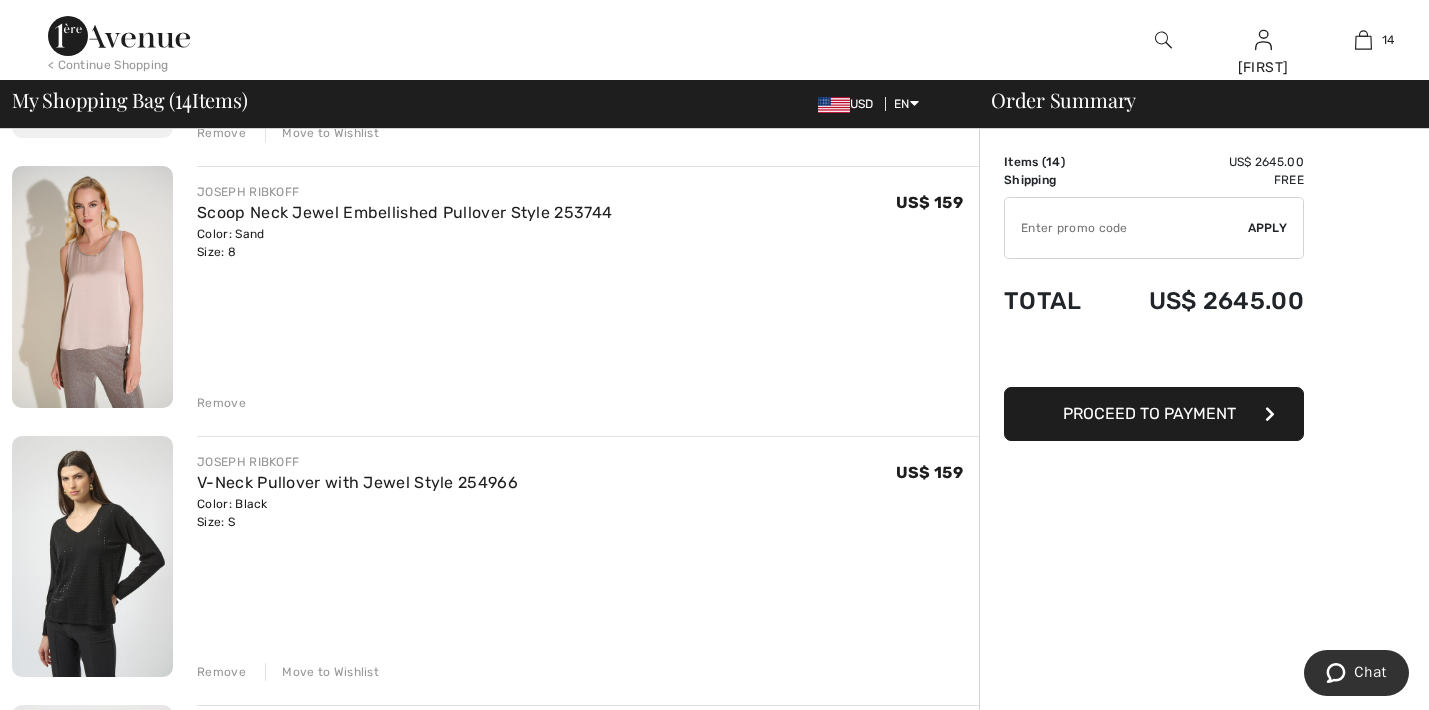 click on "Remove" at bounding box center [221, 403] 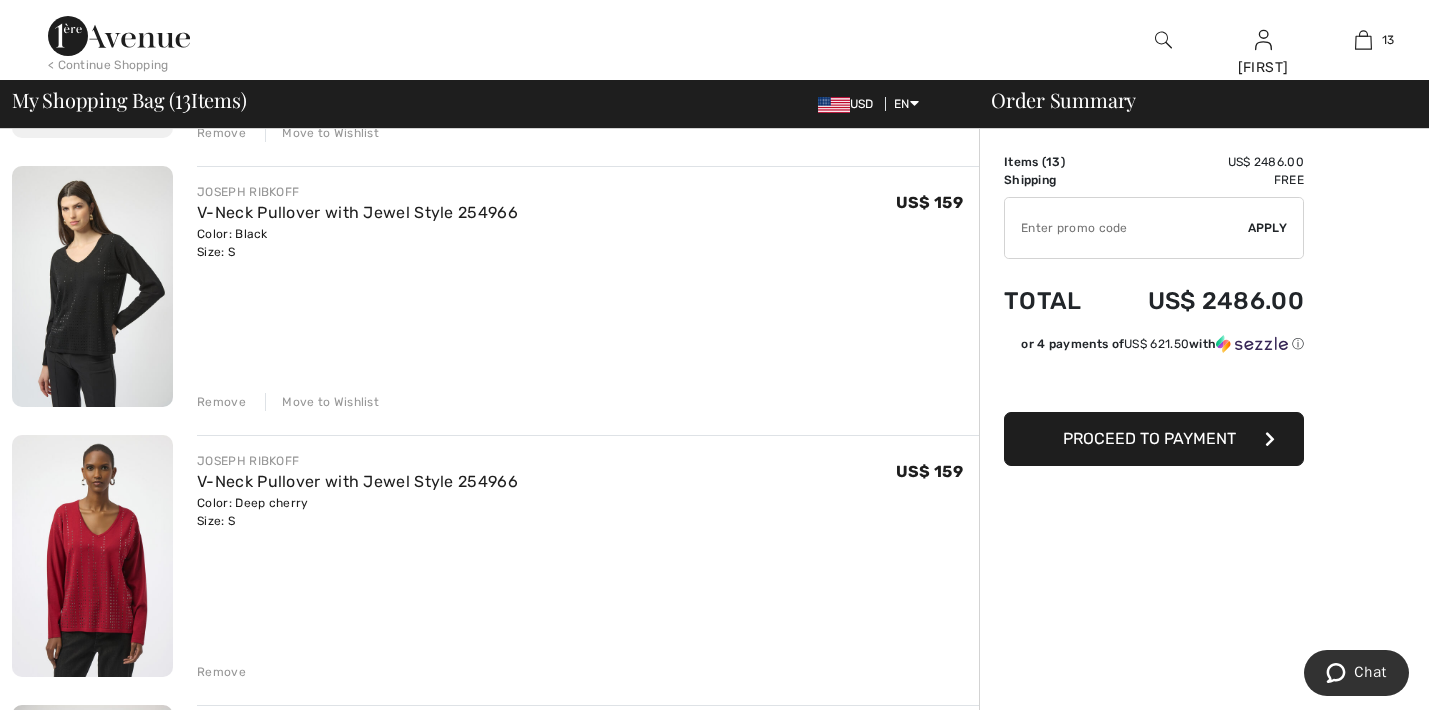 click on "Move to Wishlist" at bounding box center [322, 402] 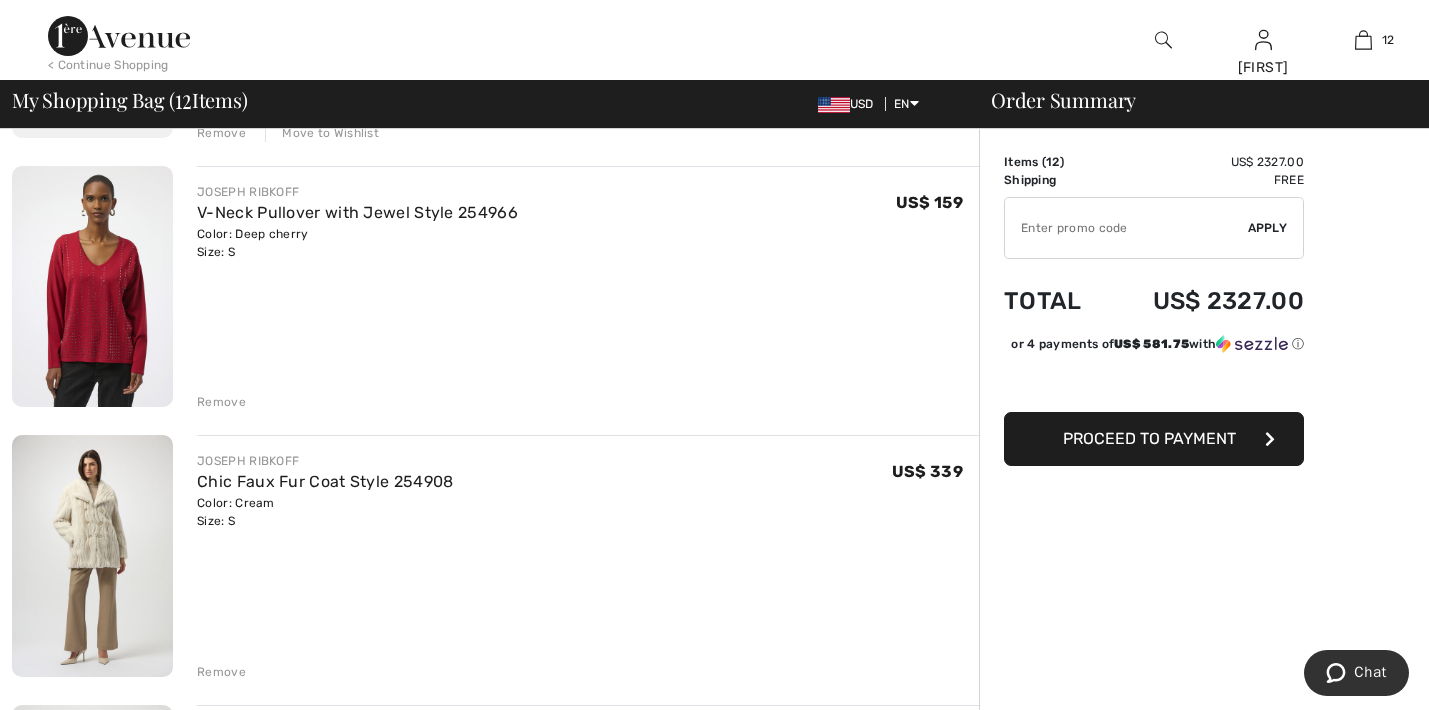 click on "Remove" at bounding box center (221, 402) 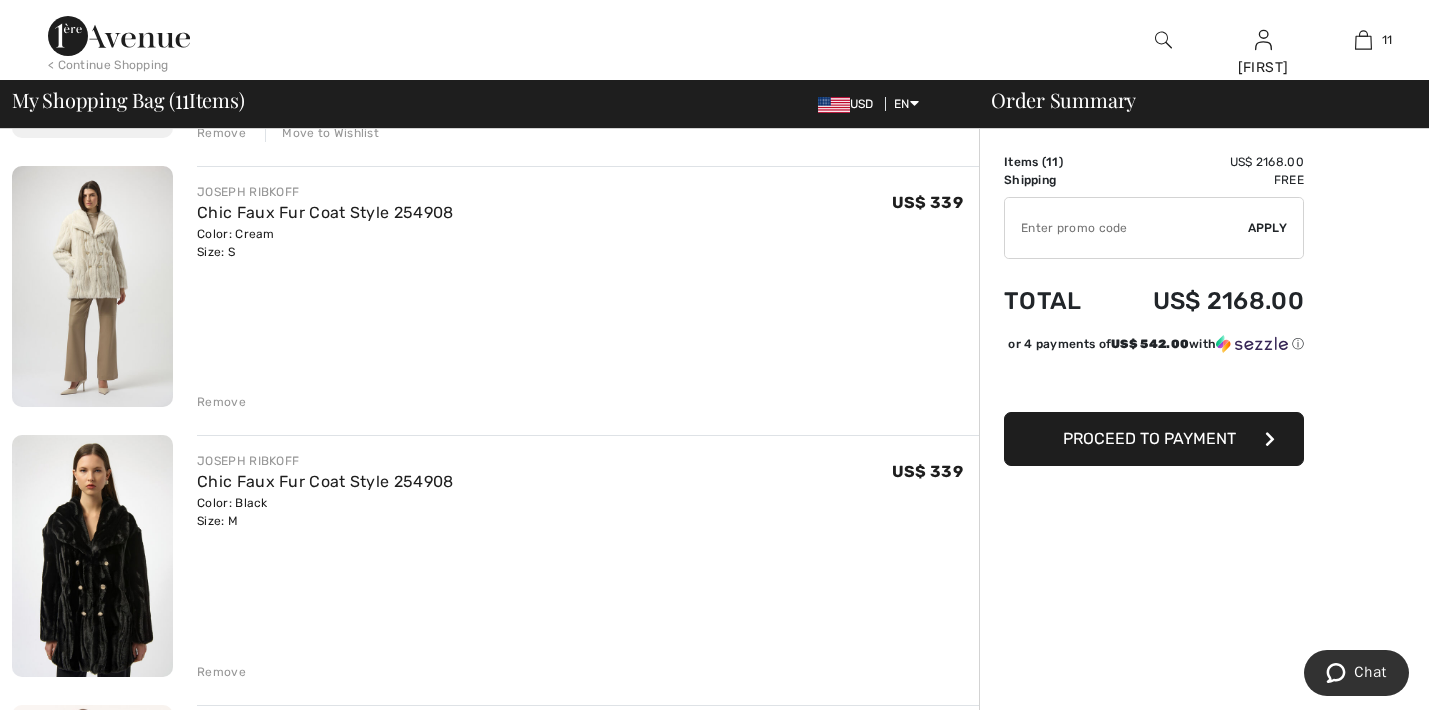 click on "Remove" at bounding box center (221, 402) 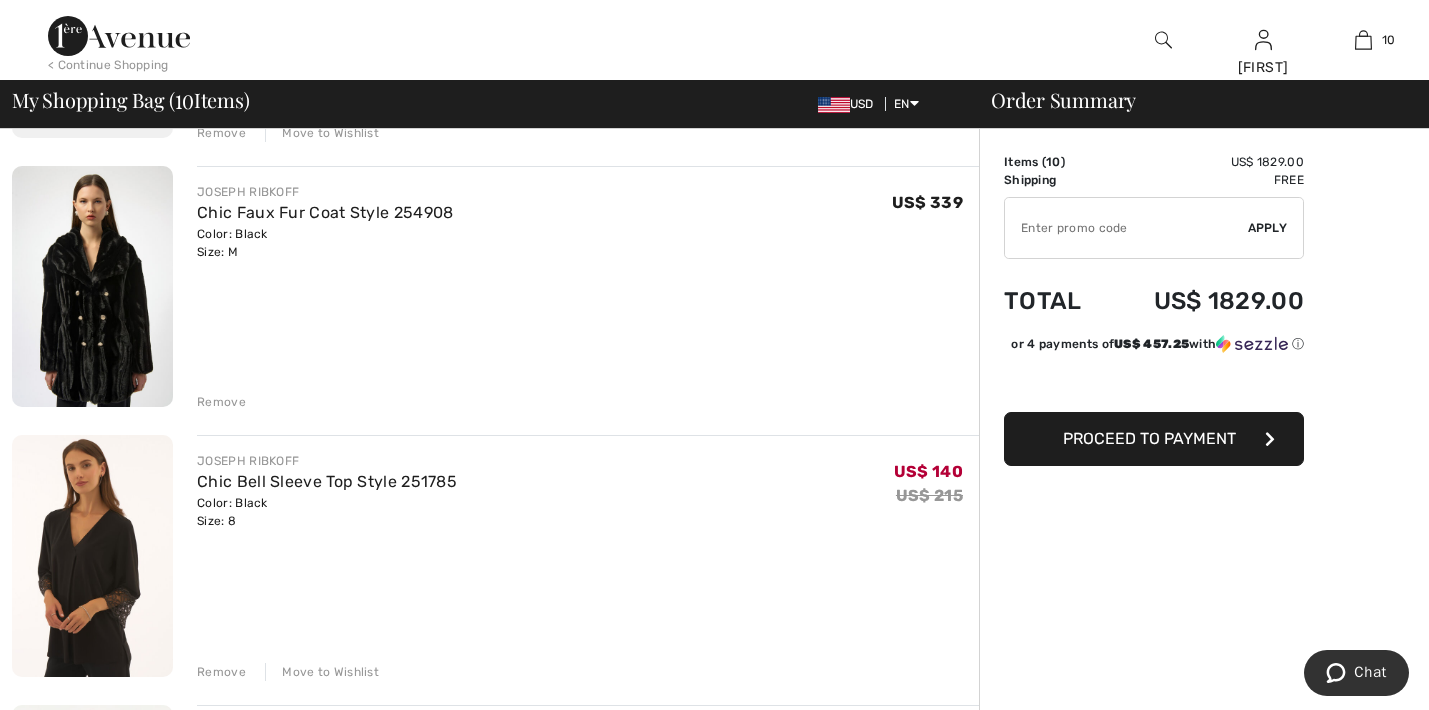 click on "Remove" at bounding box center [221, 402] 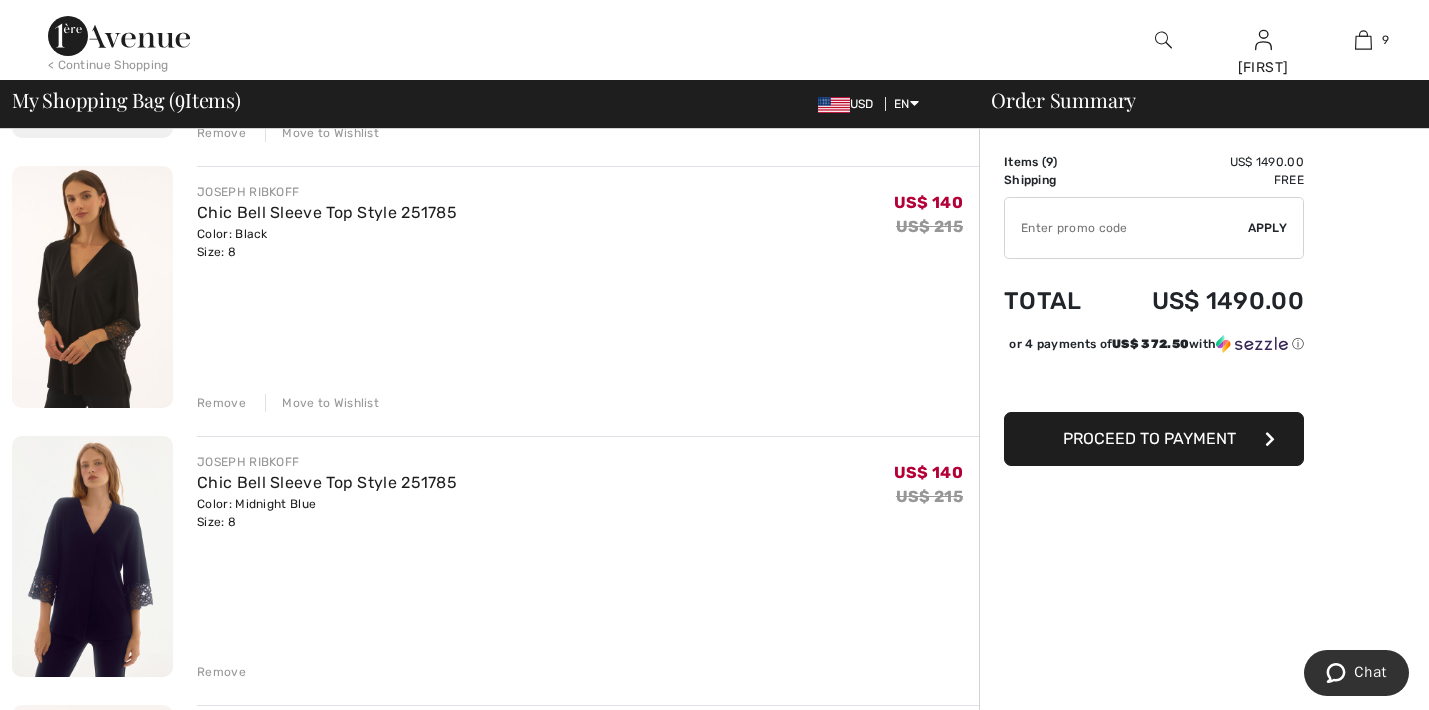 scroll, scrollTop: 1766, scrollLeft: 0, axis: vertical 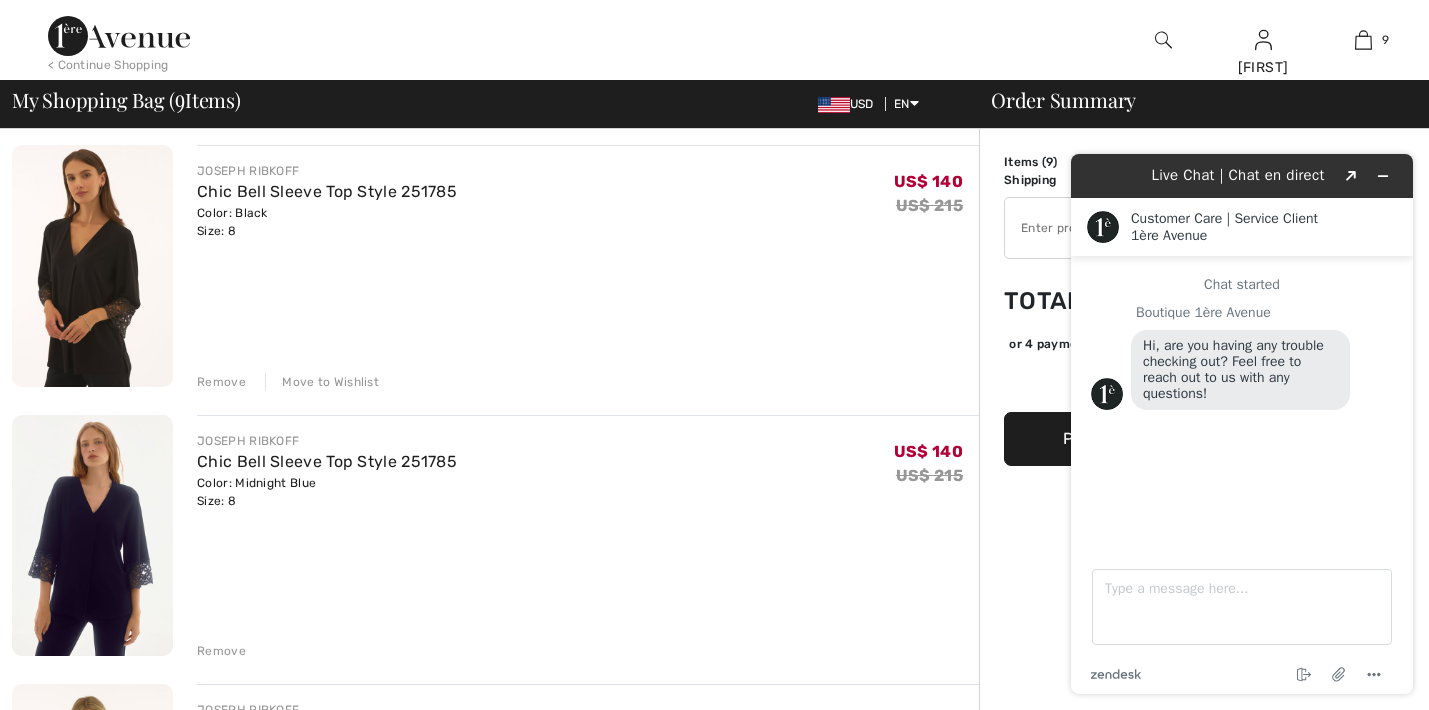 click on "Move to Wishlist" at bounding box center [322, 382] 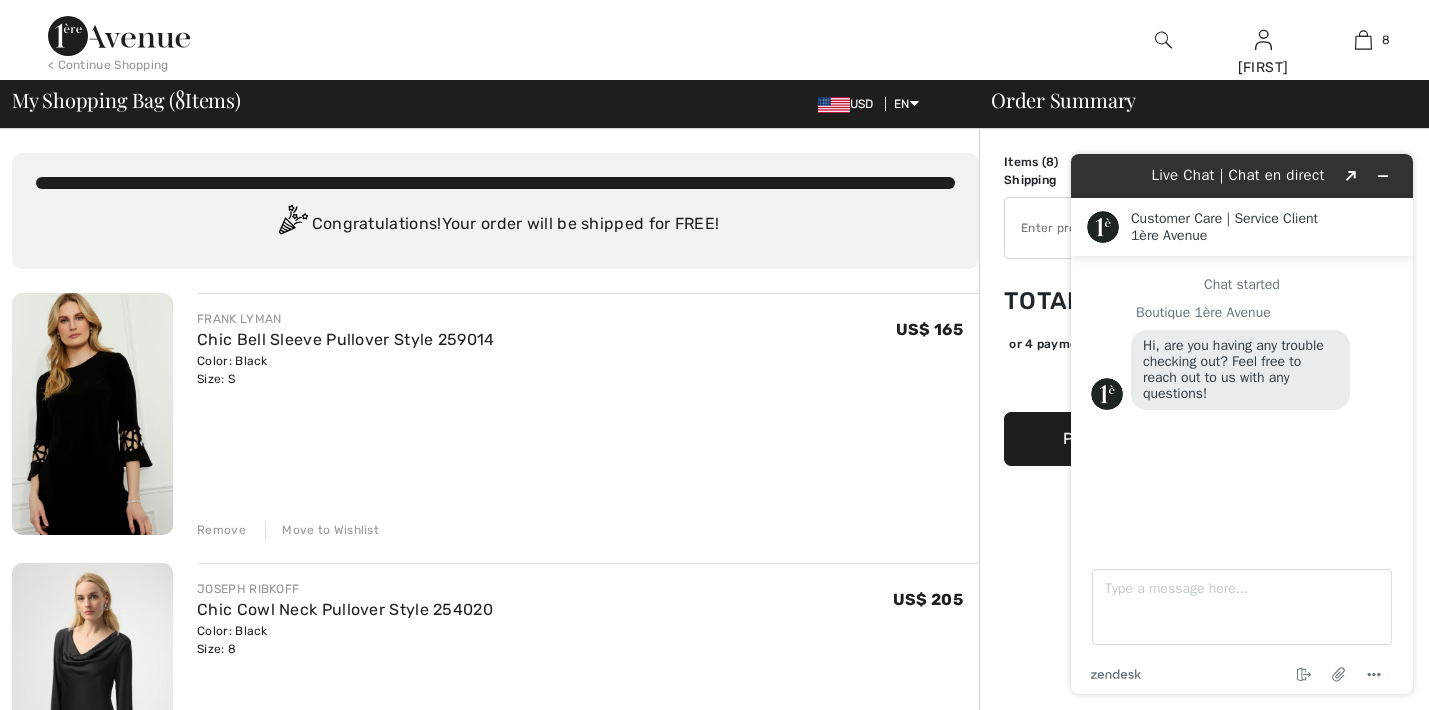 scroll, scrollTop: 0, scrollLeft: 0, axis: both 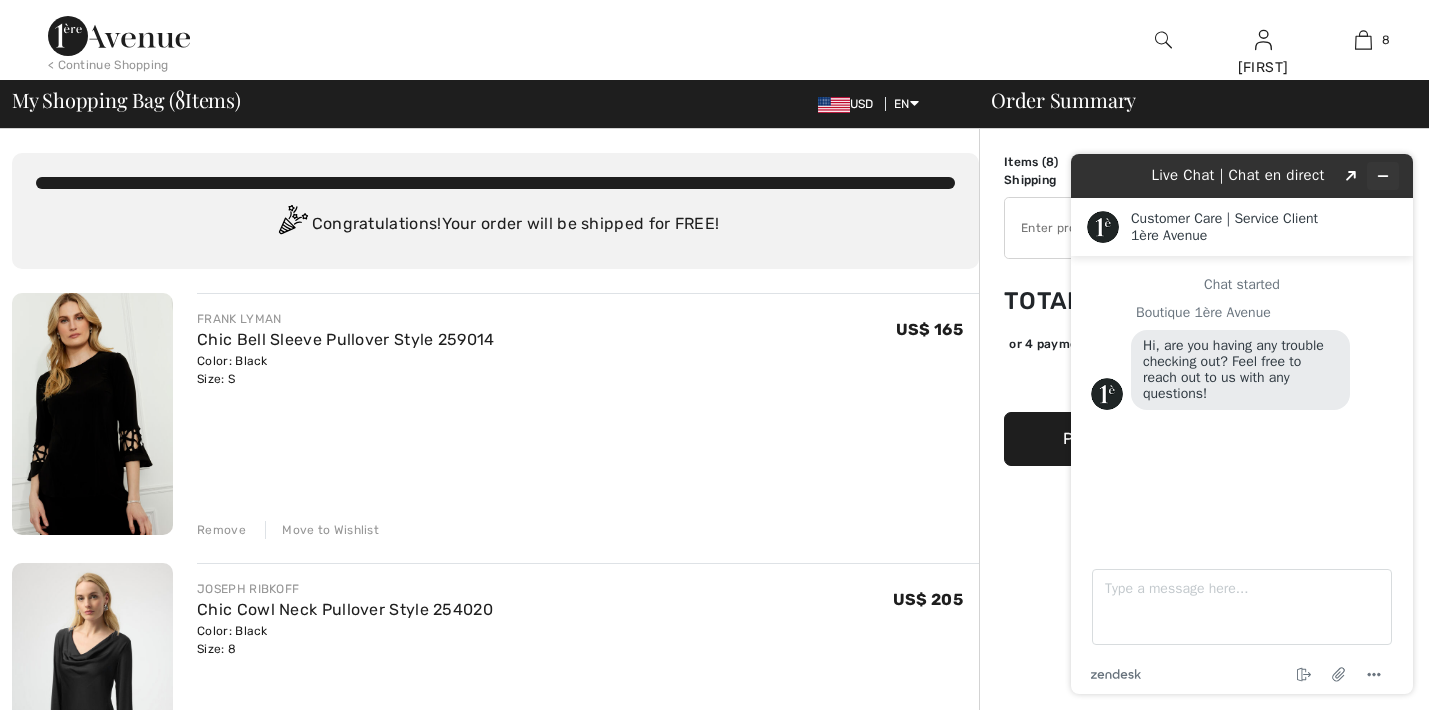 click 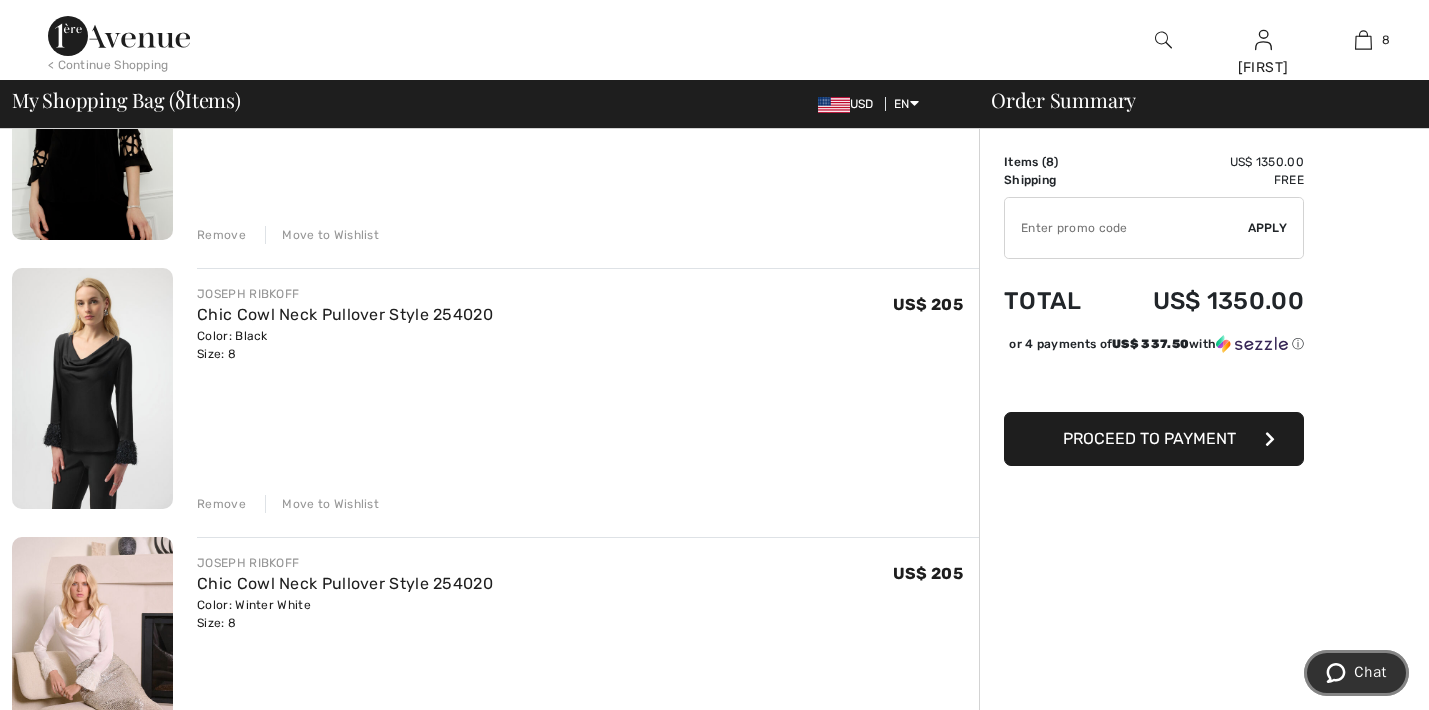 scroll, scrollTop: 302, scrollLeft: 0, axis: vertical 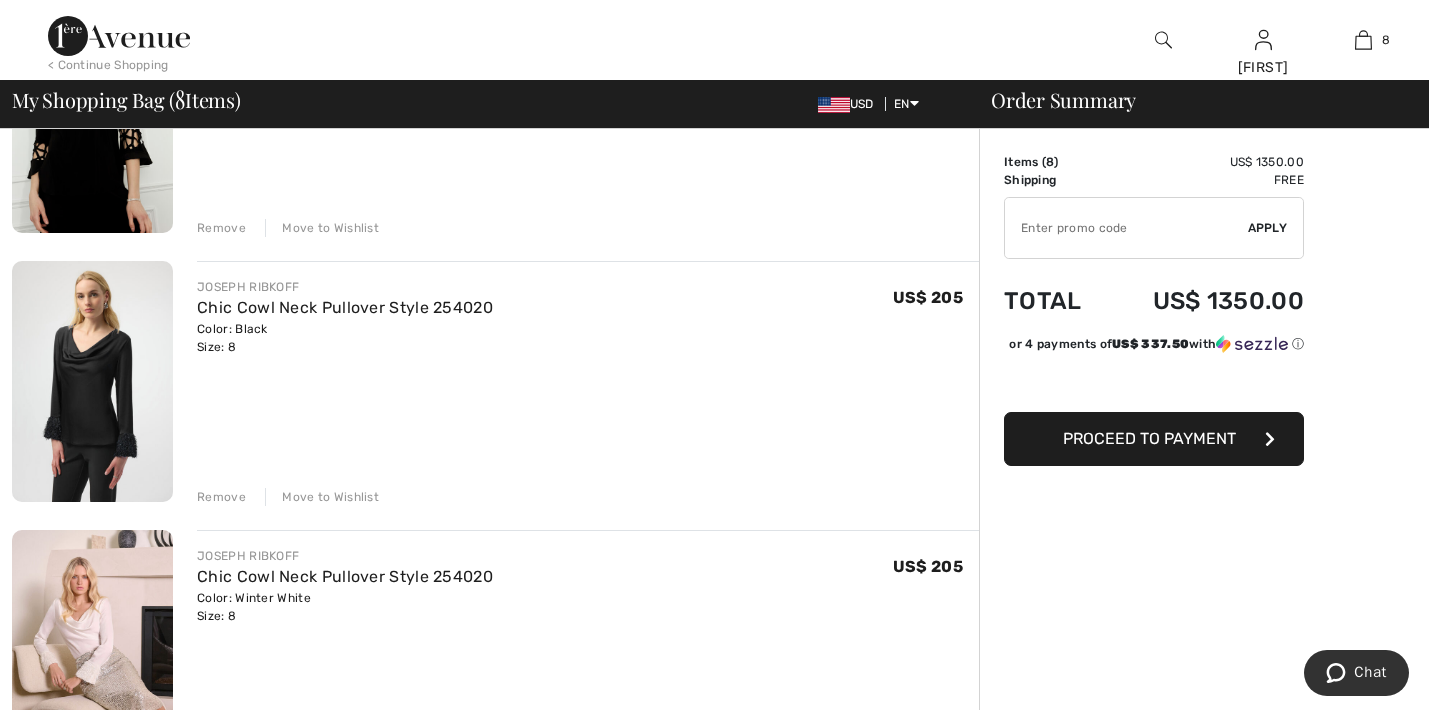click on "Move to Wishlist" at bounding box center (322, 497) 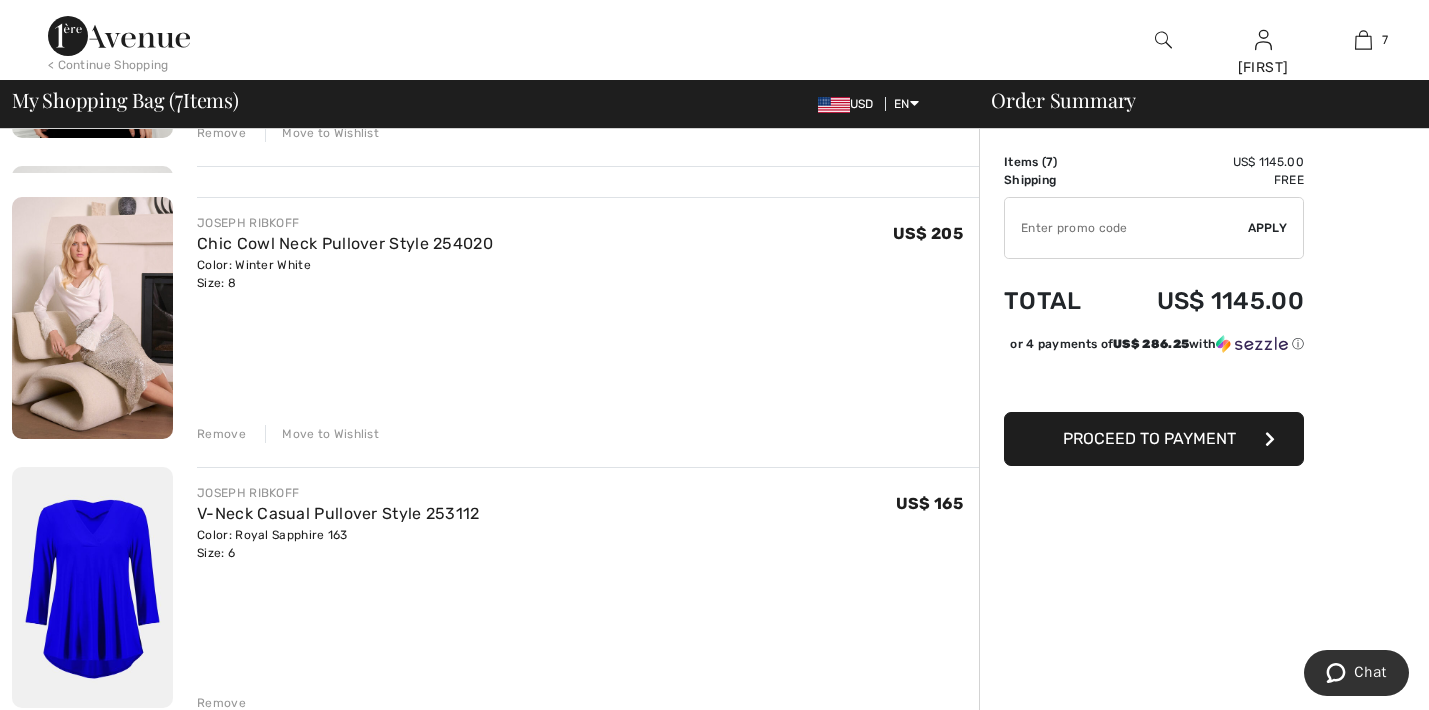 scroll, scrollTop: 405, scrollLeft: 0, axis: vertical 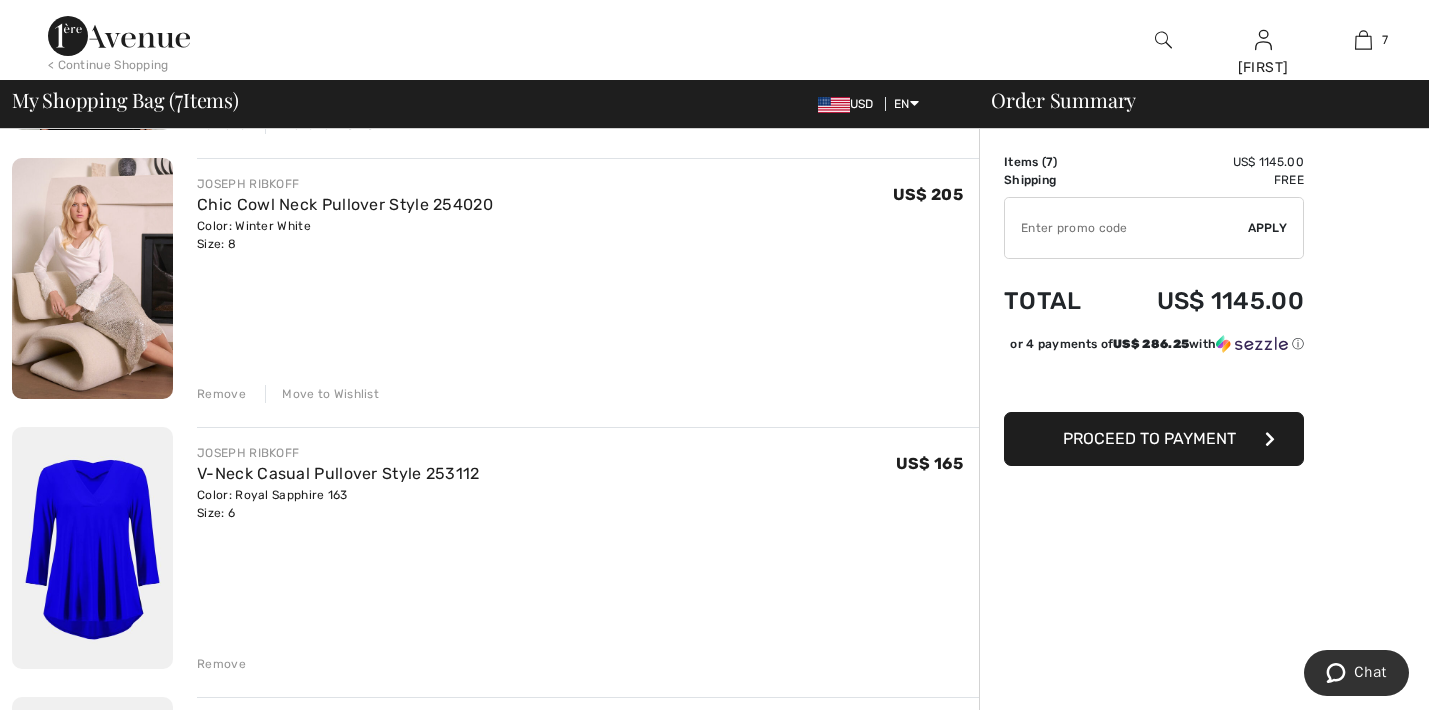 click on "Move to Wishlist" at bounding box center (322, 394) 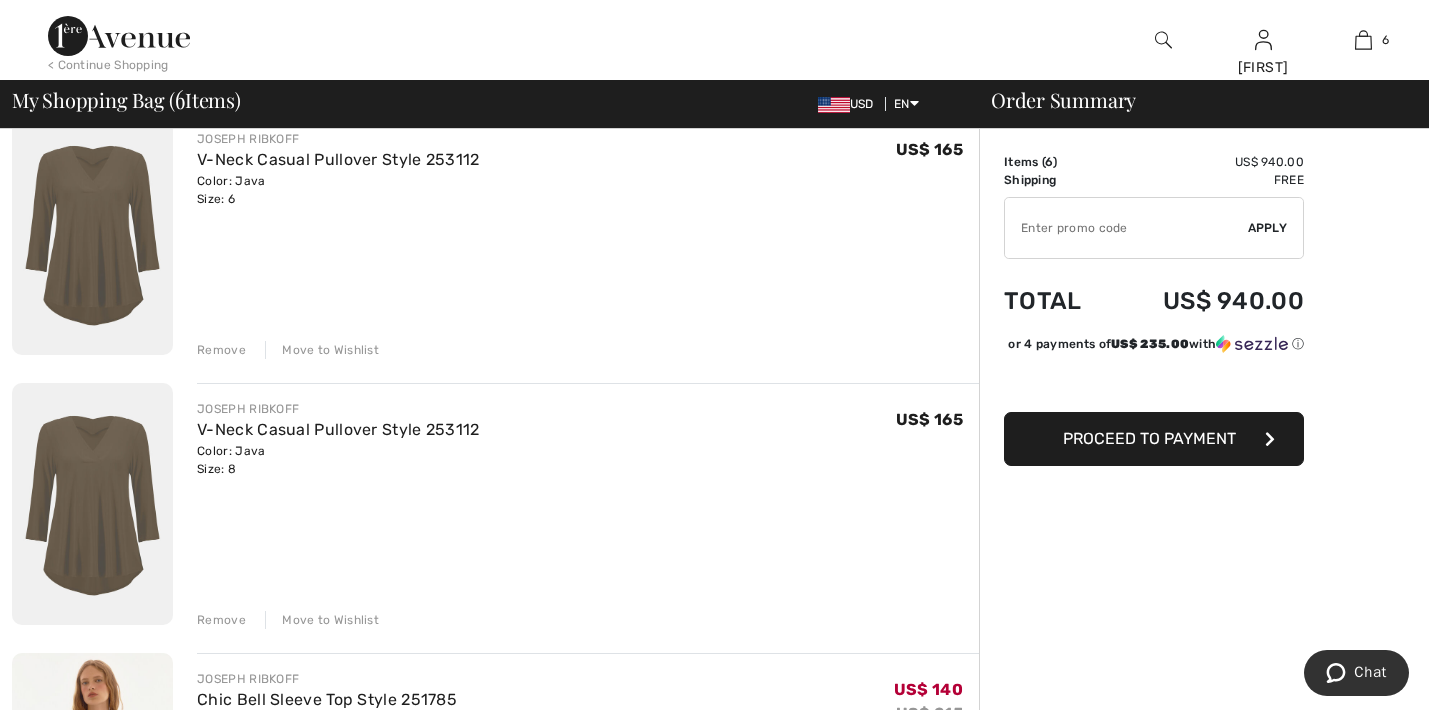 scroll, scrollTop: 727, scrollLeft: 0, axis: vertical 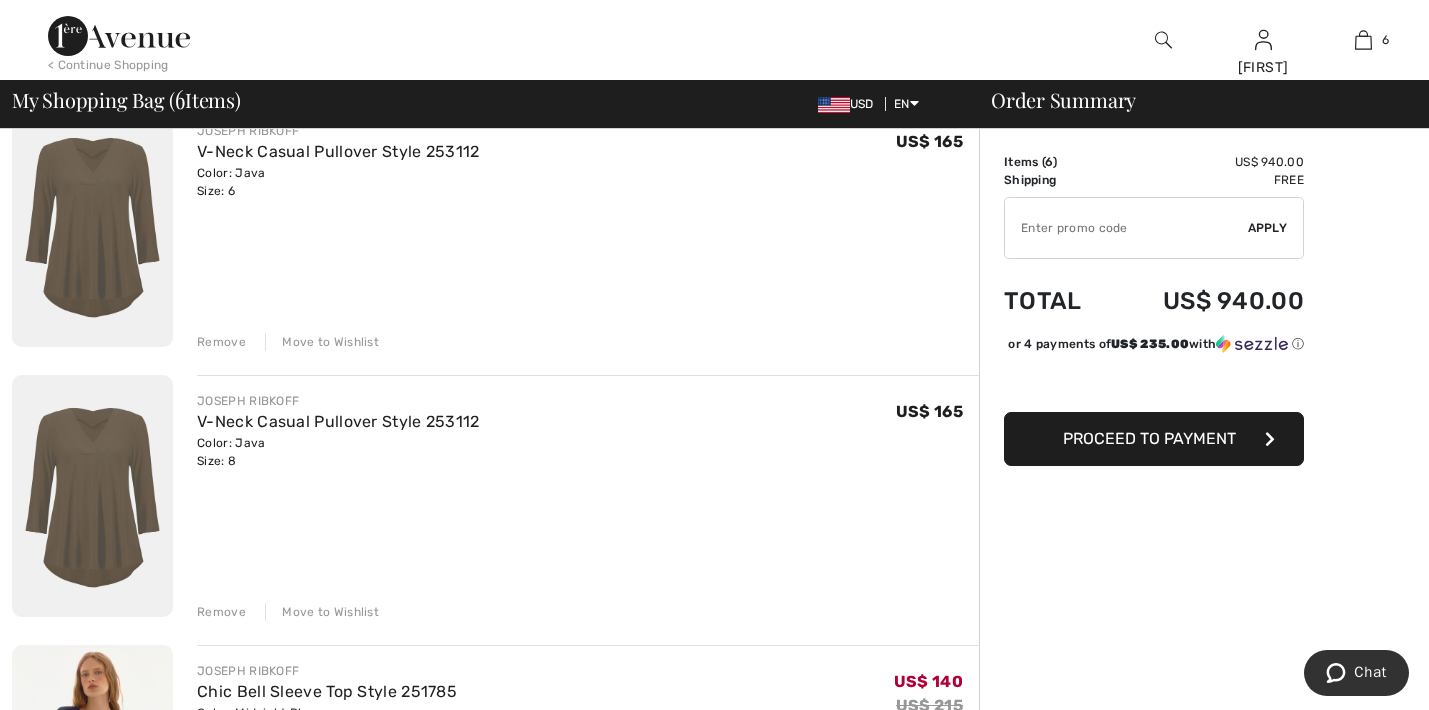 click on "Move to Wishlist" at bounding box center (322, 612) 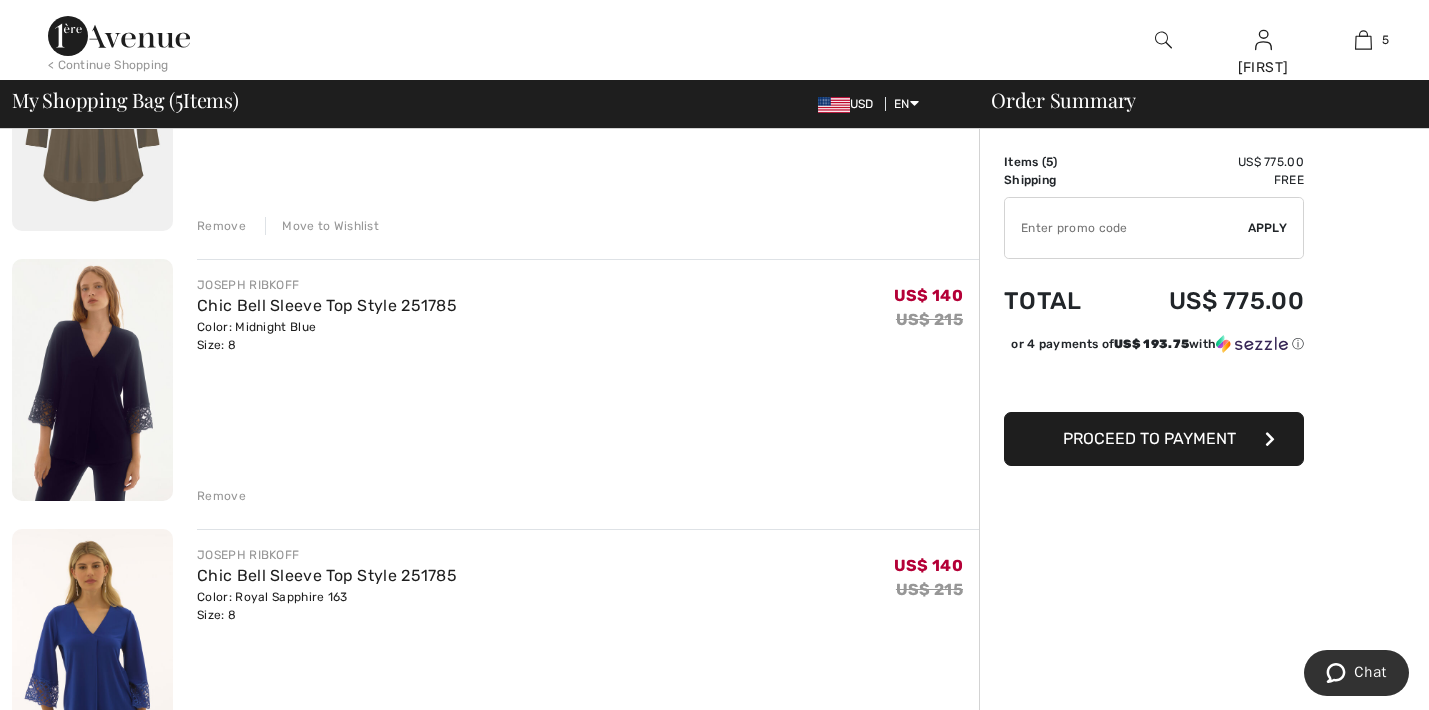 scroll, scrollTop: 863, scrollLeft: 0, axis: vertical 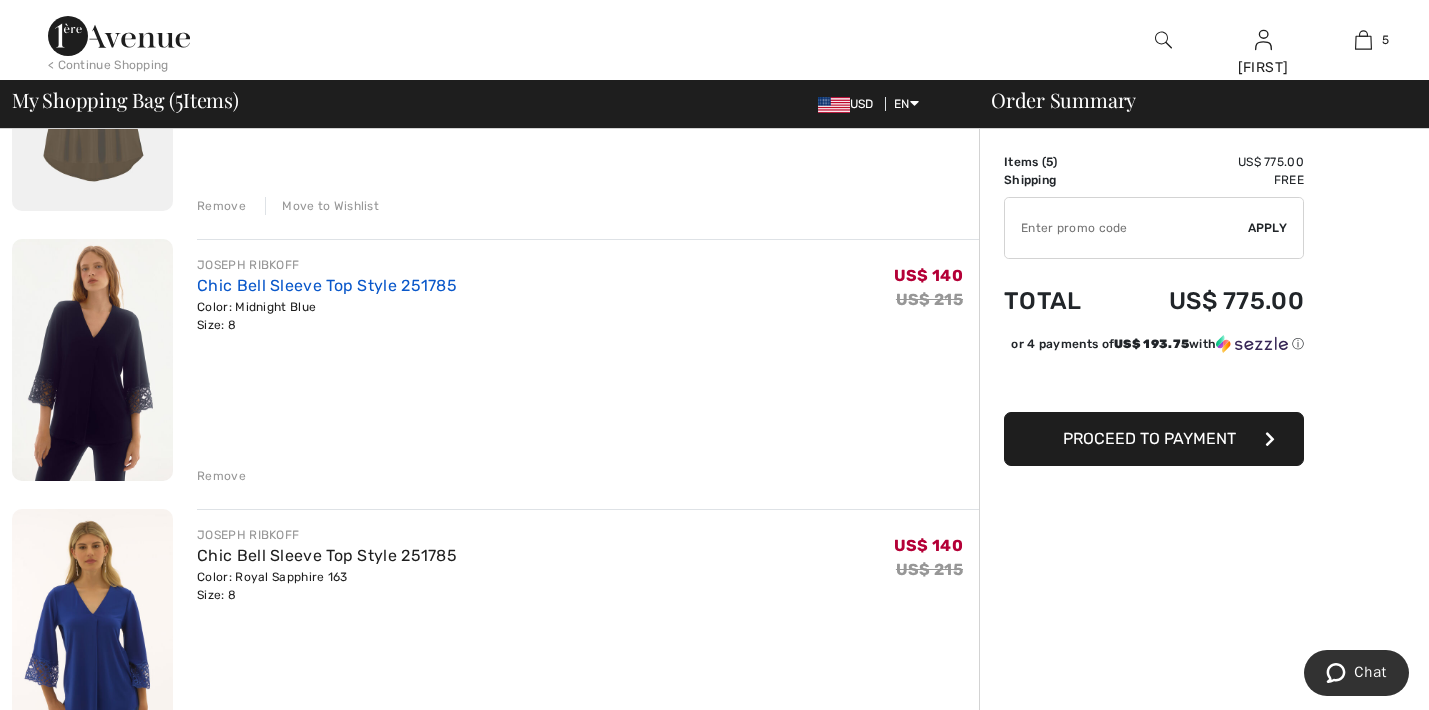 click on "Chic Bell Sleeve Top Style 251785" at bounding box center (327, 285) 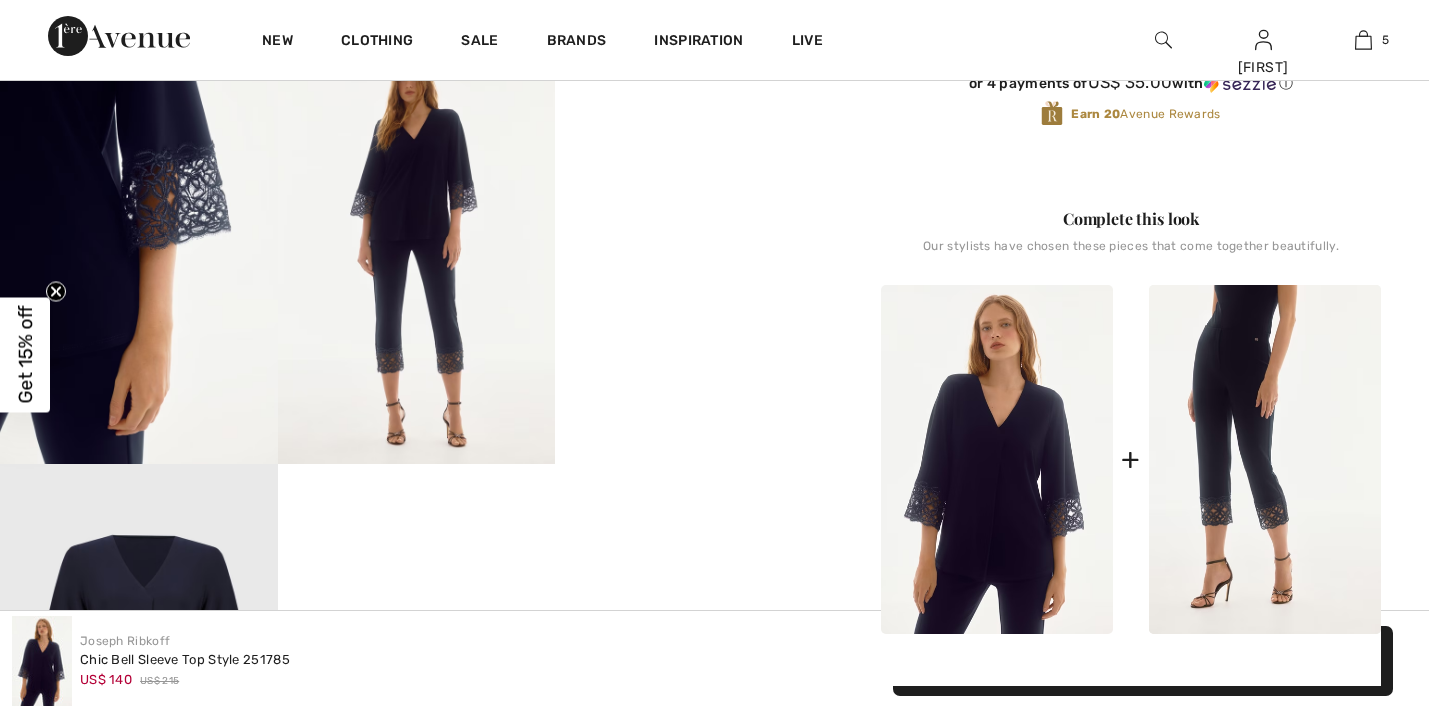 checkbox on "true" 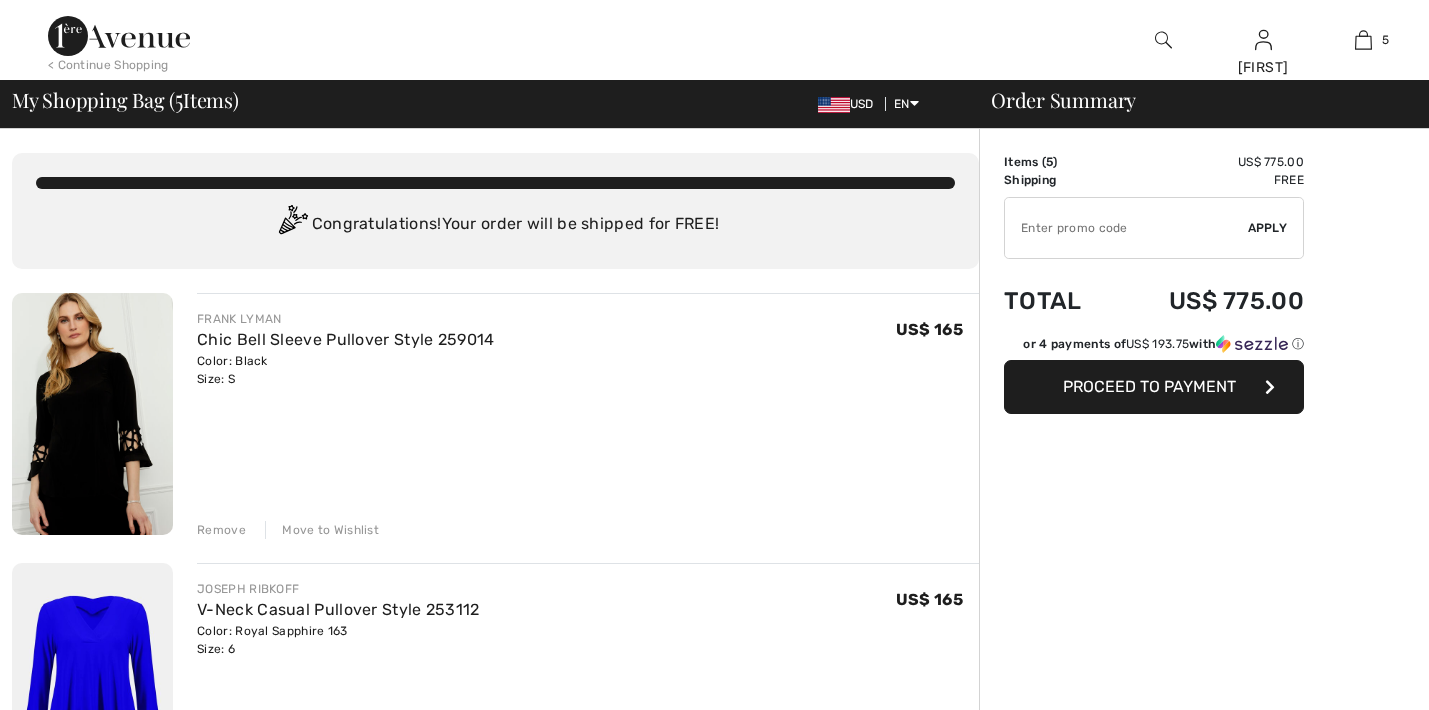 click on "Remove" at bounding box center (221, 1339) 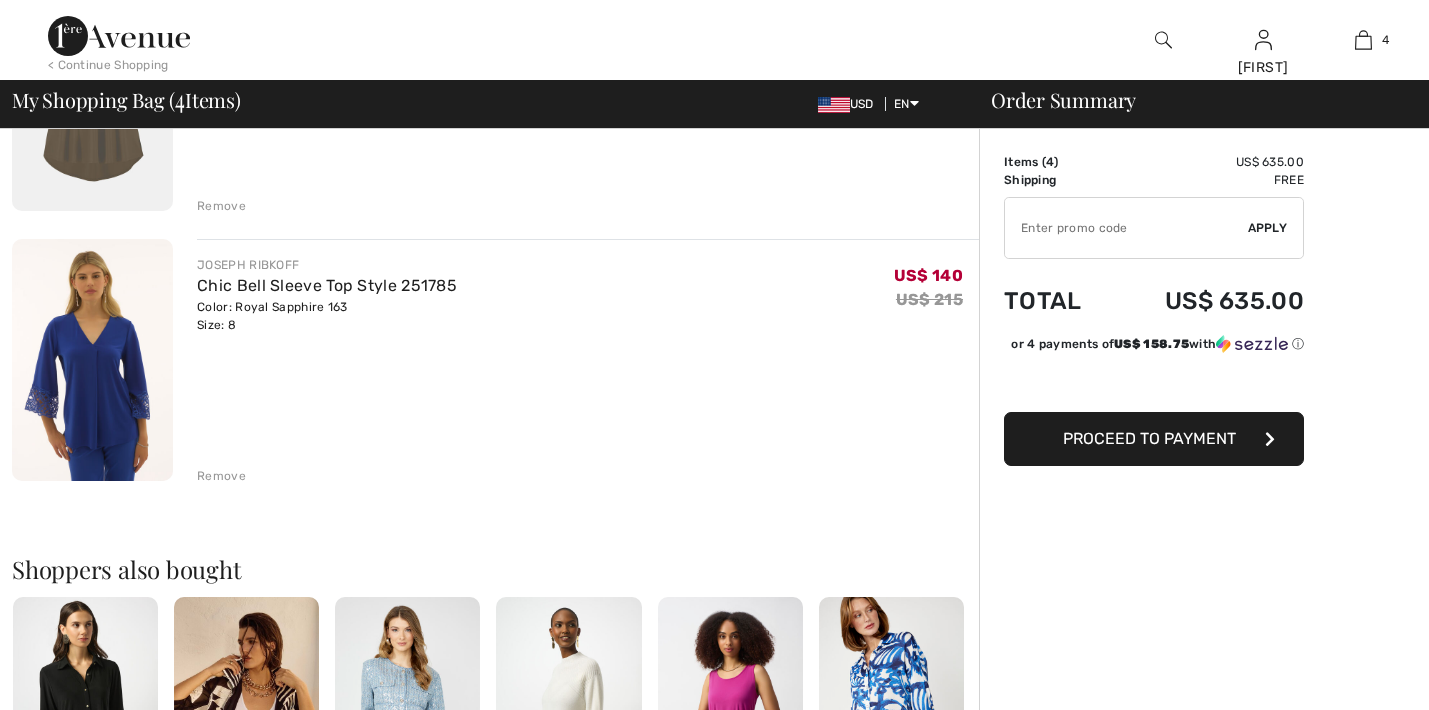 scroll, scrollTop: 863, scrollLeft: 0, axis: vertical 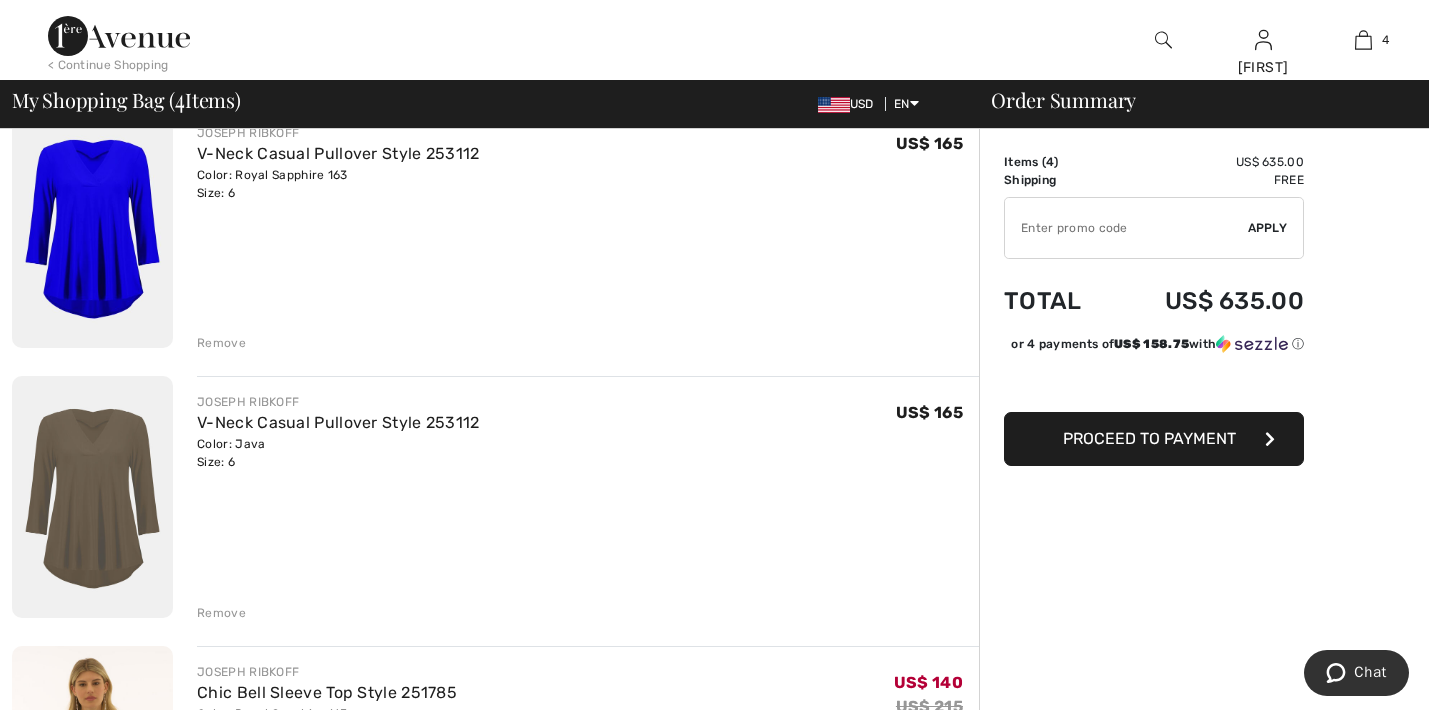 click on "Remove" at bounding box center (221, 343) 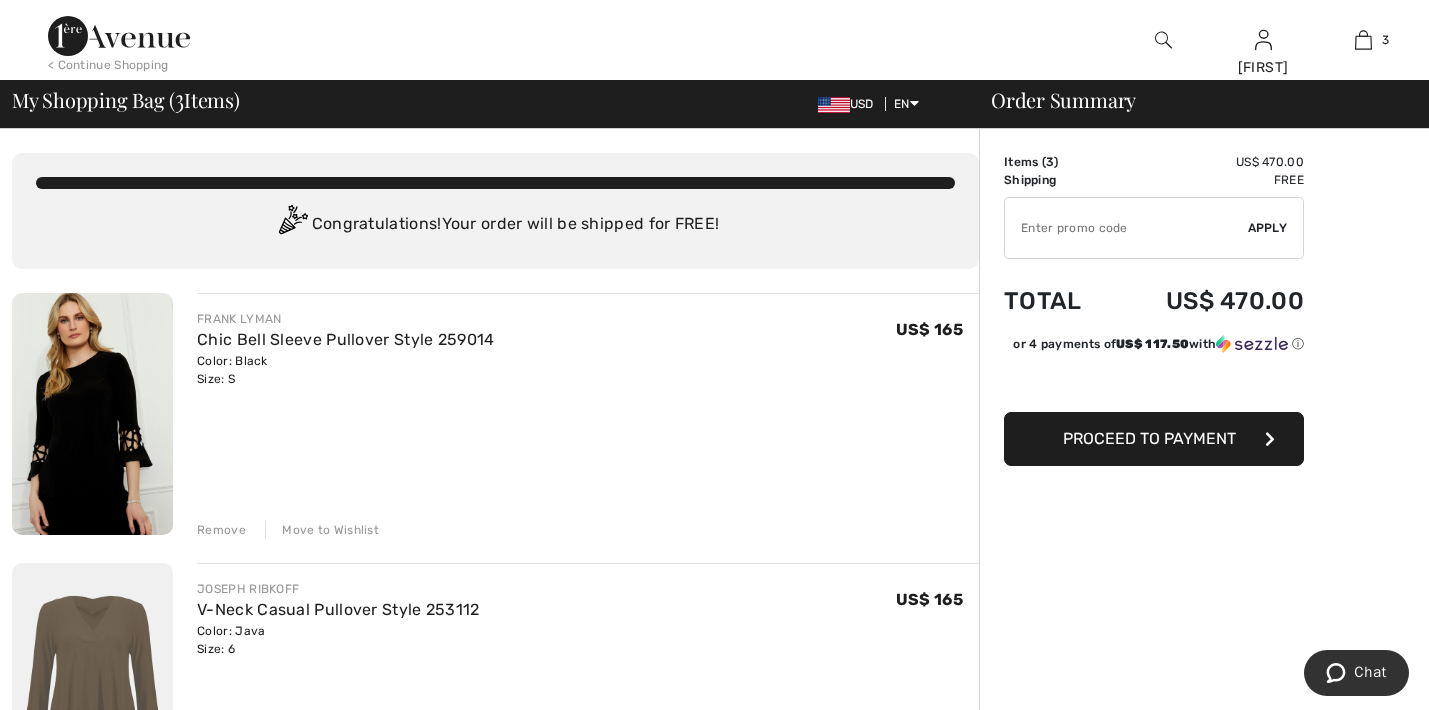 scroll, scrollTop: 0, scrollLeft: 0, axis: both 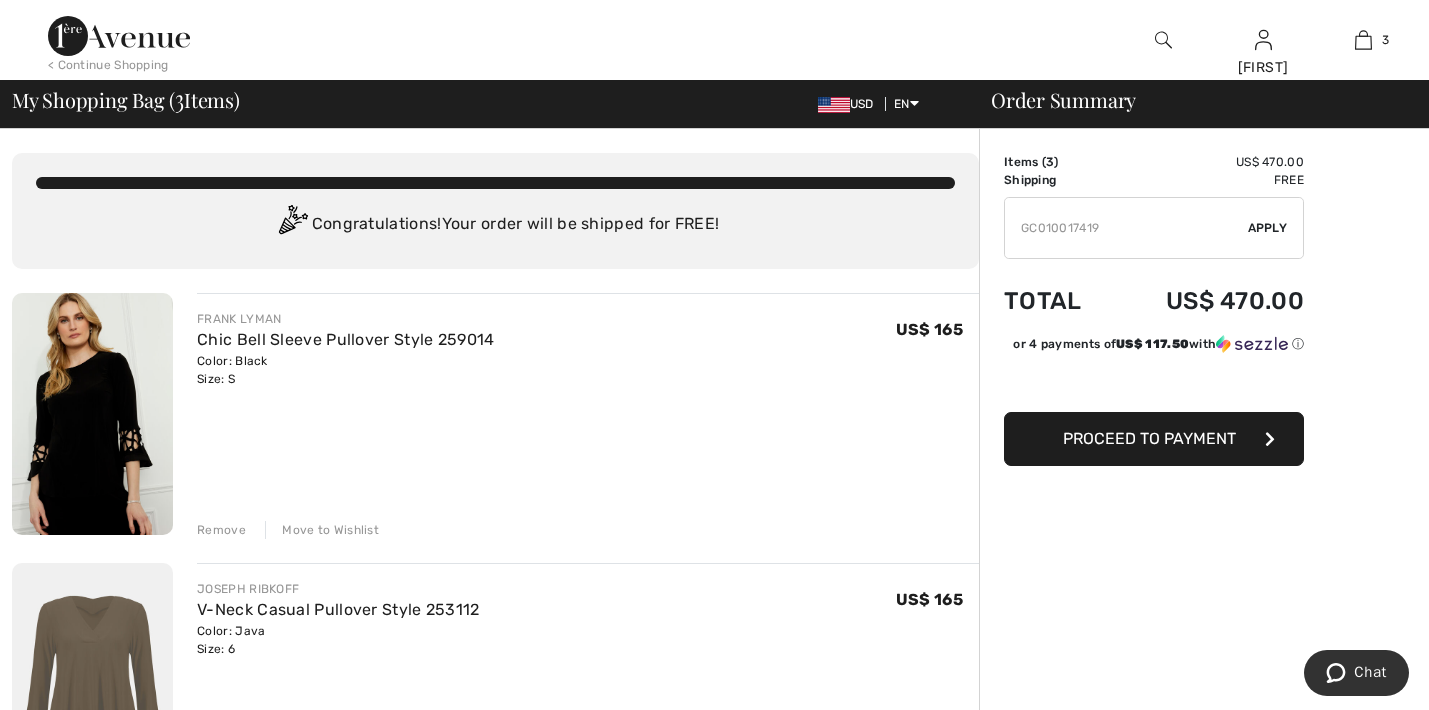 type on "GC010017419" 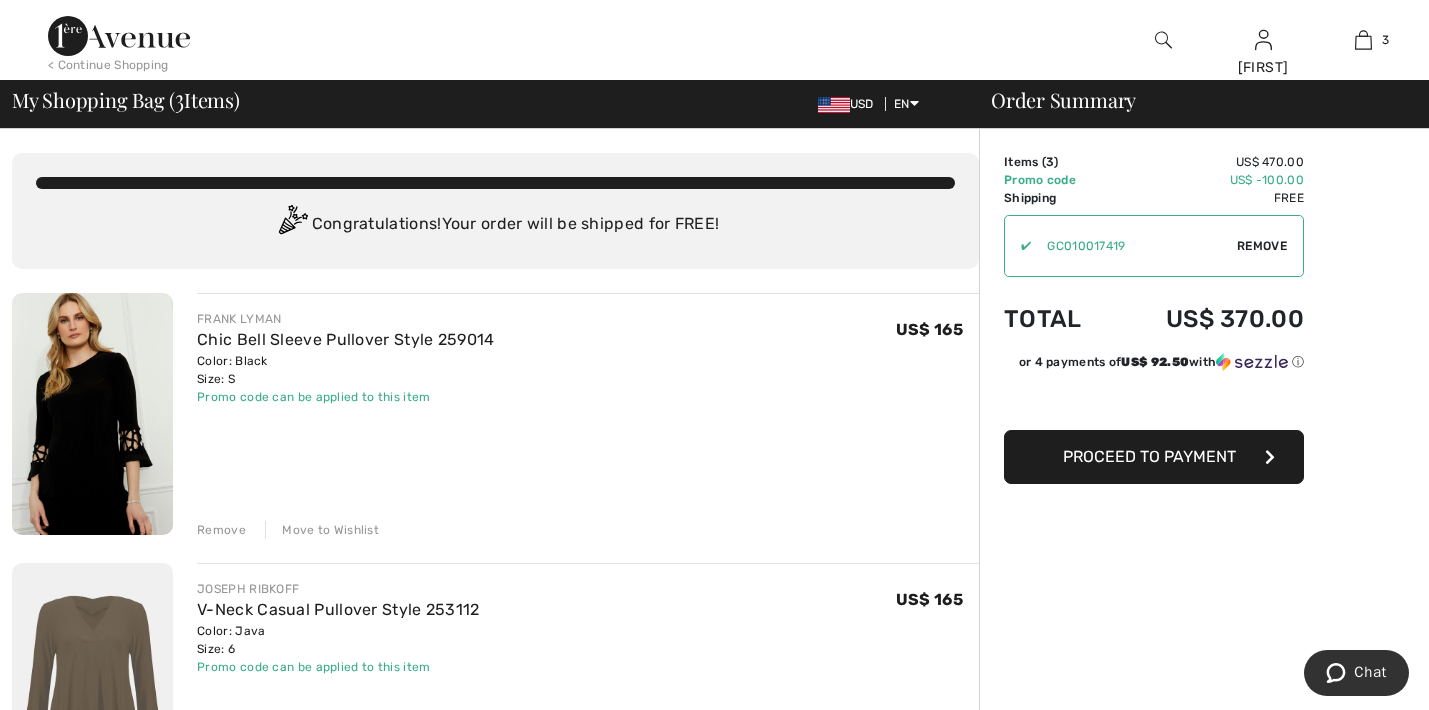 click on "Proceed to Payment" at bounding box center [1149, 456] 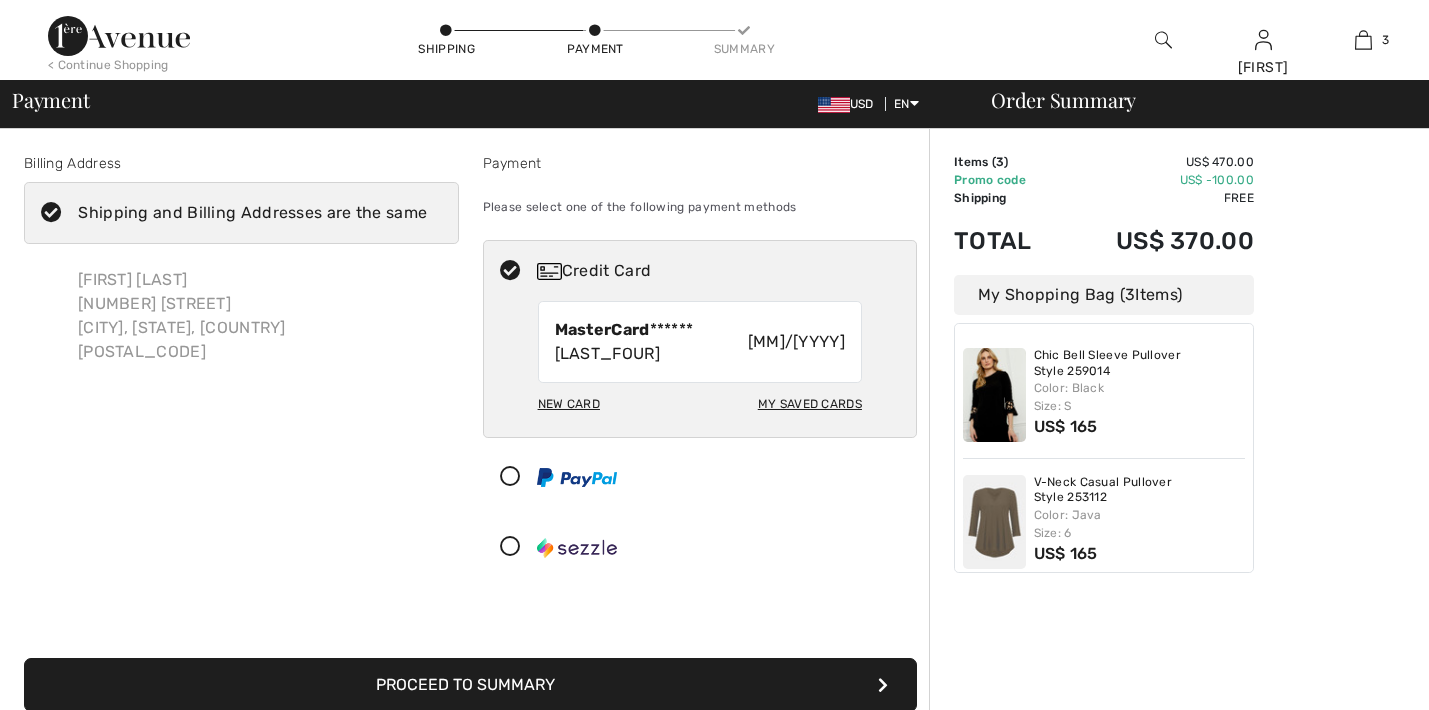 checkbox on "true" 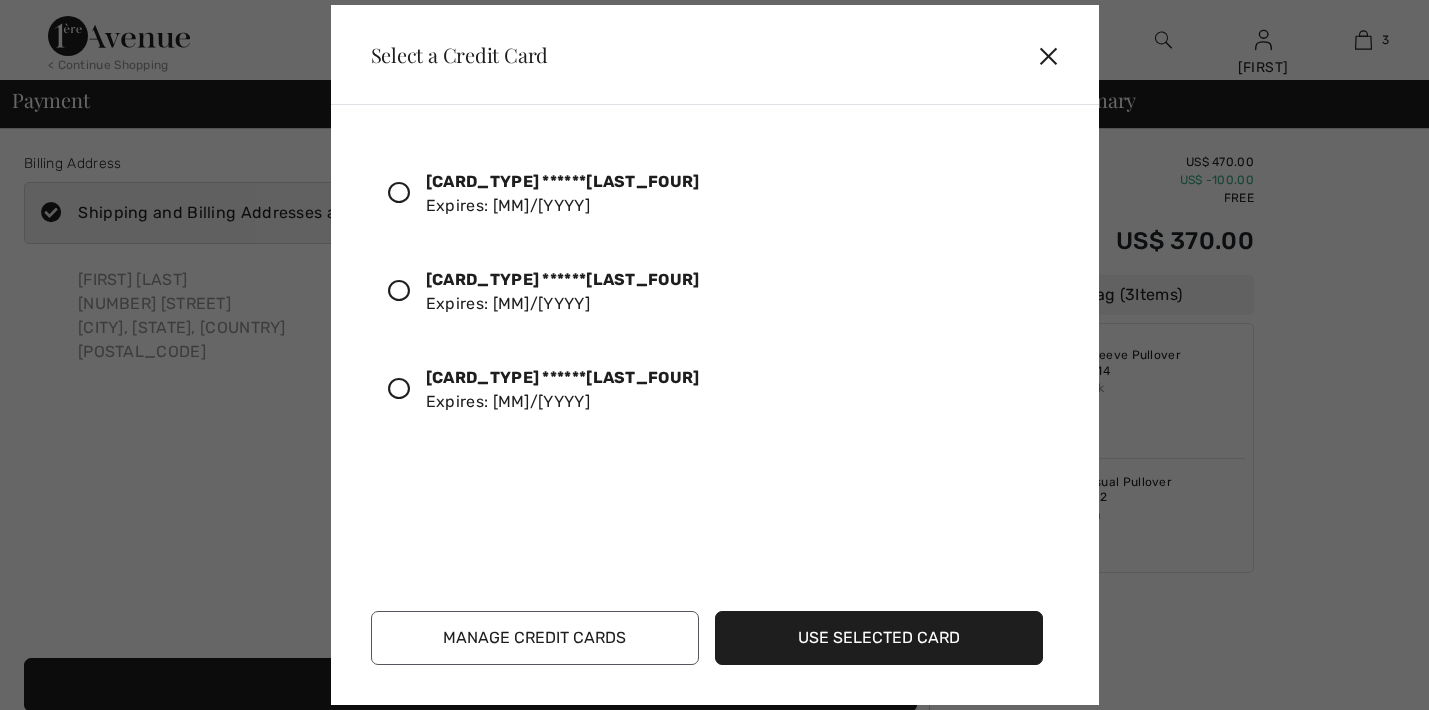 scroll, scrollTop: 0, scrollLeft: 0, axis: both 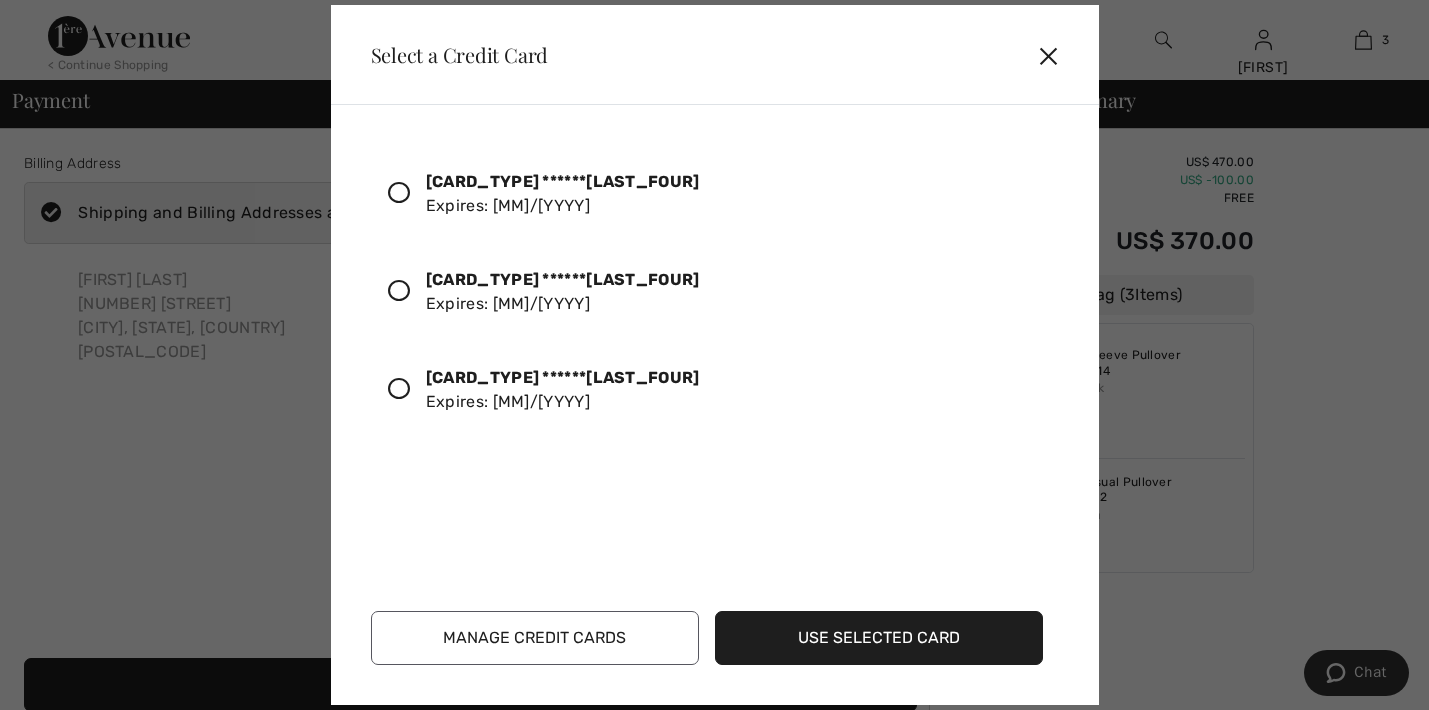 click at bounding box center [399, 389] 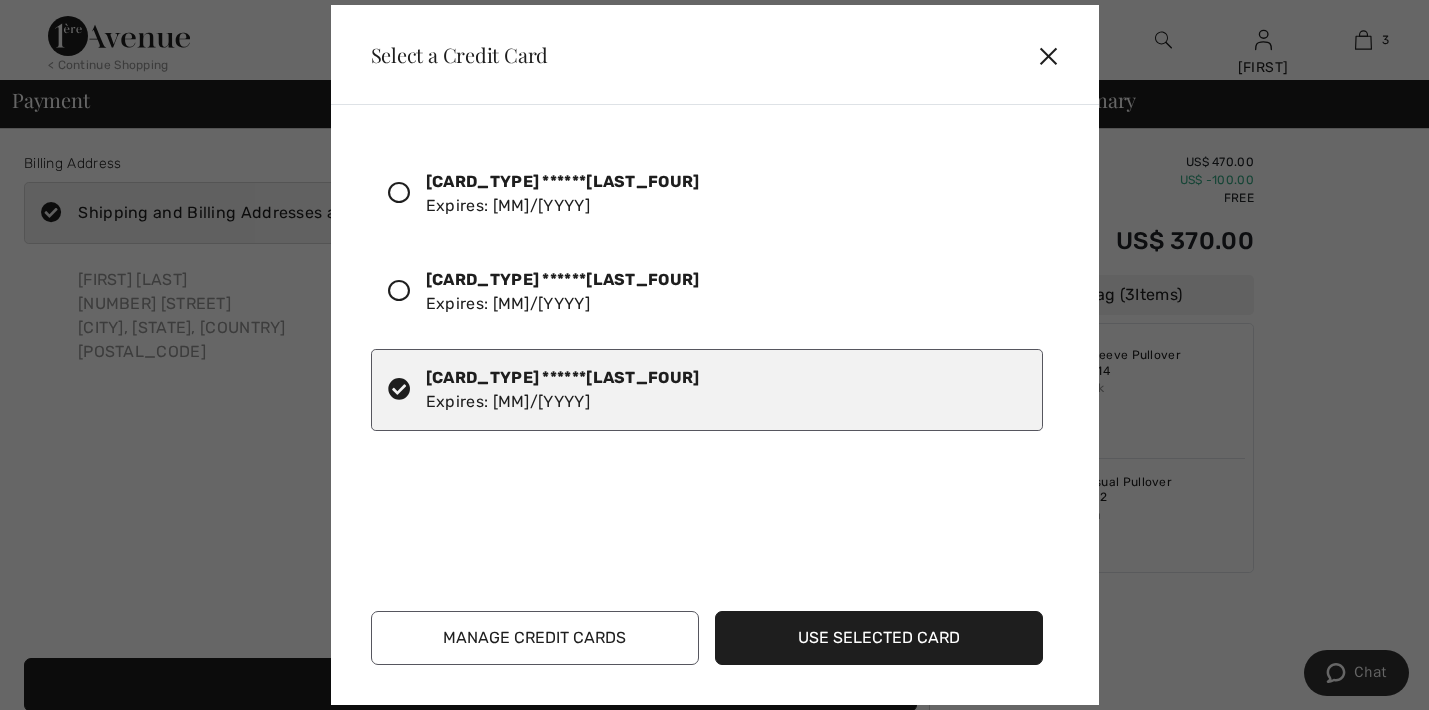 click on "Use Selected Card" at bounding box center (879, 638) 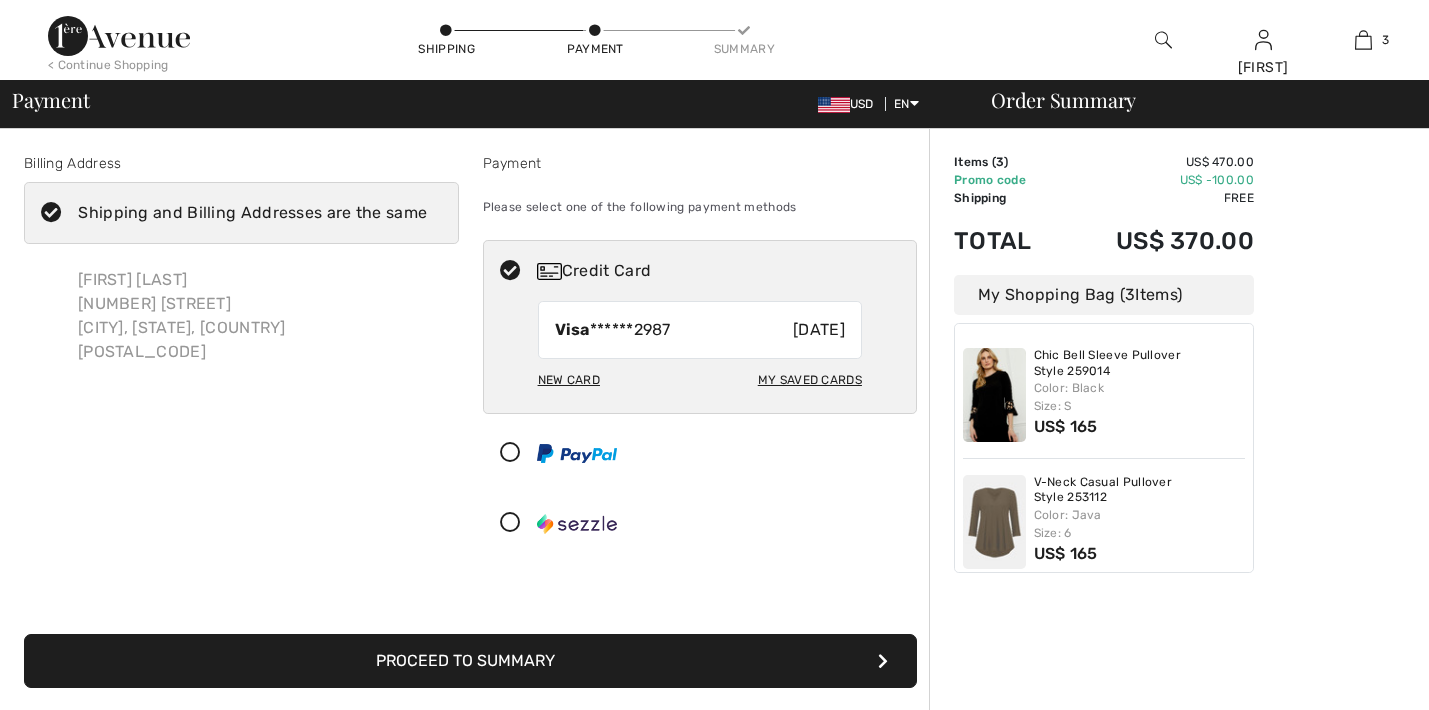 checkbox on "true" 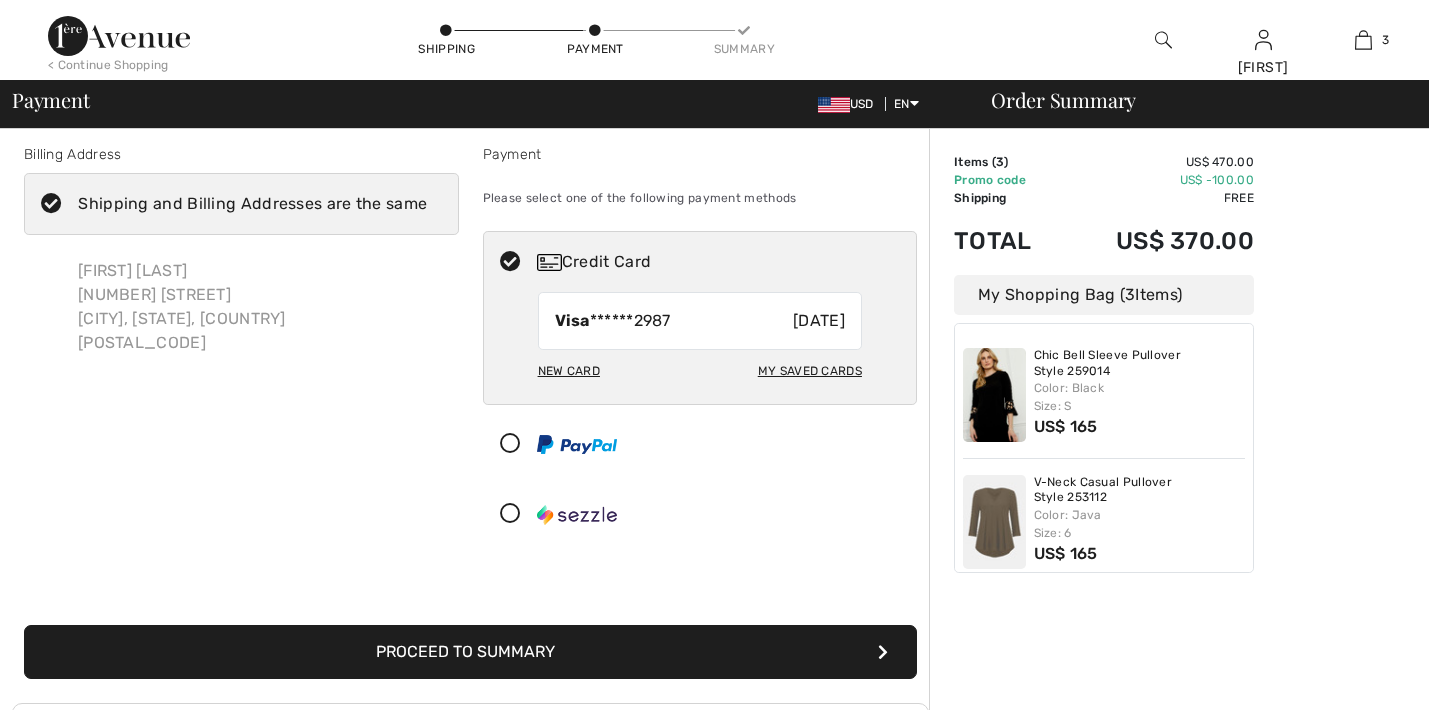 scroll, scrollTop: 124, scrollLeft: 0, axis: vertical 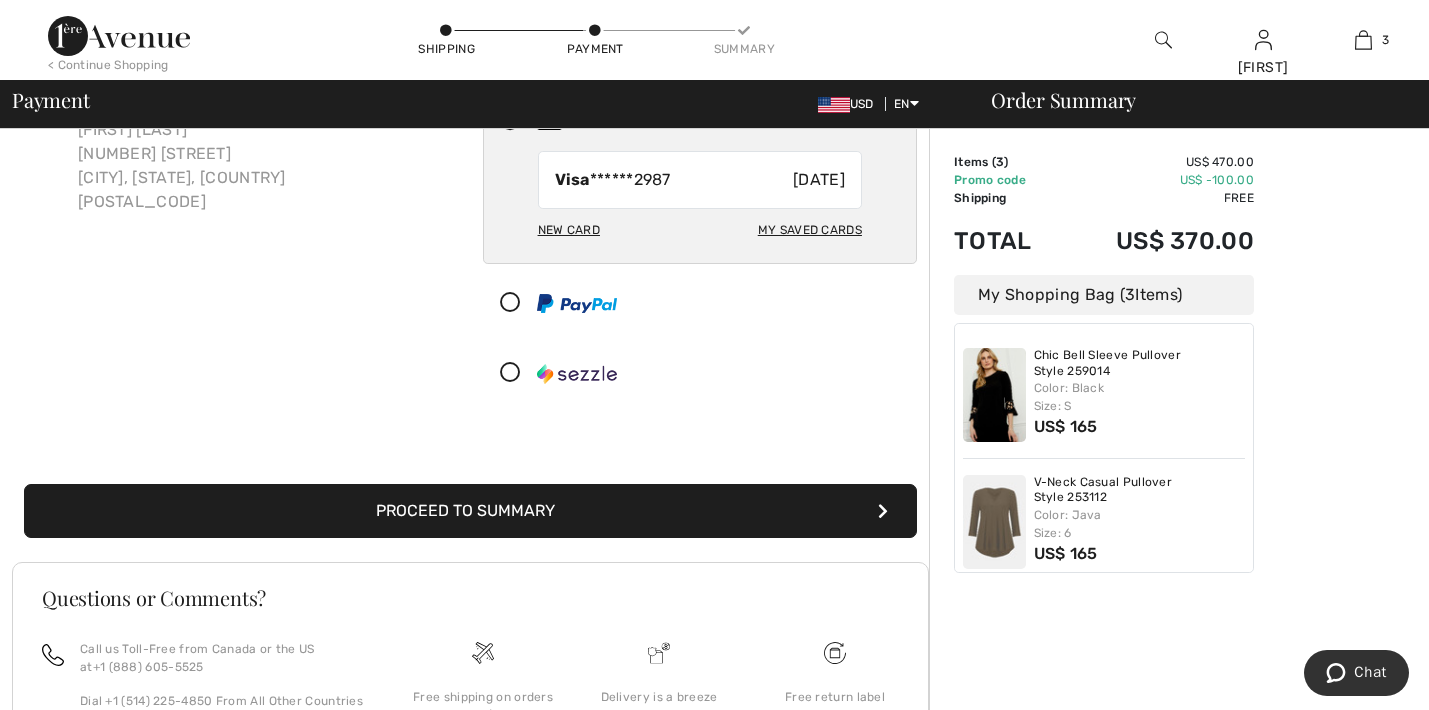 click on "Proceed to Summary" at bounding box center [470, 511] 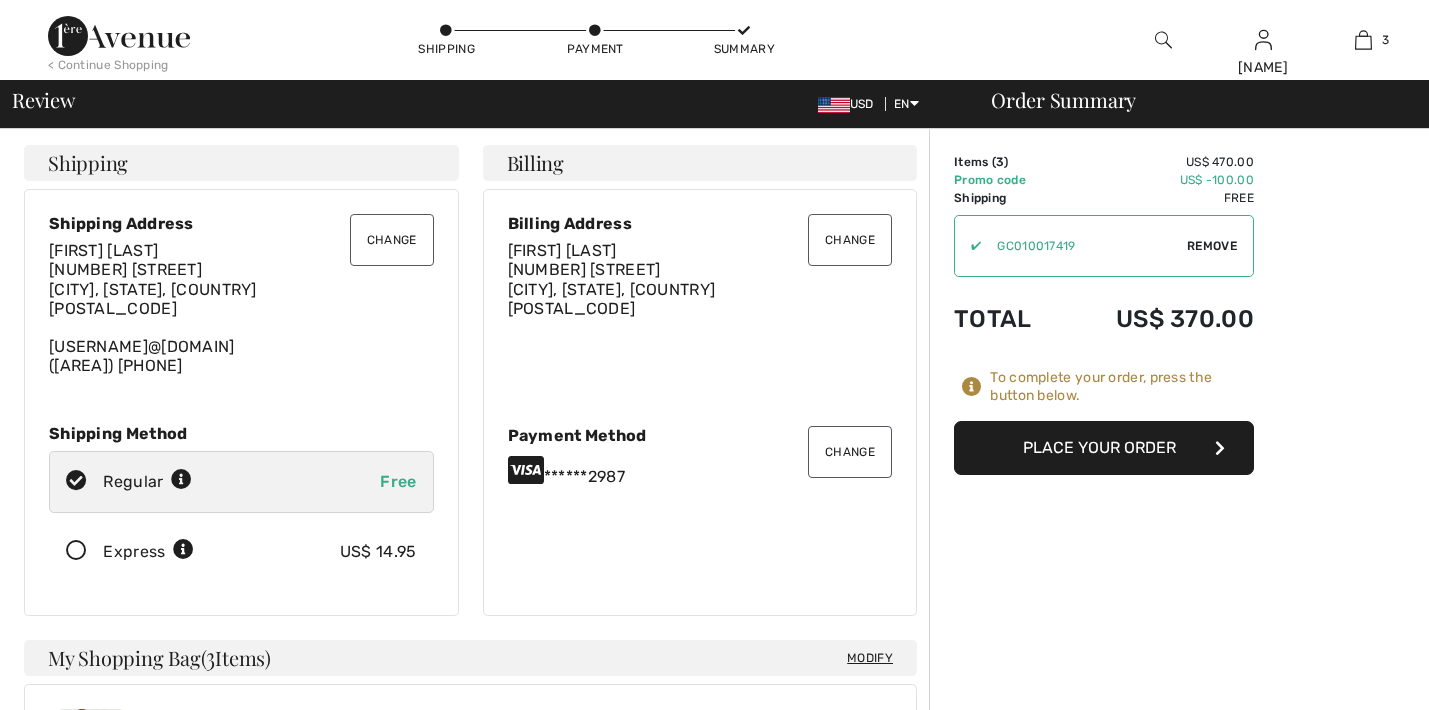 scroll, scrollTop: 0, scrollLeft: 0, axis: both 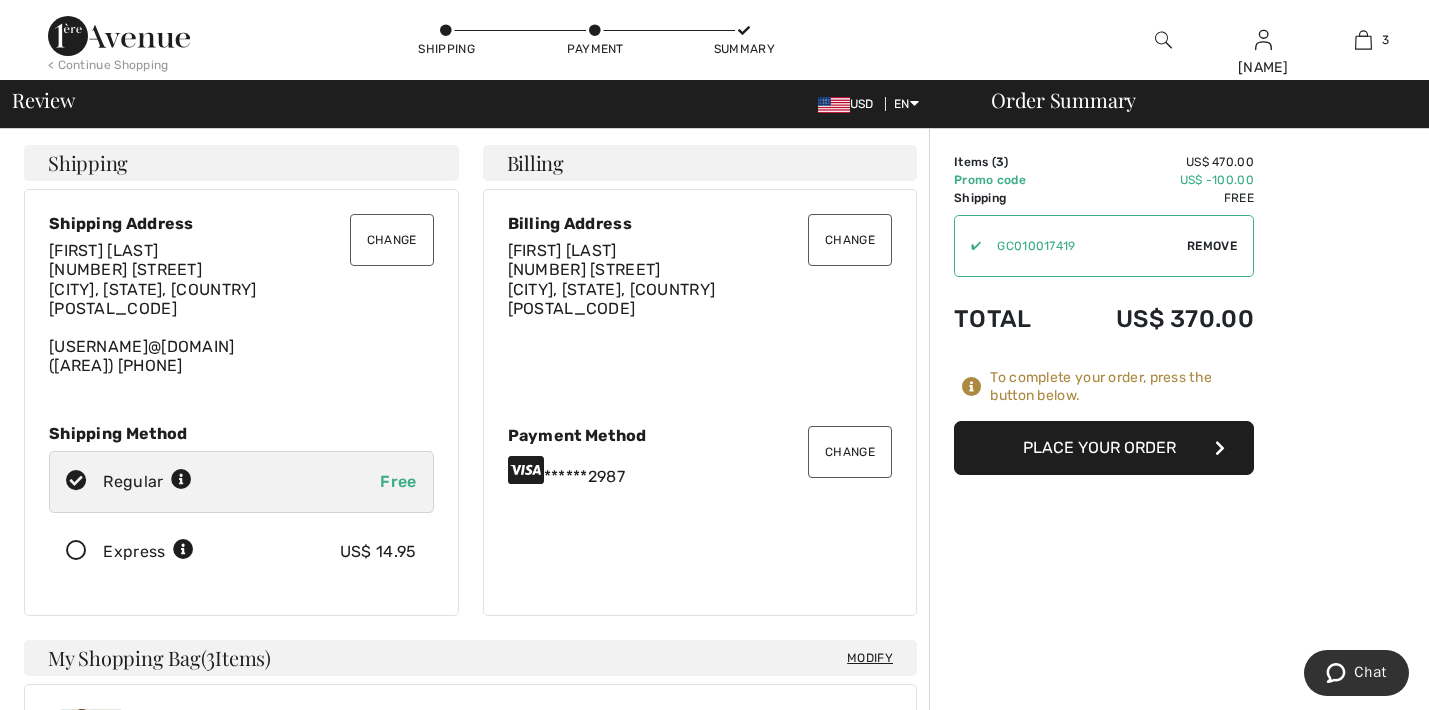 click on "Place Your Order" at bounding box center (1104, 448) 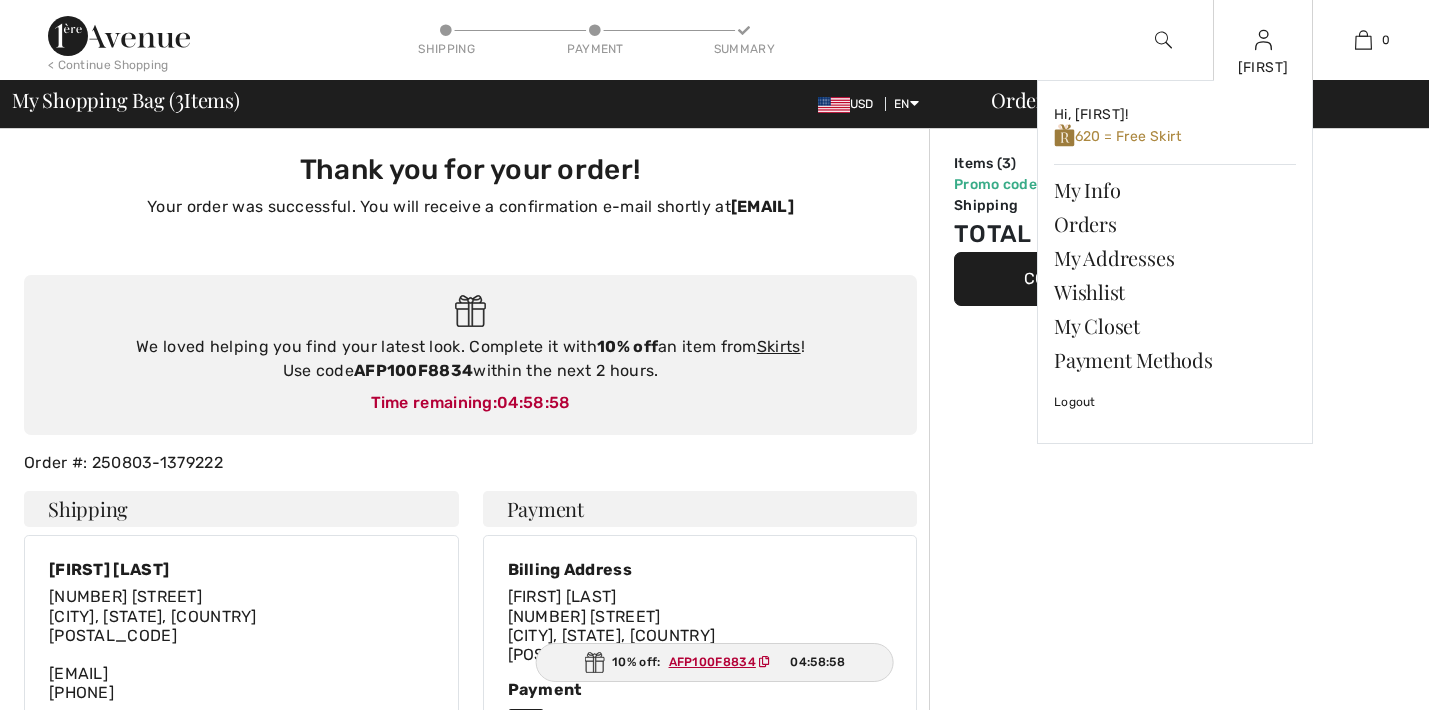 scroll, scrollTop: 0, scrollLeft: 0, axis: both 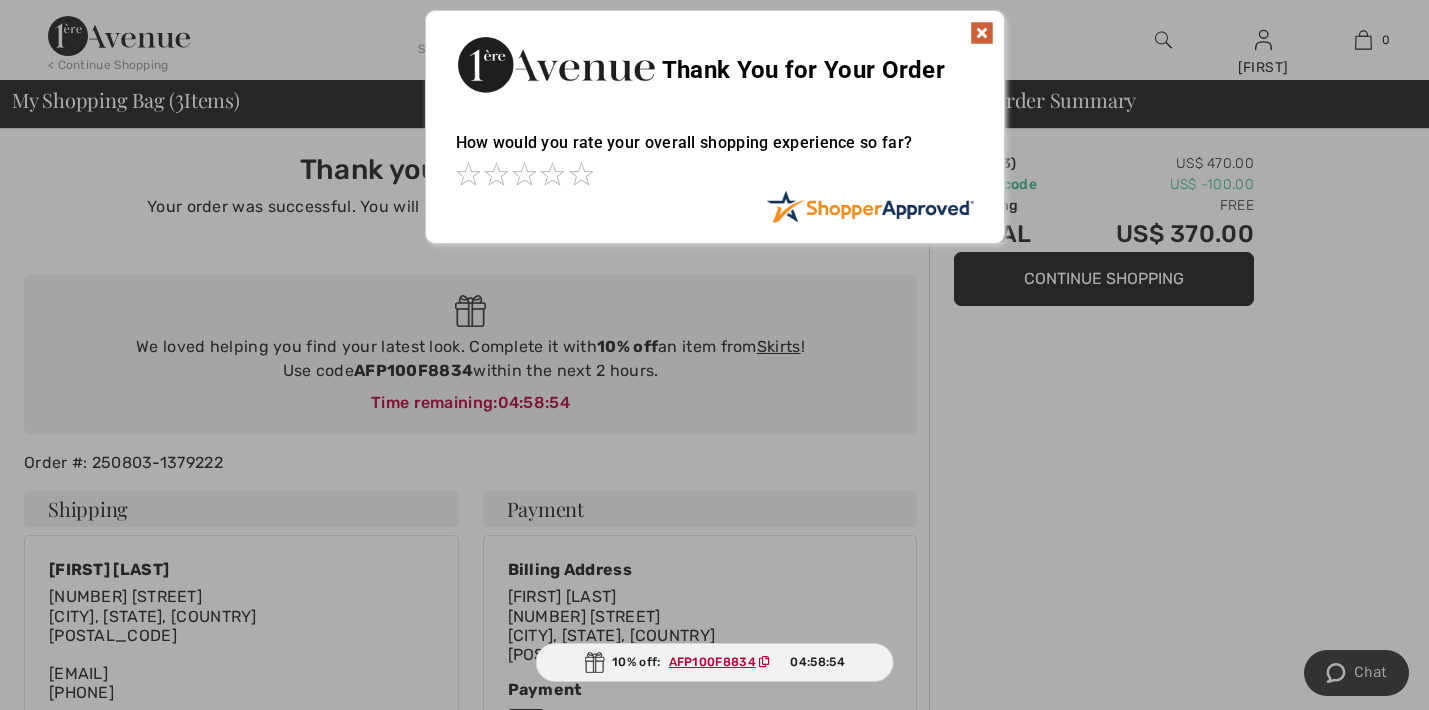 click at bounding box center (982, 33) 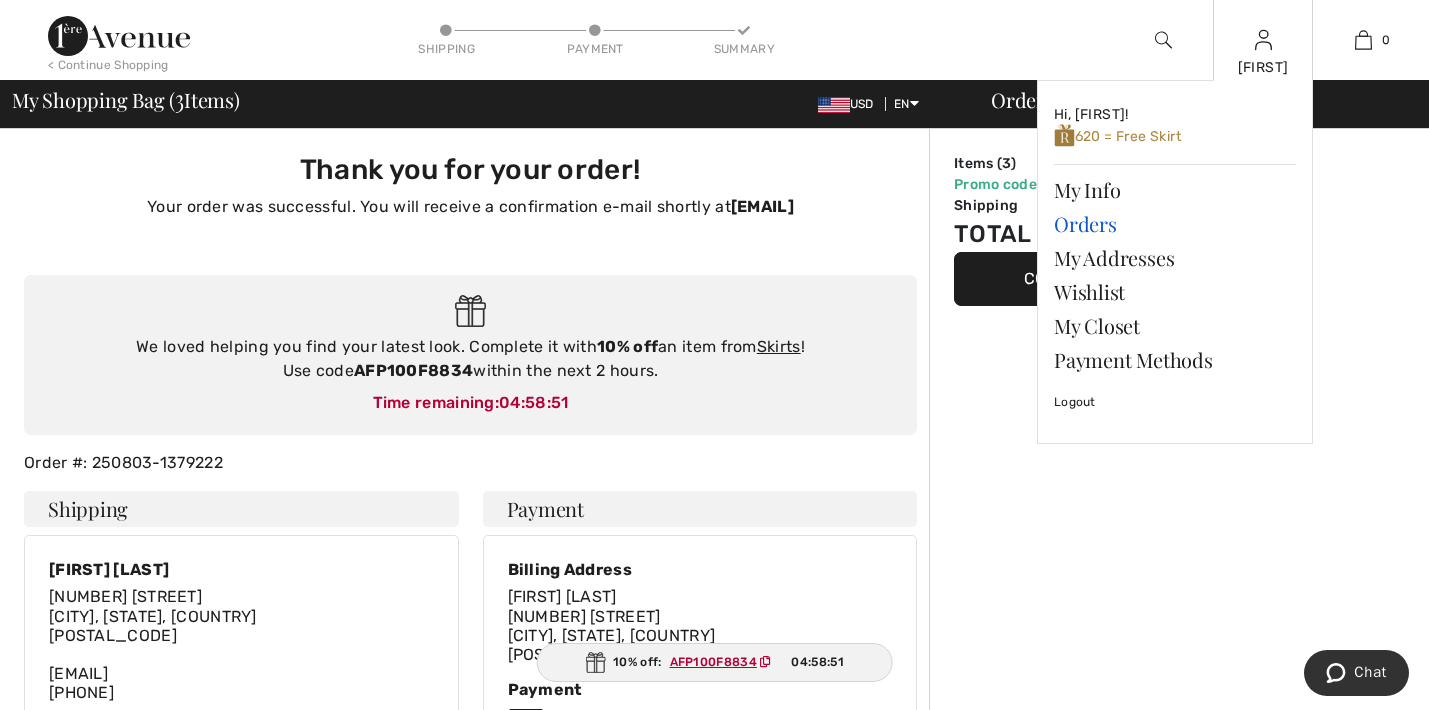 click on "Orders" at bounding box center (1175, 224) 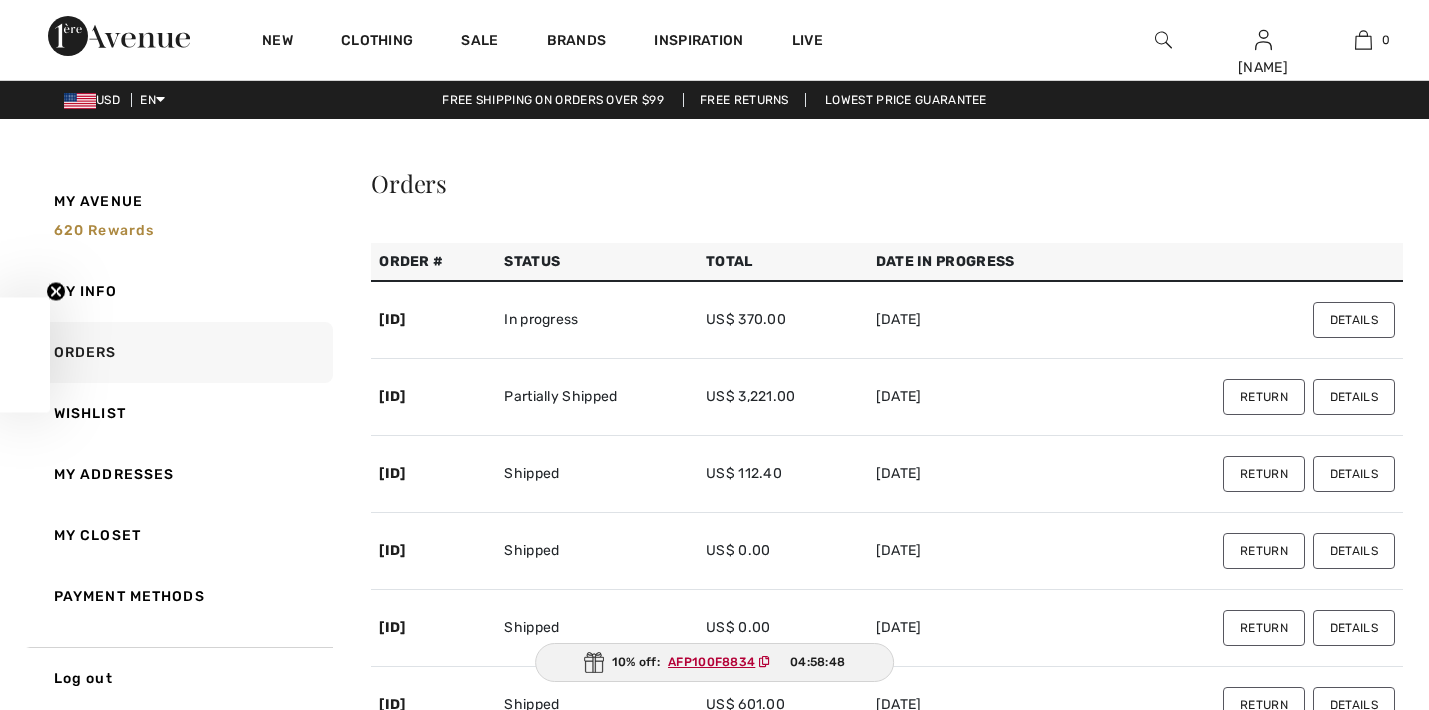 checkbox on "true" 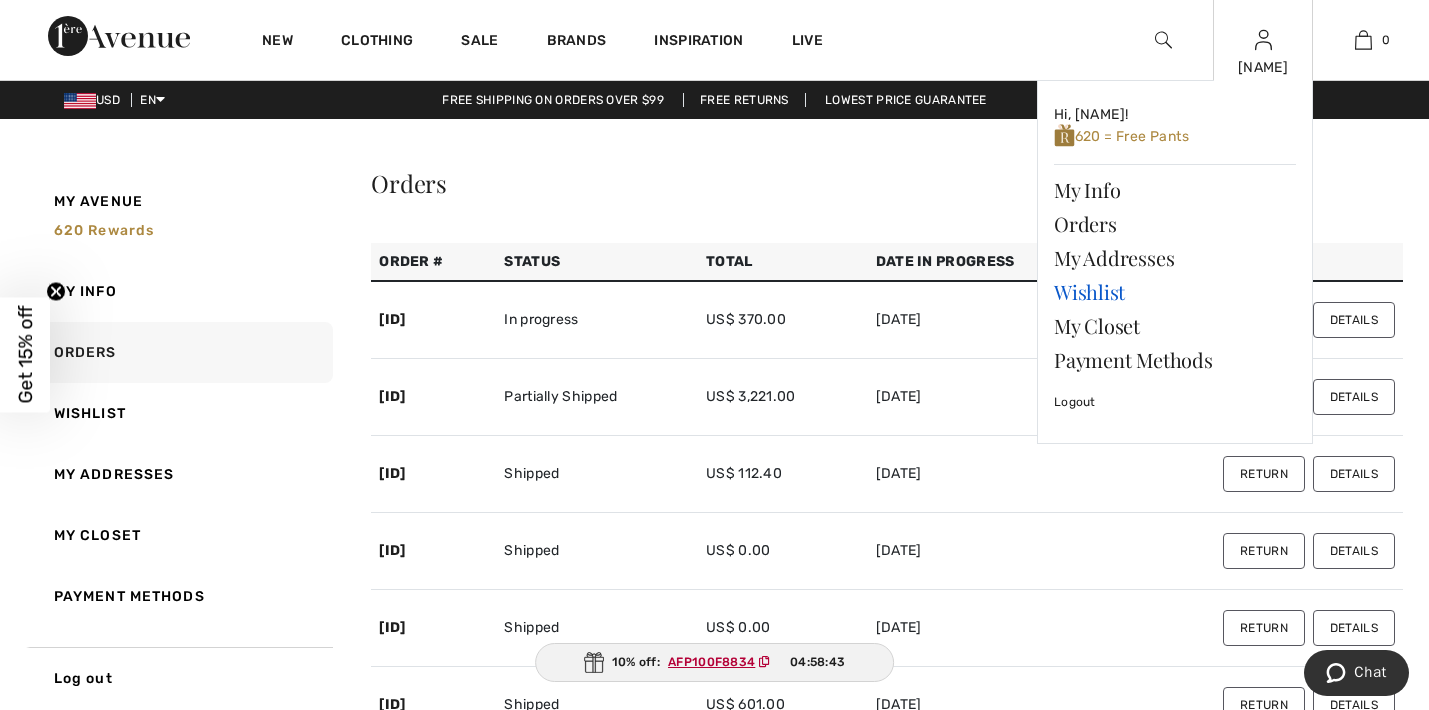 click on "Wishlist" at bounding box center (1175, 292) 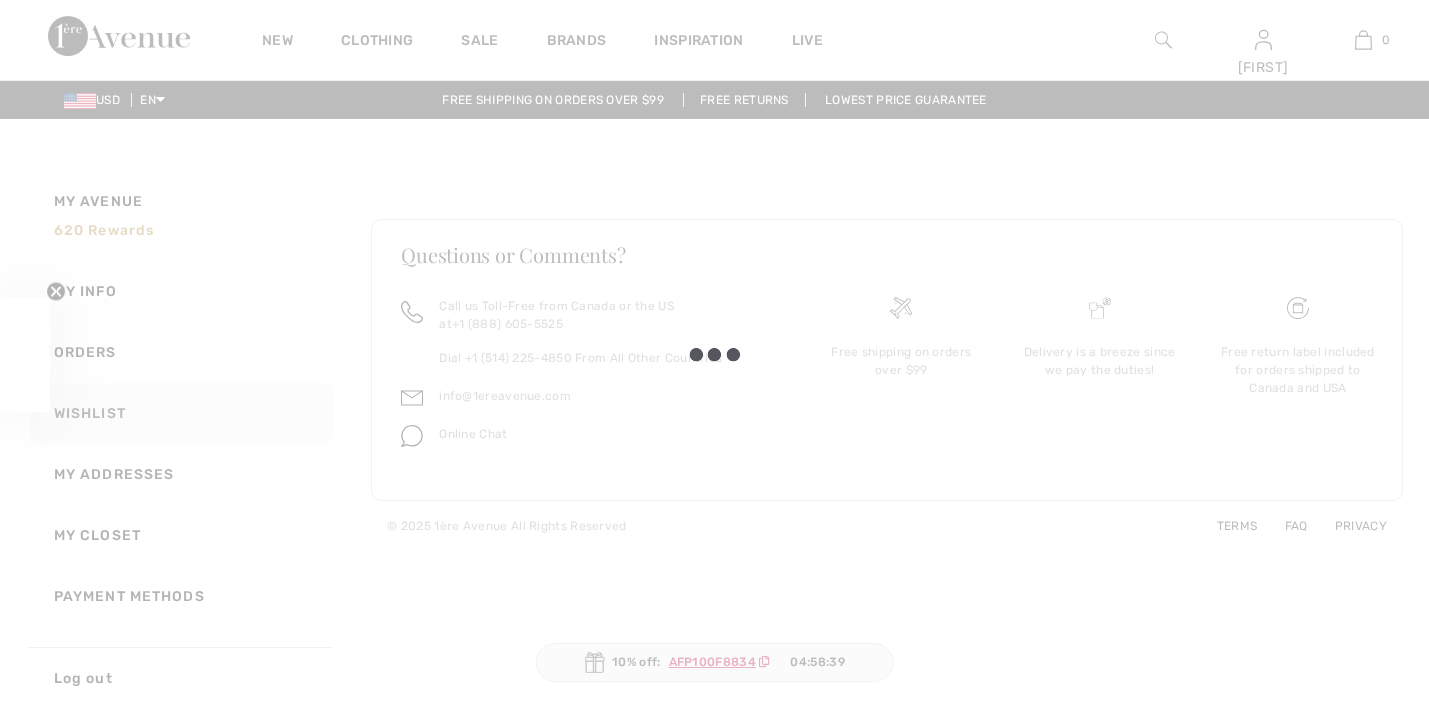 checkbox on "true" 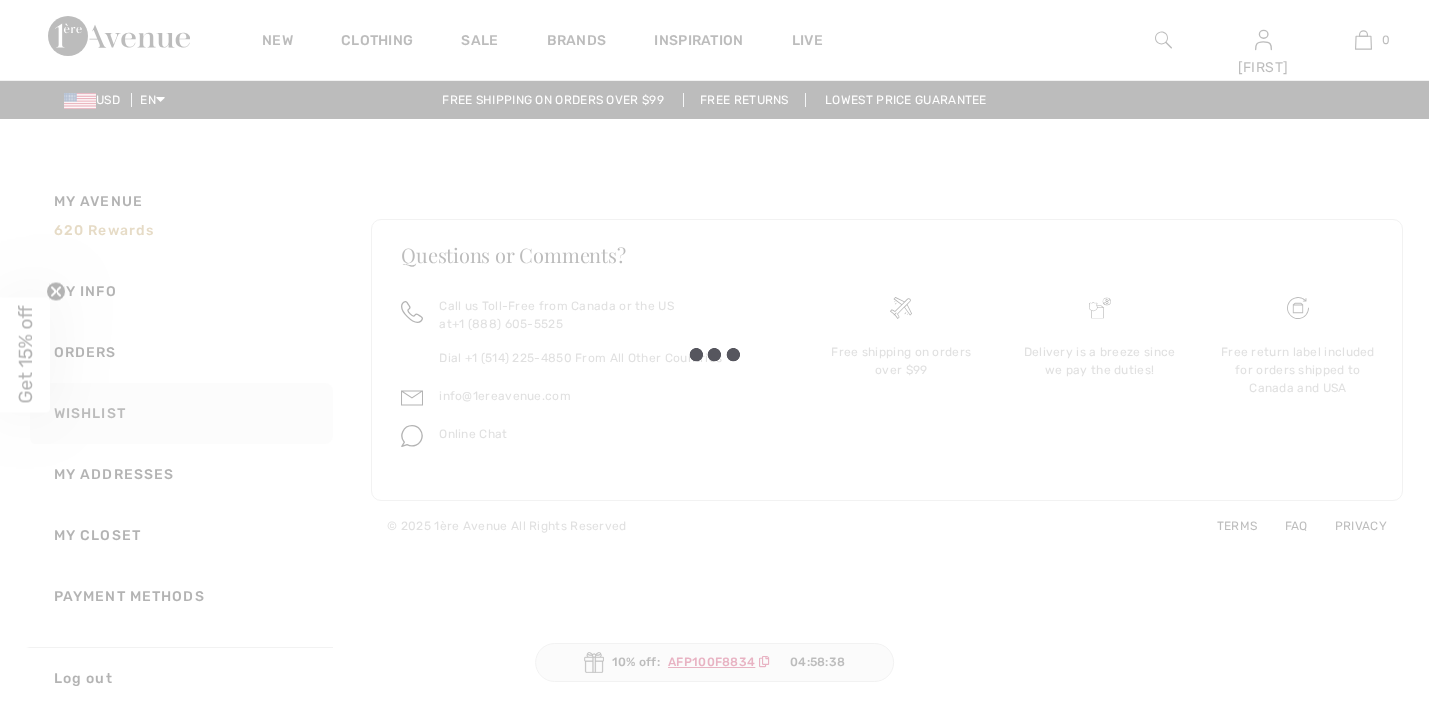 scroll, scrollTop: 0, scrollLeft: 0, axis: both 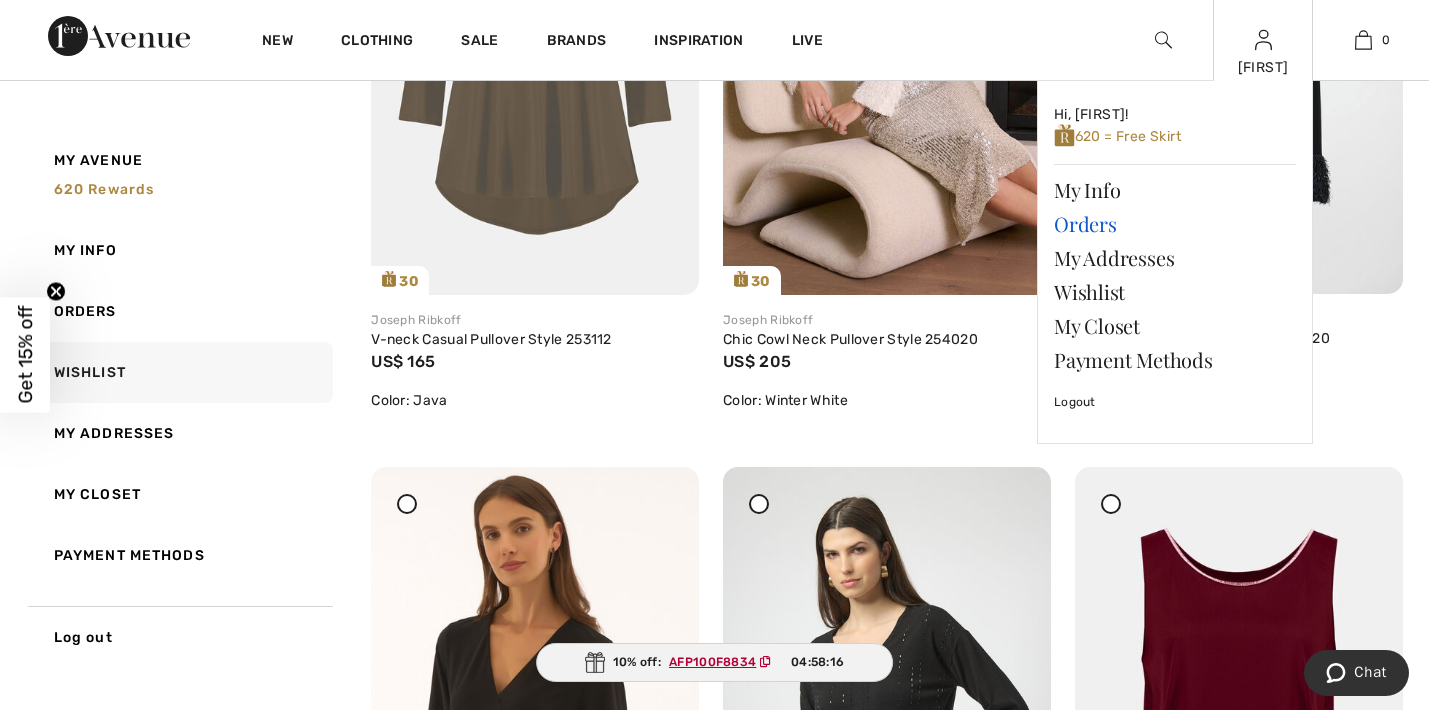click on "Orders" at bounding box center (1175, 224) 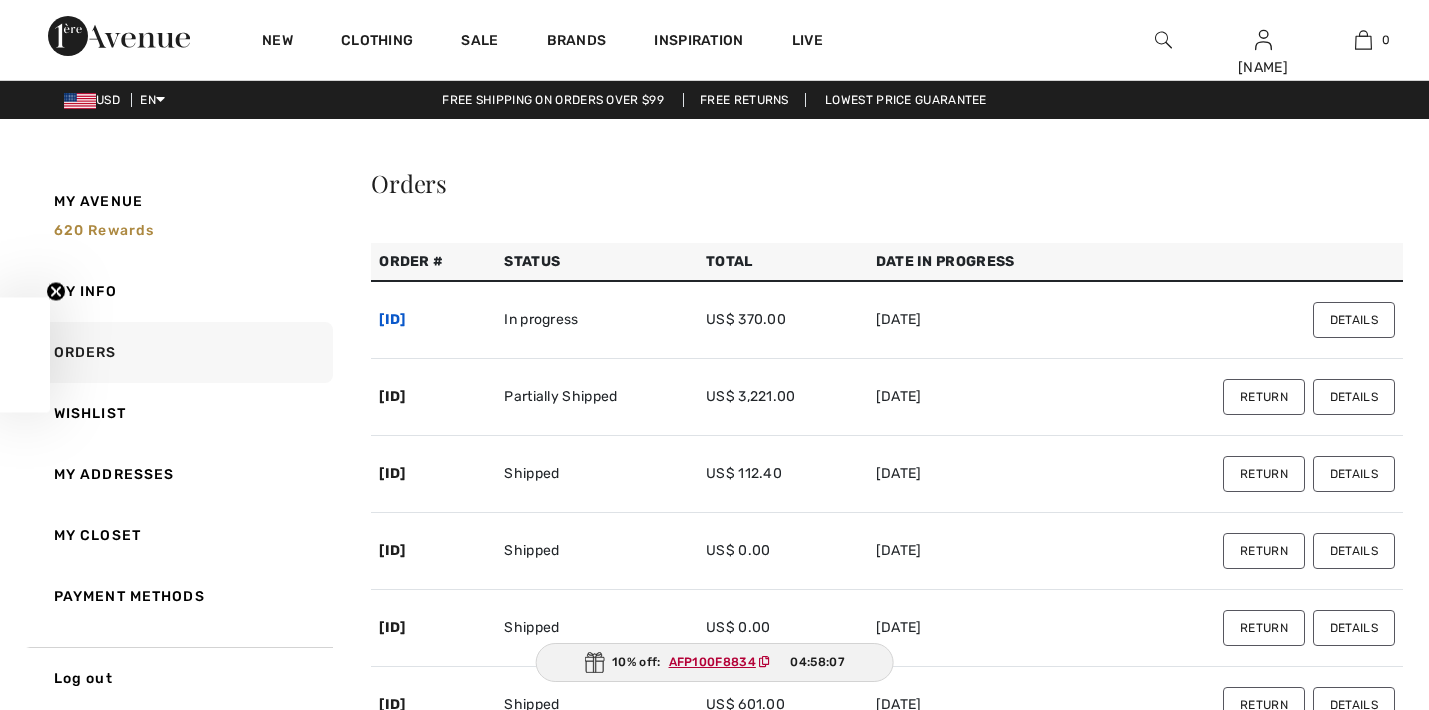 scroll, scrollTop: 0, scrollLeft: 0, axis: both 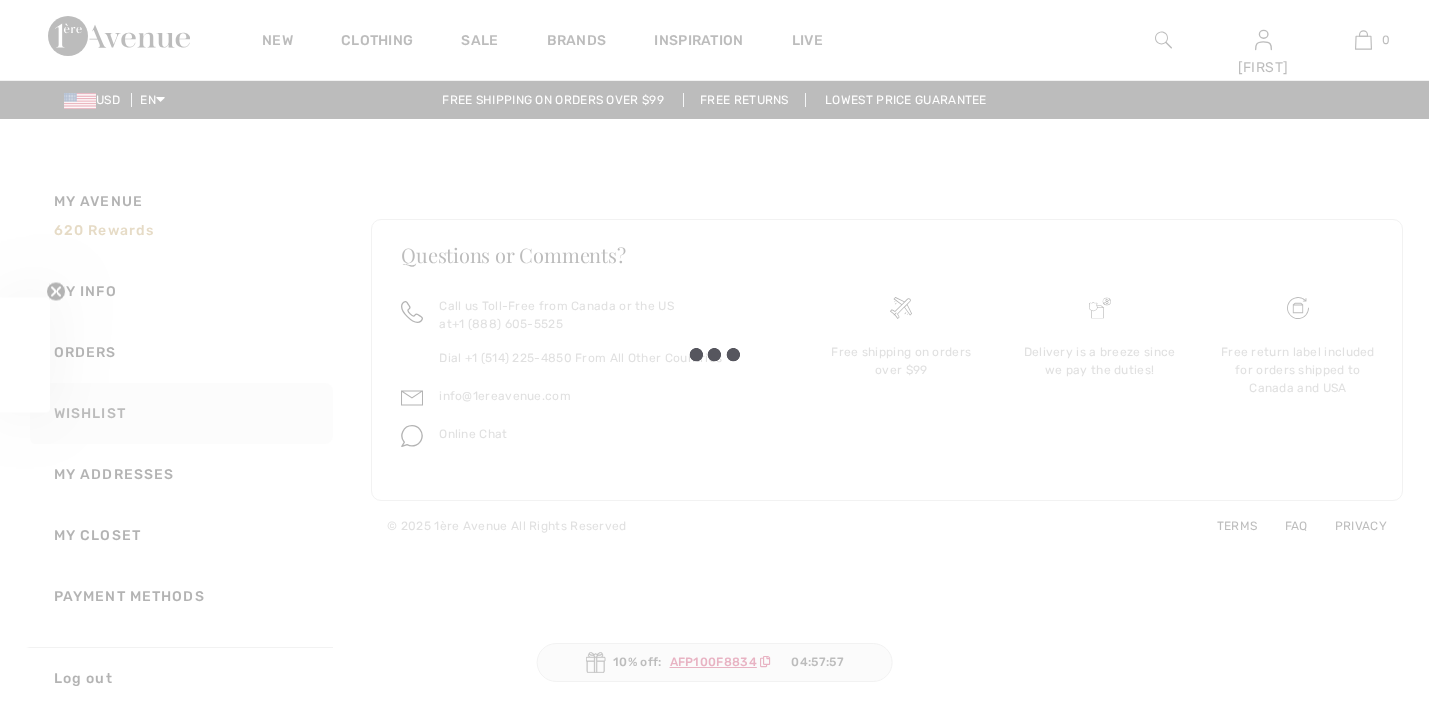 checkbox on "true" 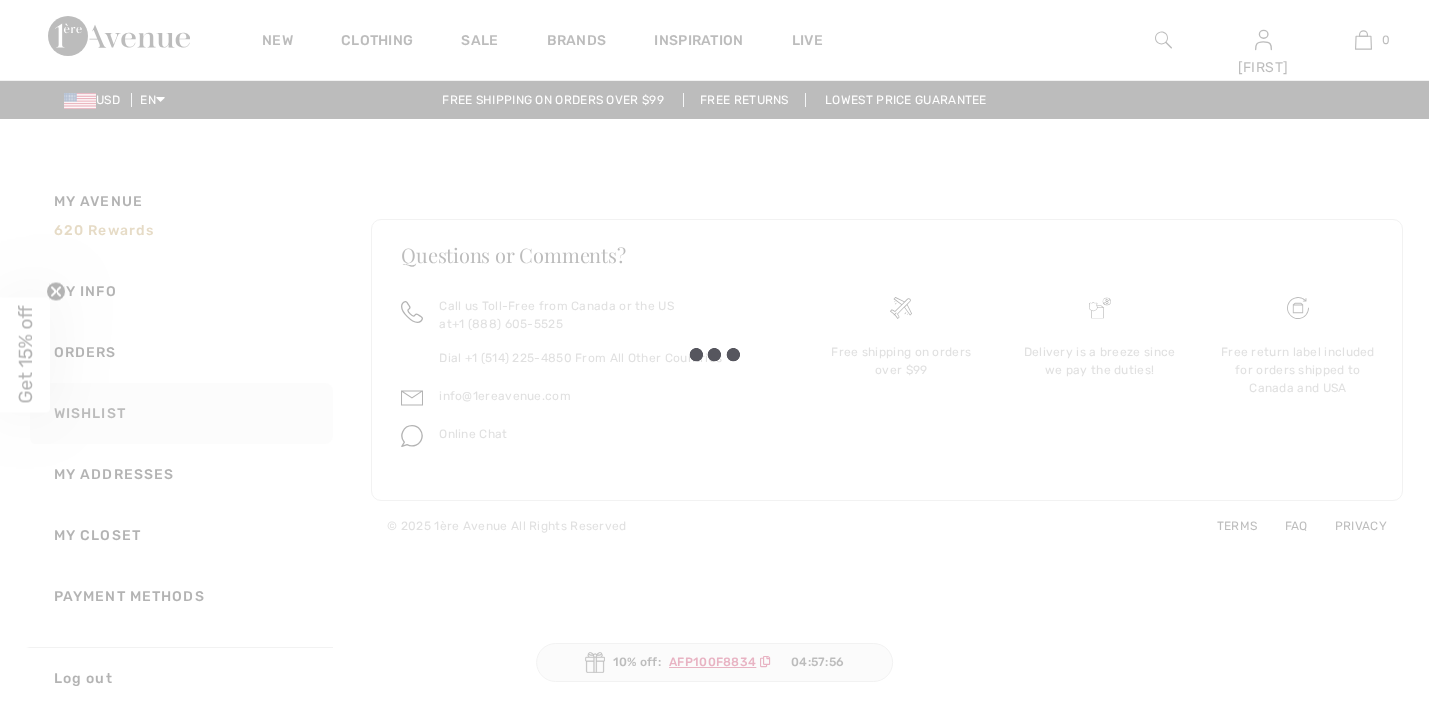 scroll, scrollTop: 0, scrollLeft: 0, axis: both 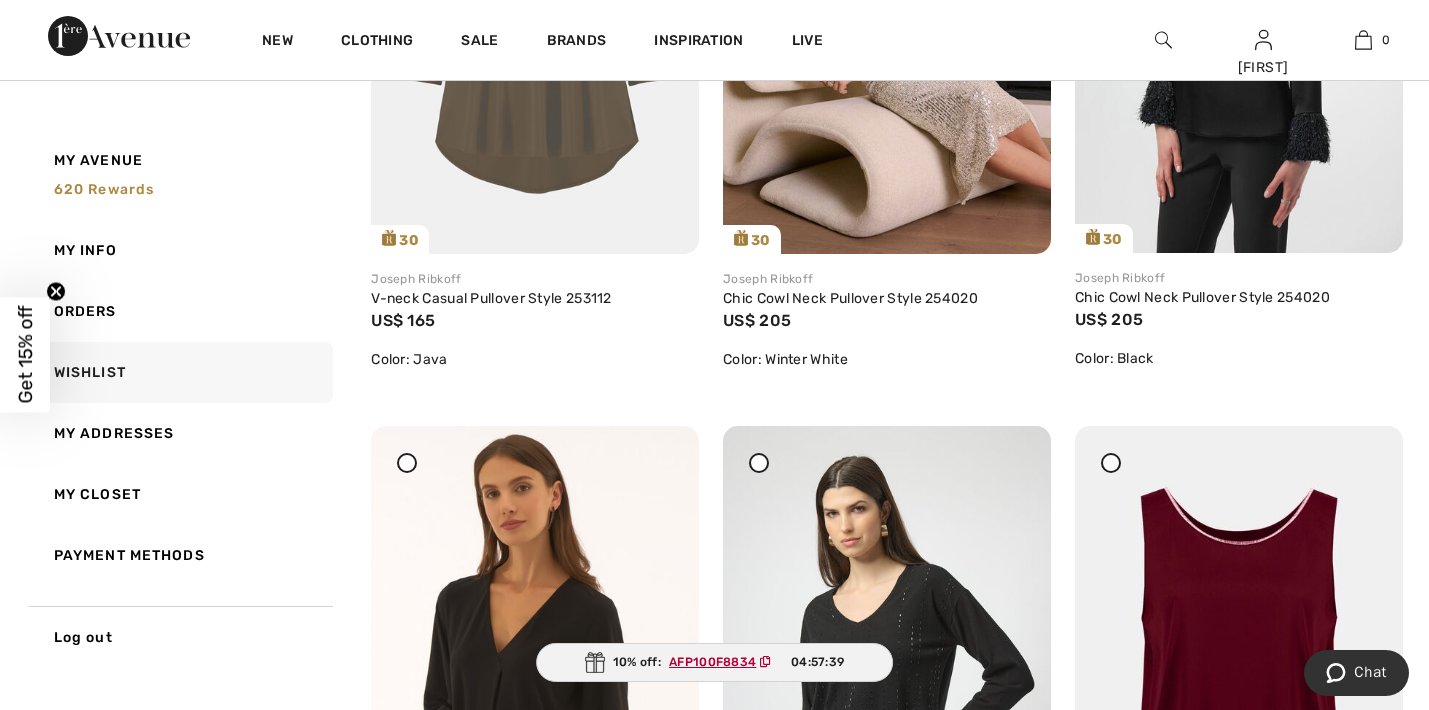 click on "AFP100F8834" at bounding box center [712, 662] 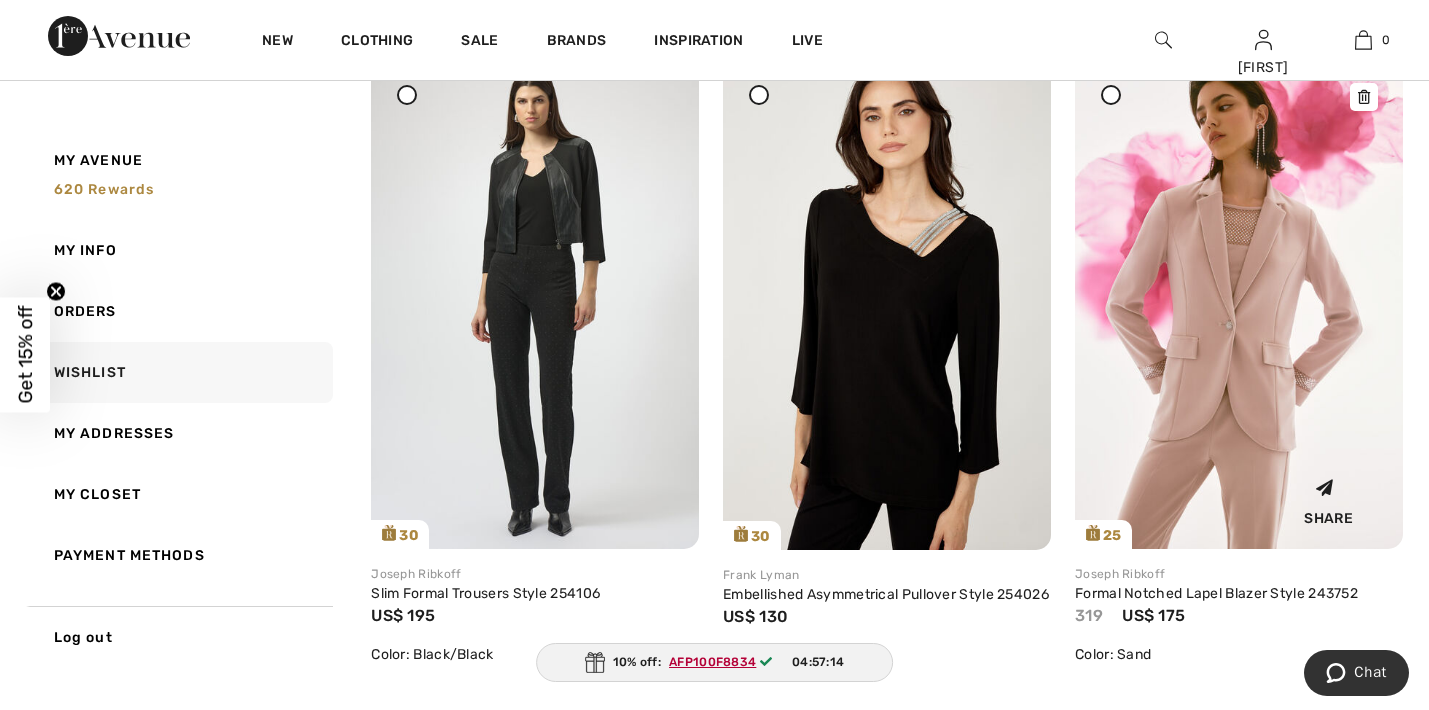 scroll, scrollTop: 2970, scrollLeft: 0, axis: vertical 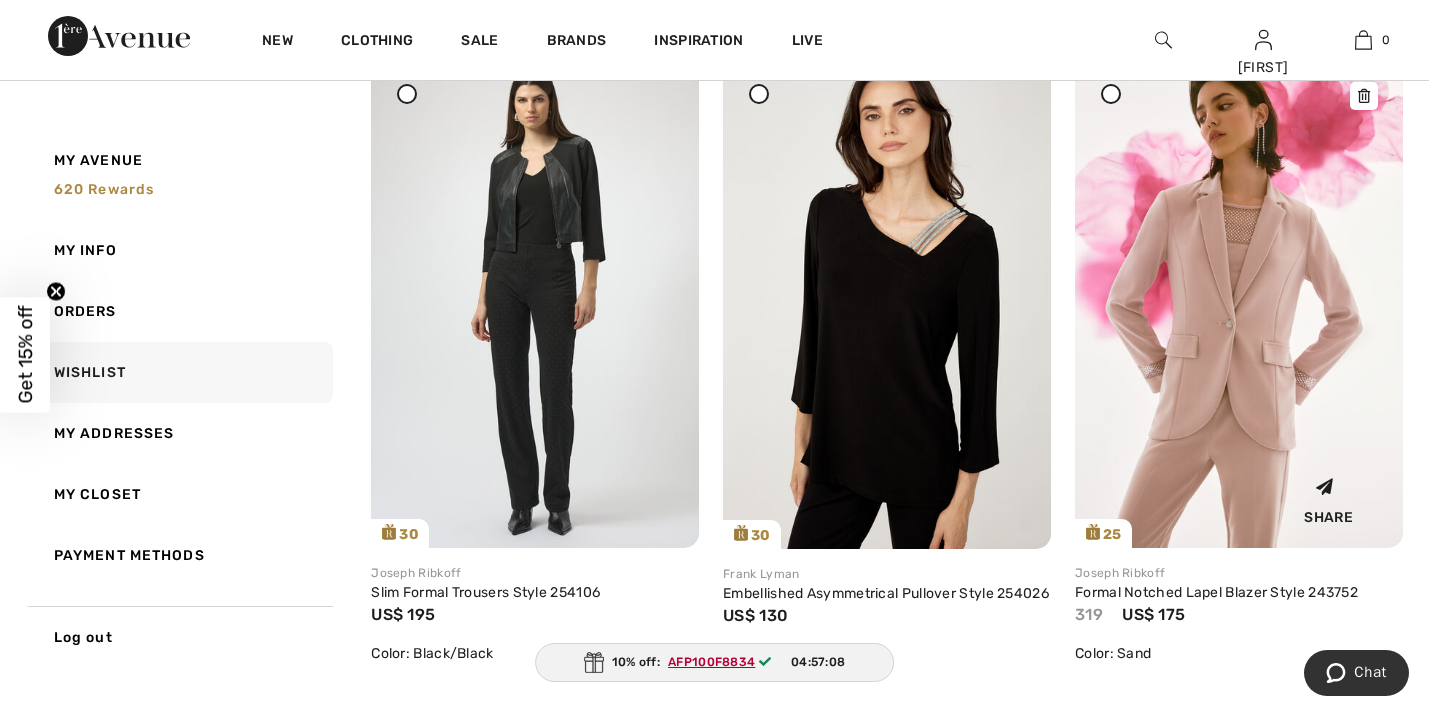 click at bounding box center (1239, 302) 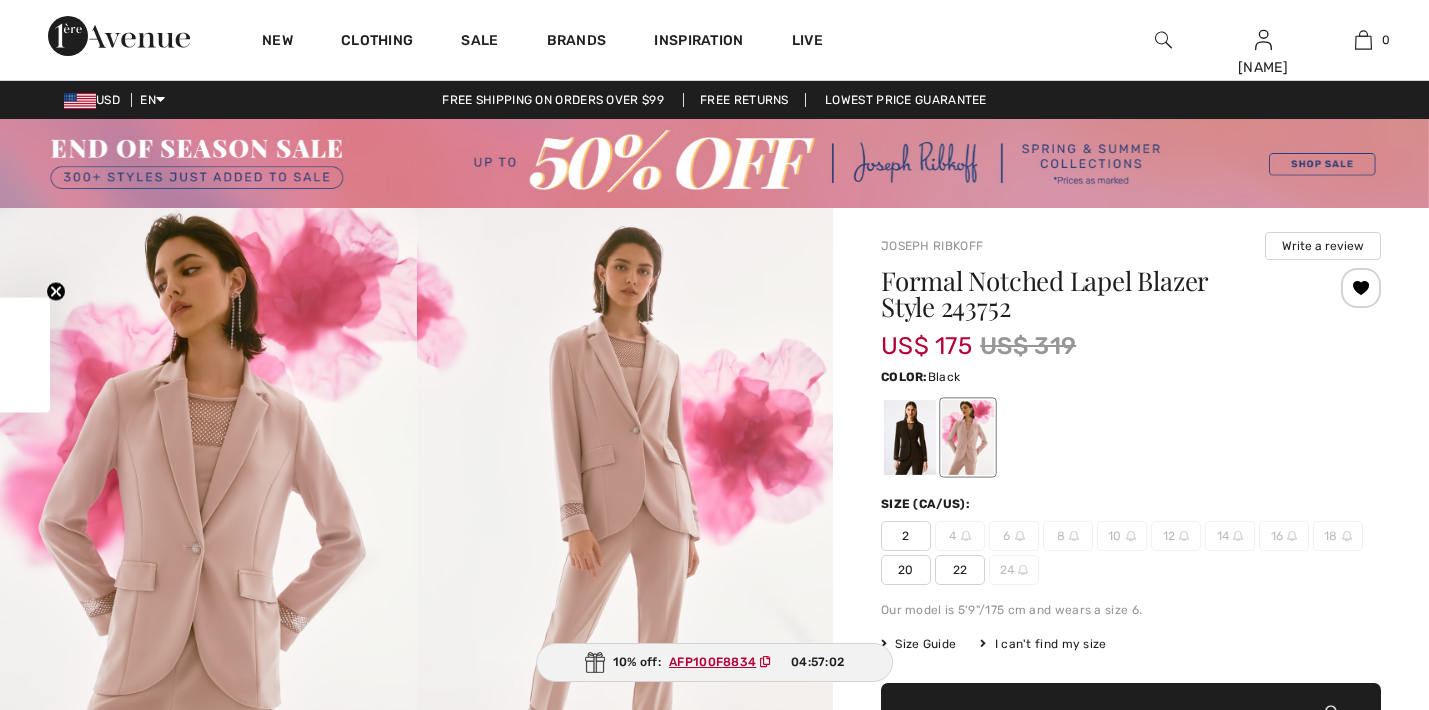 click at bounding box center [910, 437] 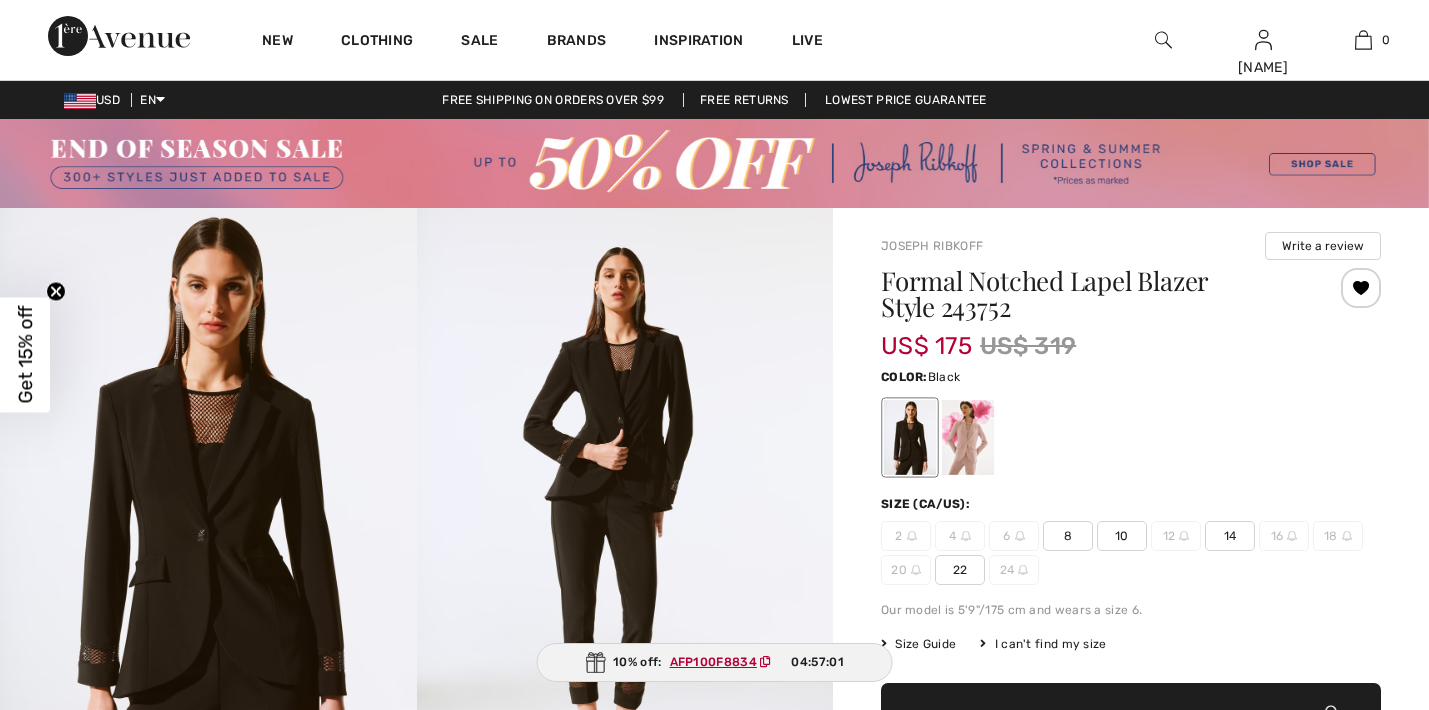 scroll, scrollTop: 0, scrollLeft: 0, axis: both 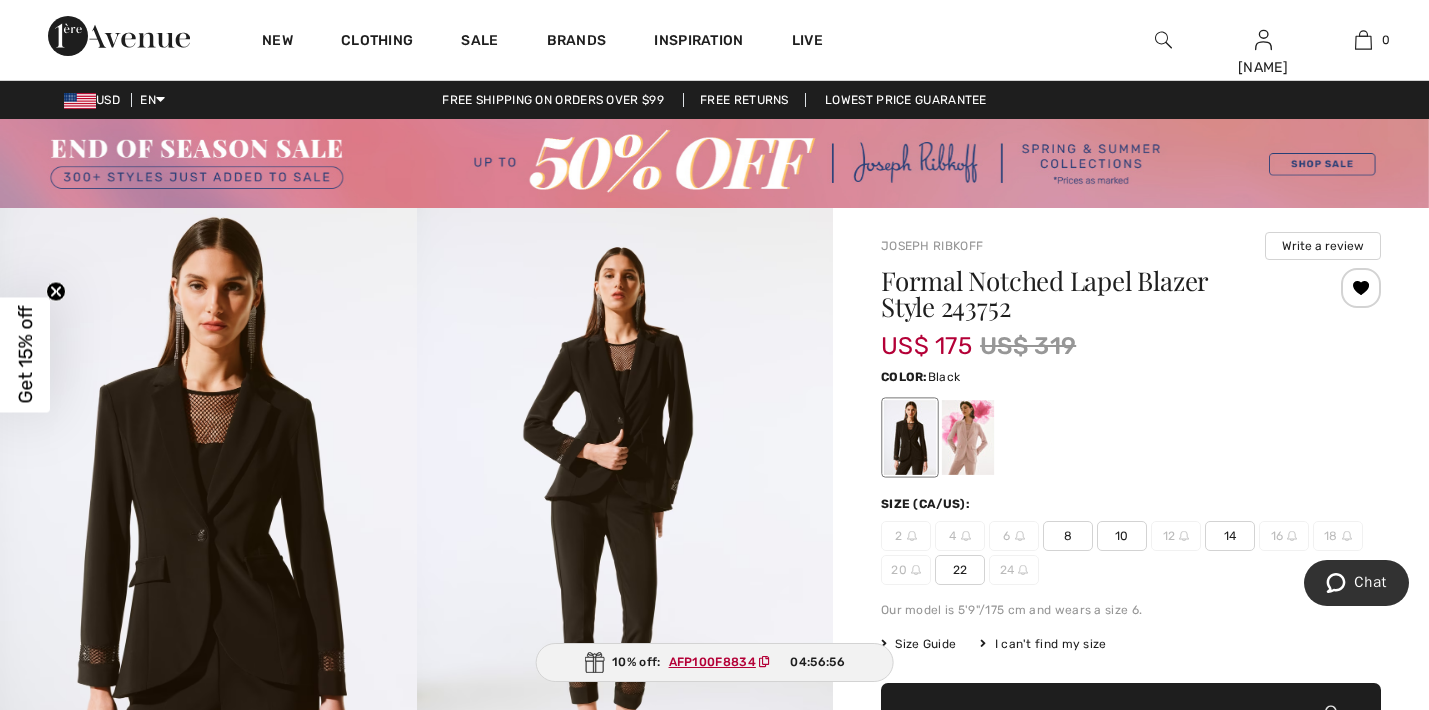click on "8" at bounding box center [1068, 536] 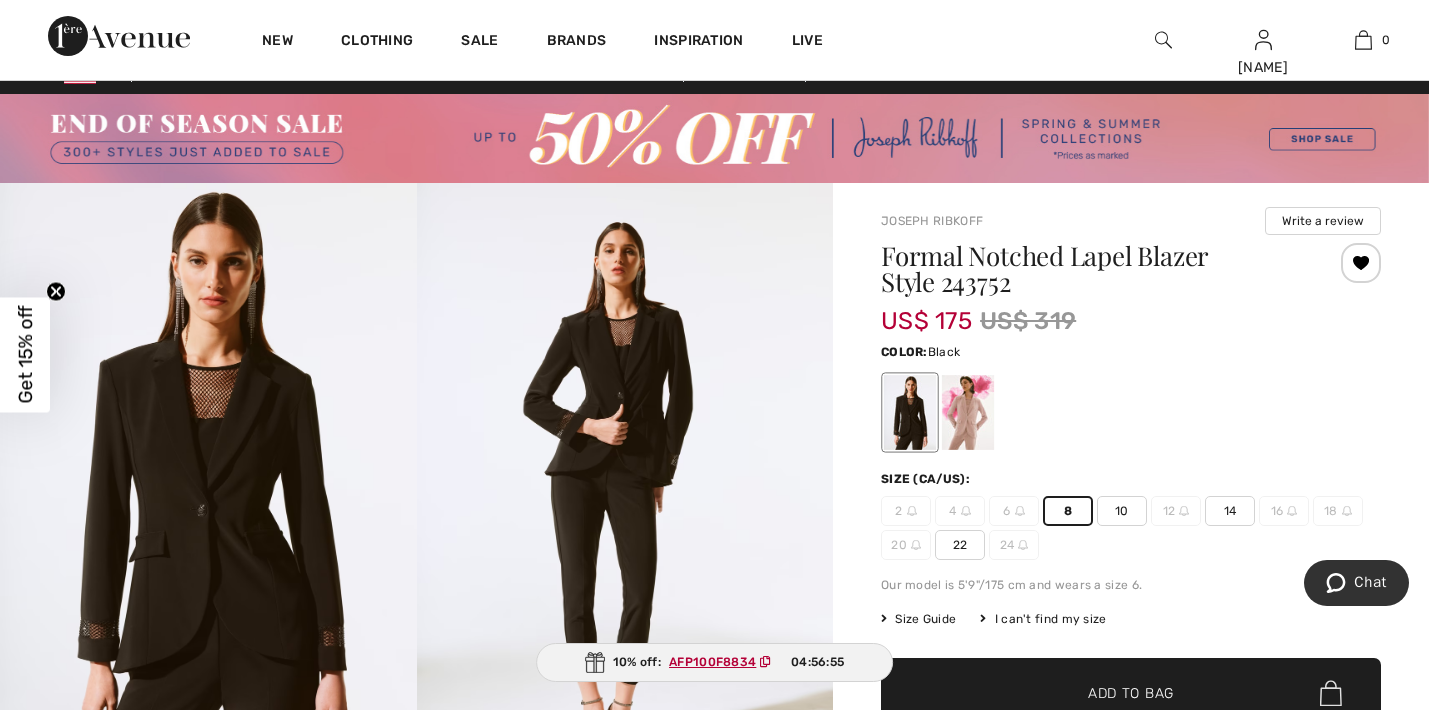 scroll, scrollTop: 27, scrollLeft: 0, axis: vertical 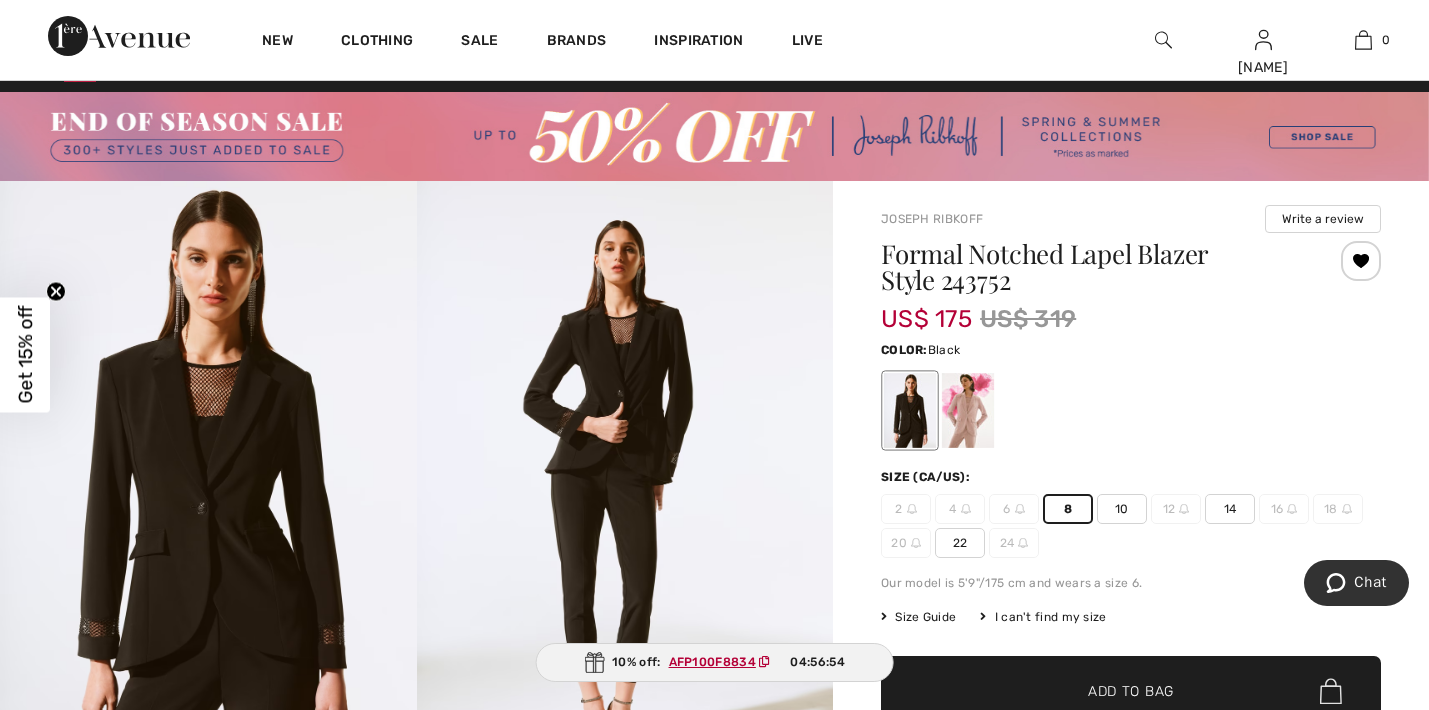 click on "✔ Added to Bag" at bounding box center (1101, 691) 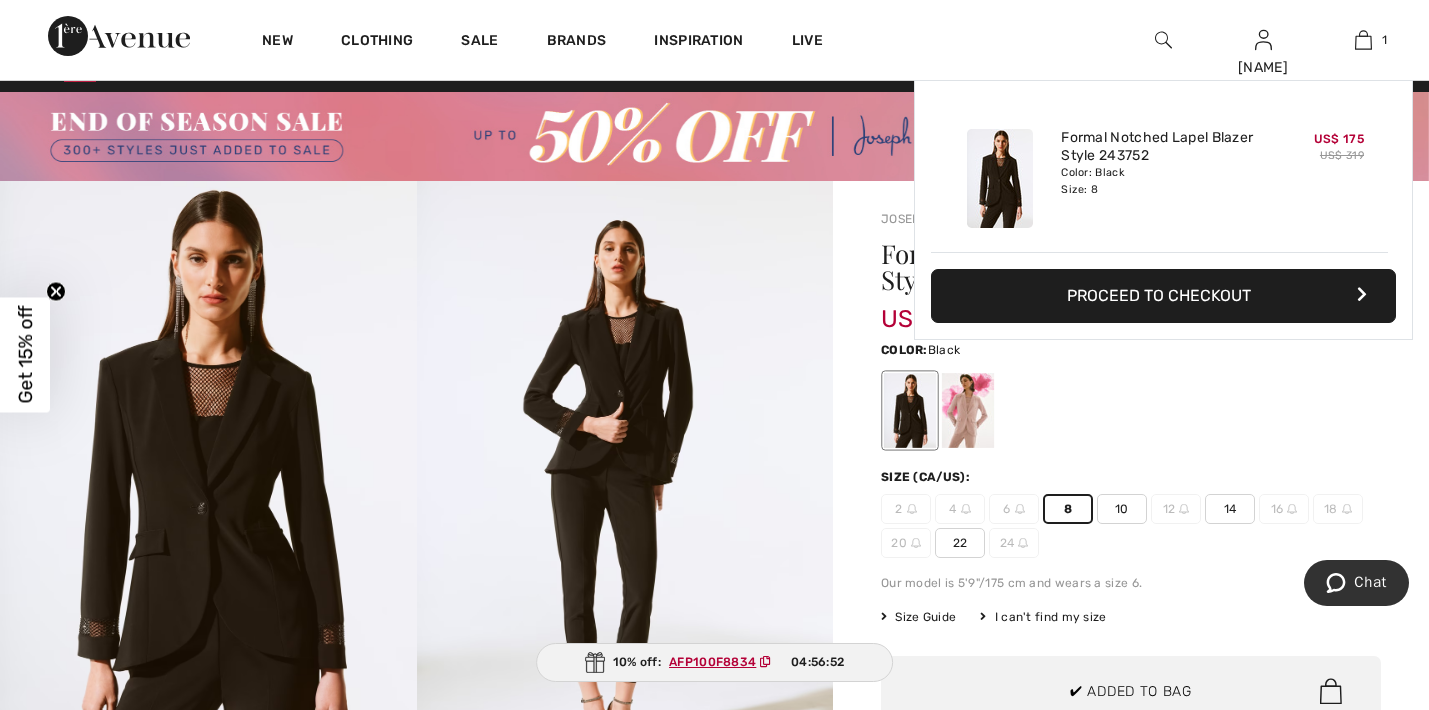 scroll, scrollTop: 0, scrollLeft: 0, axis: both 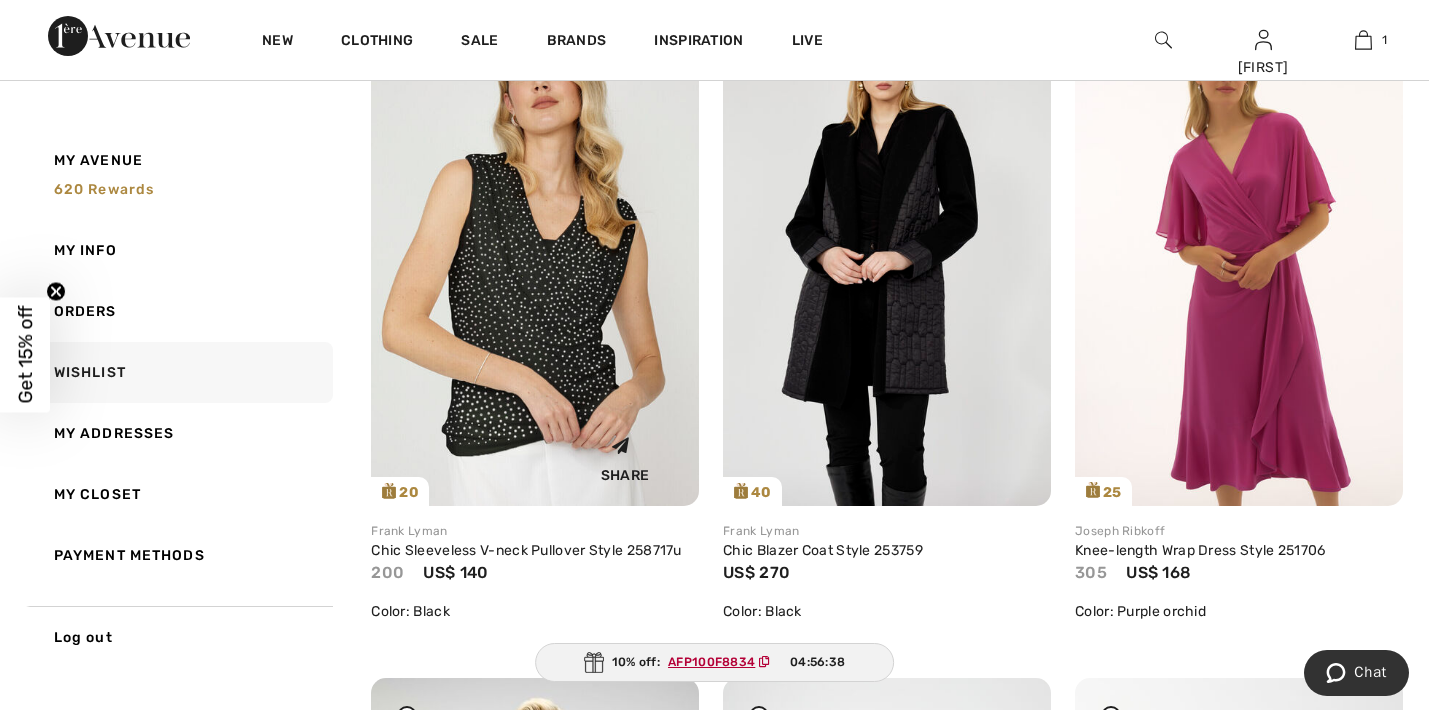 click at bounding box center (535, 261) 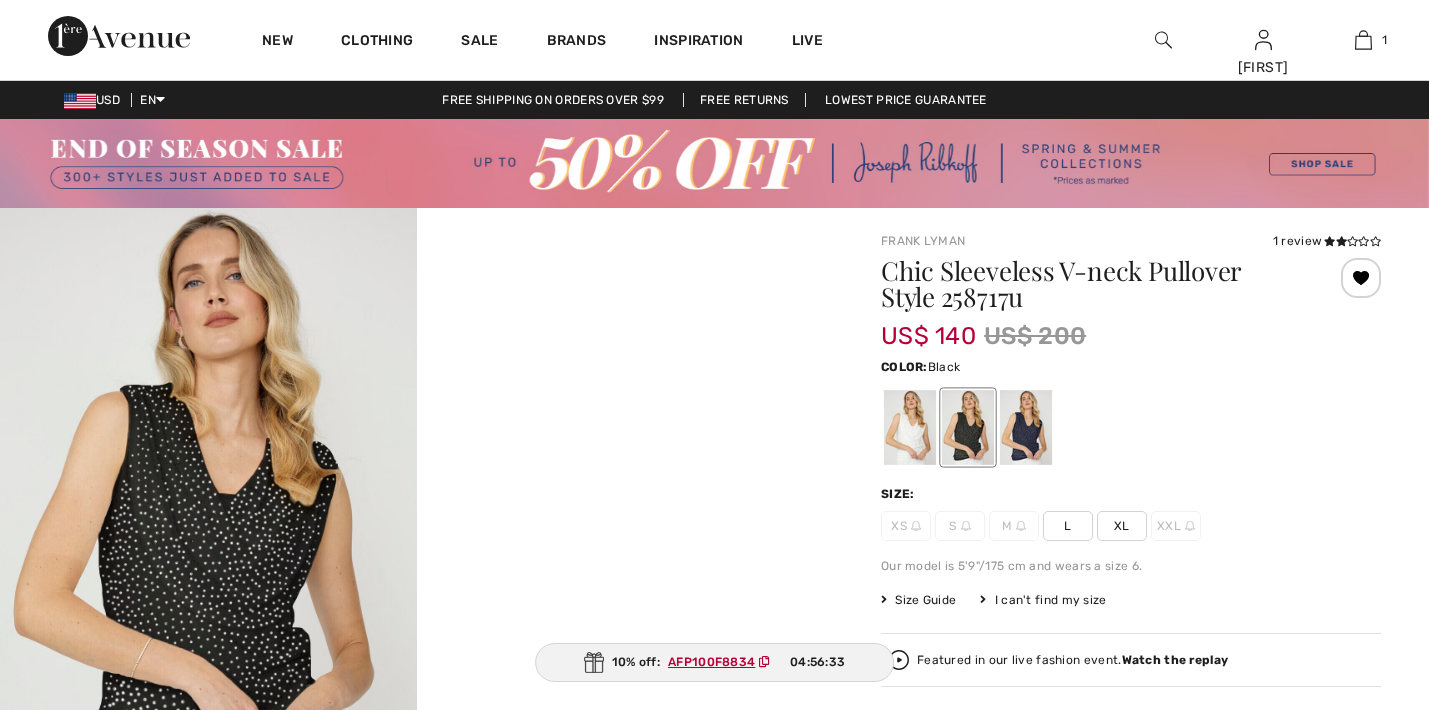 scroll, scrollTop: 0, scrollLeft: 0, axis: both 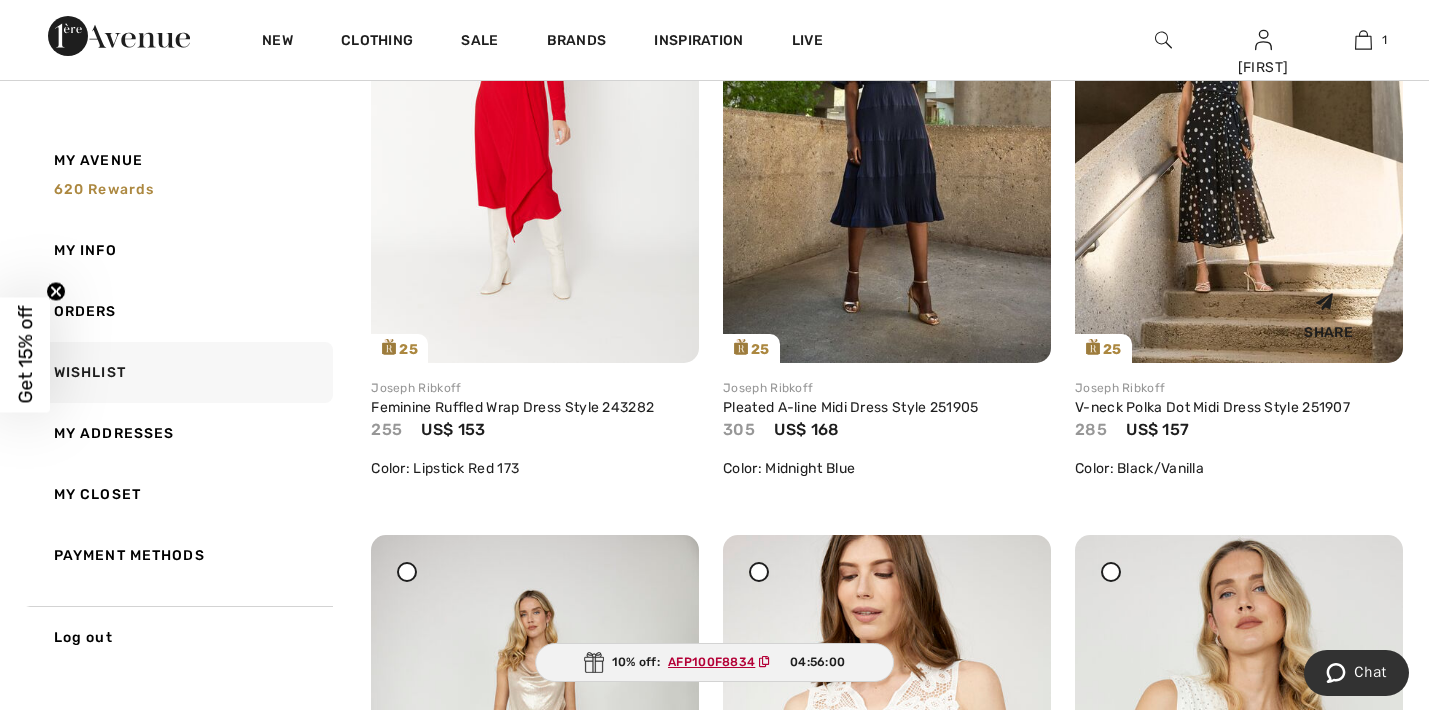 click at bounding box center [1239, 117] 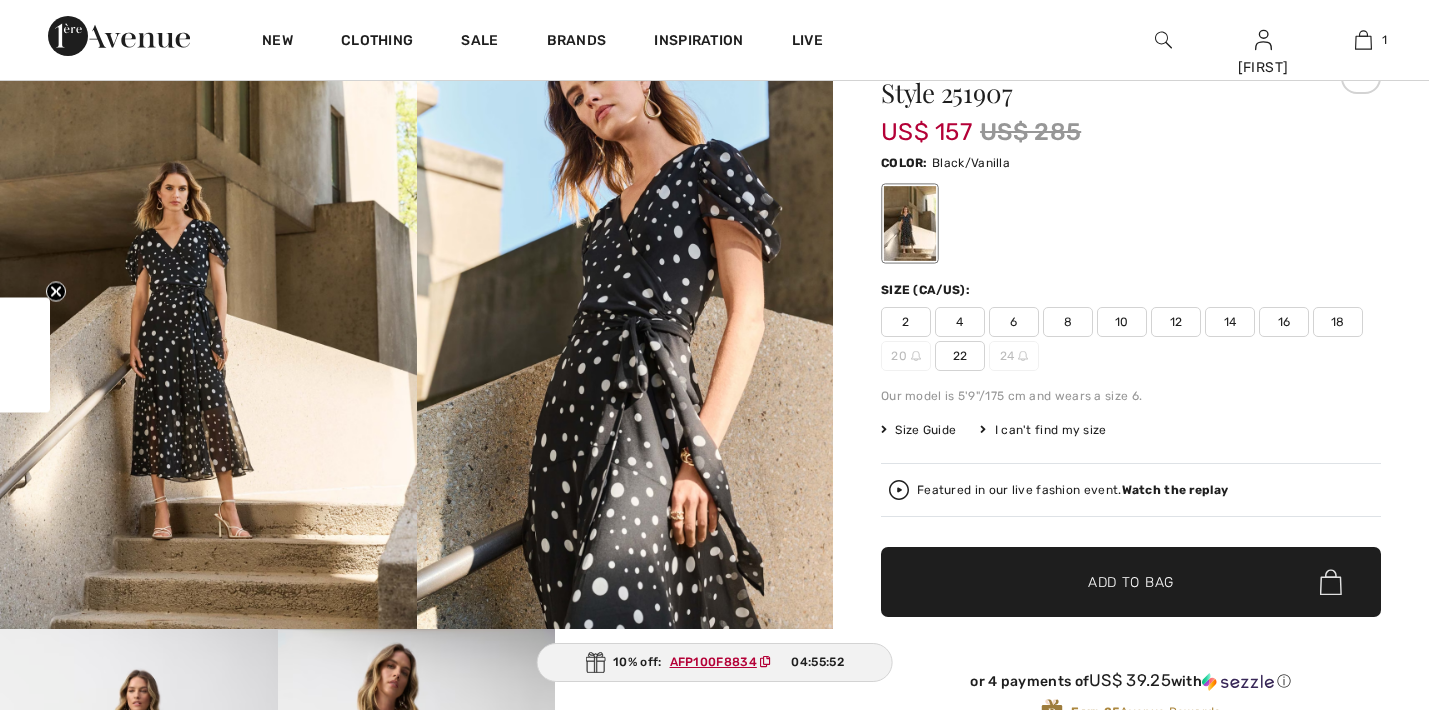 scroll, scrollTop: 204, scrollLeft: 0, axis: vertical 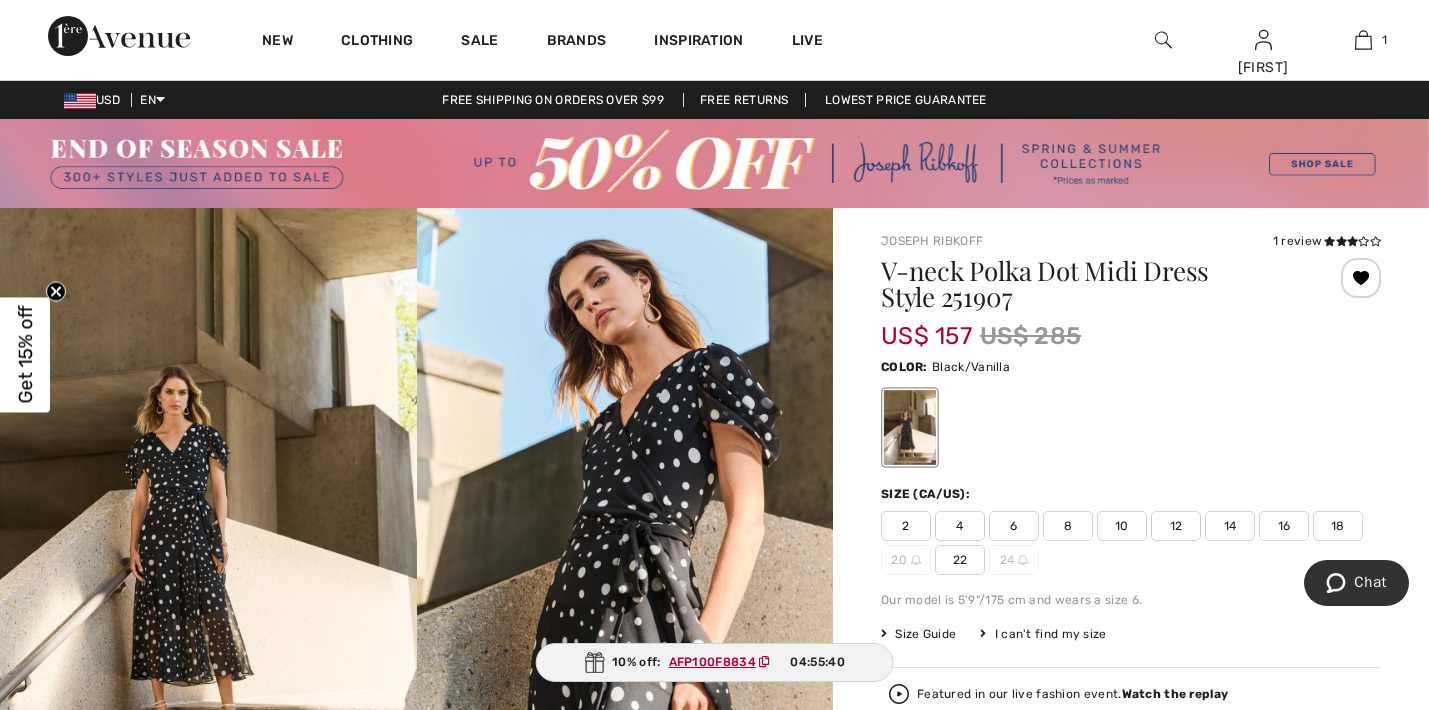 click on "8" at bounding box center (1068, 526) 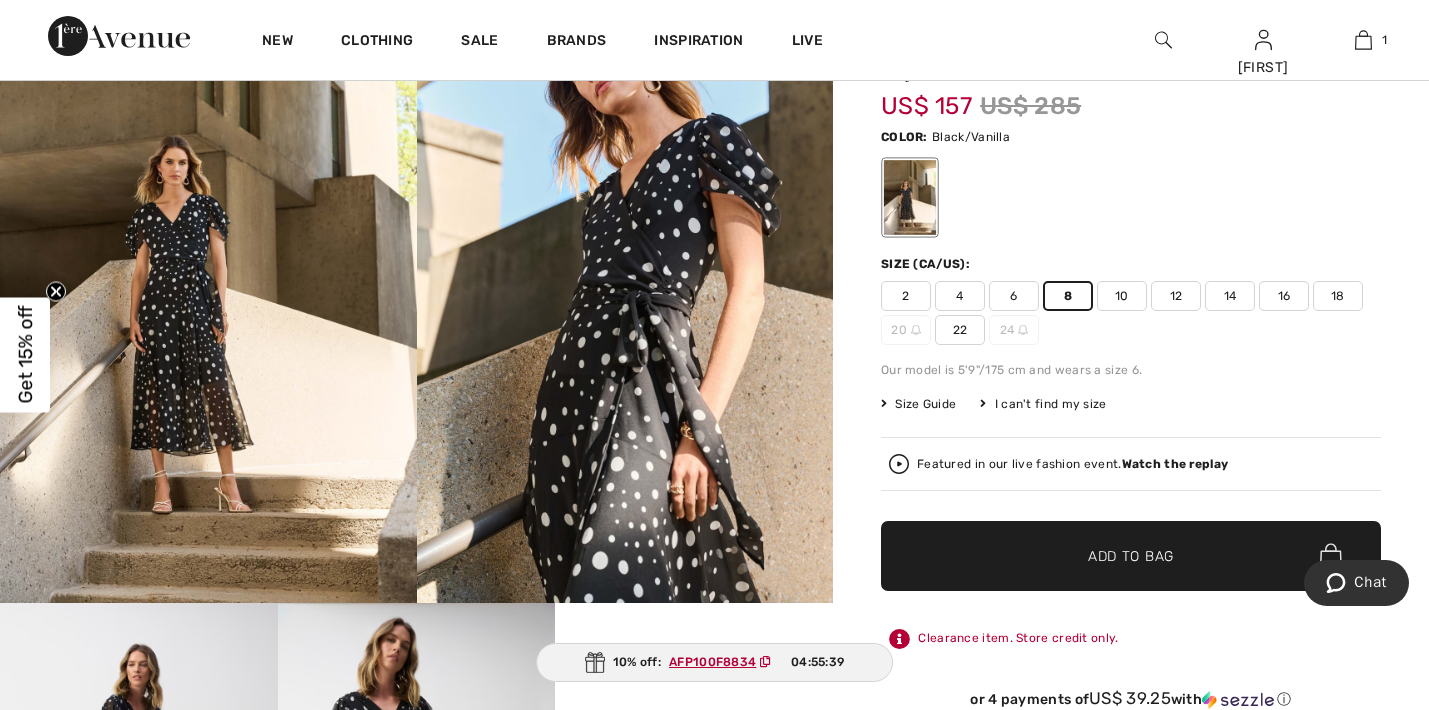 scroll, scrollTop: 235, scrollLeft: 0, axis: vertical 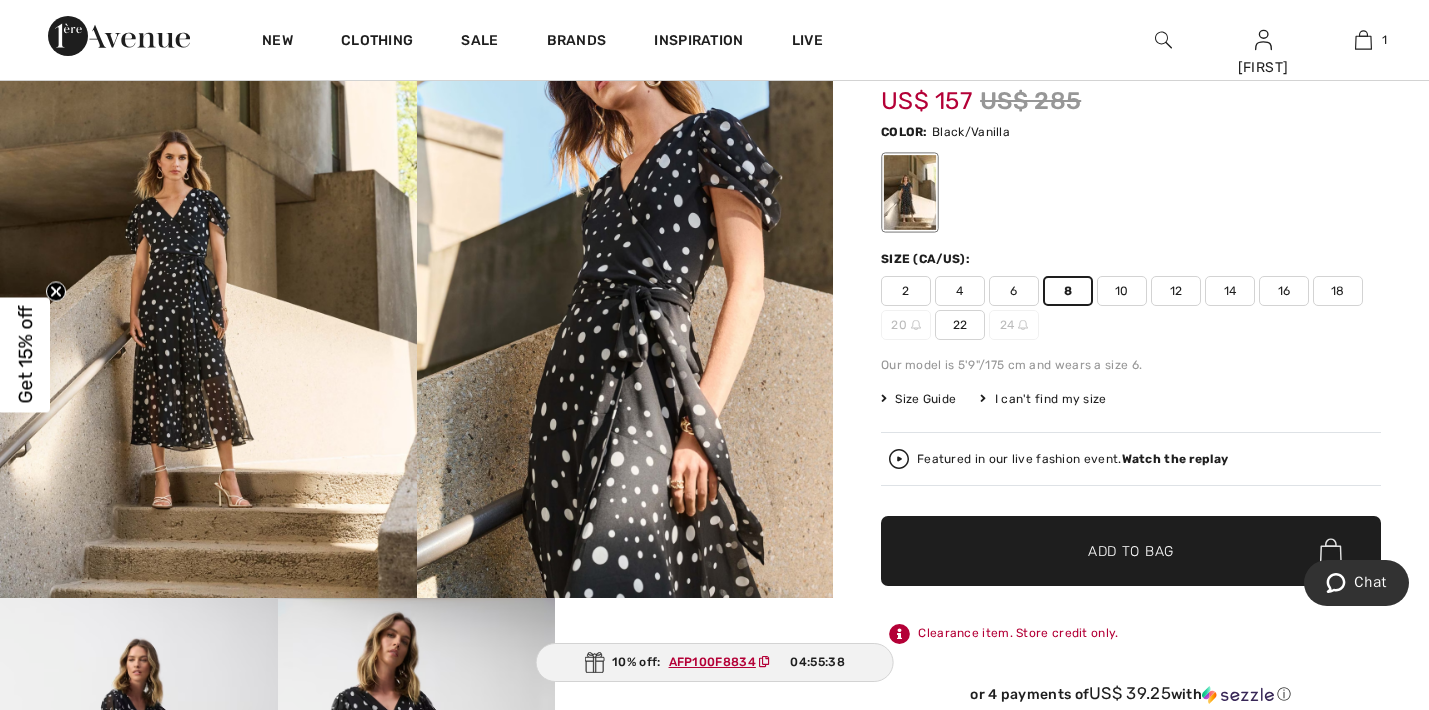 click on "✔ Added to Bag" at bounding box center [1101, 551] 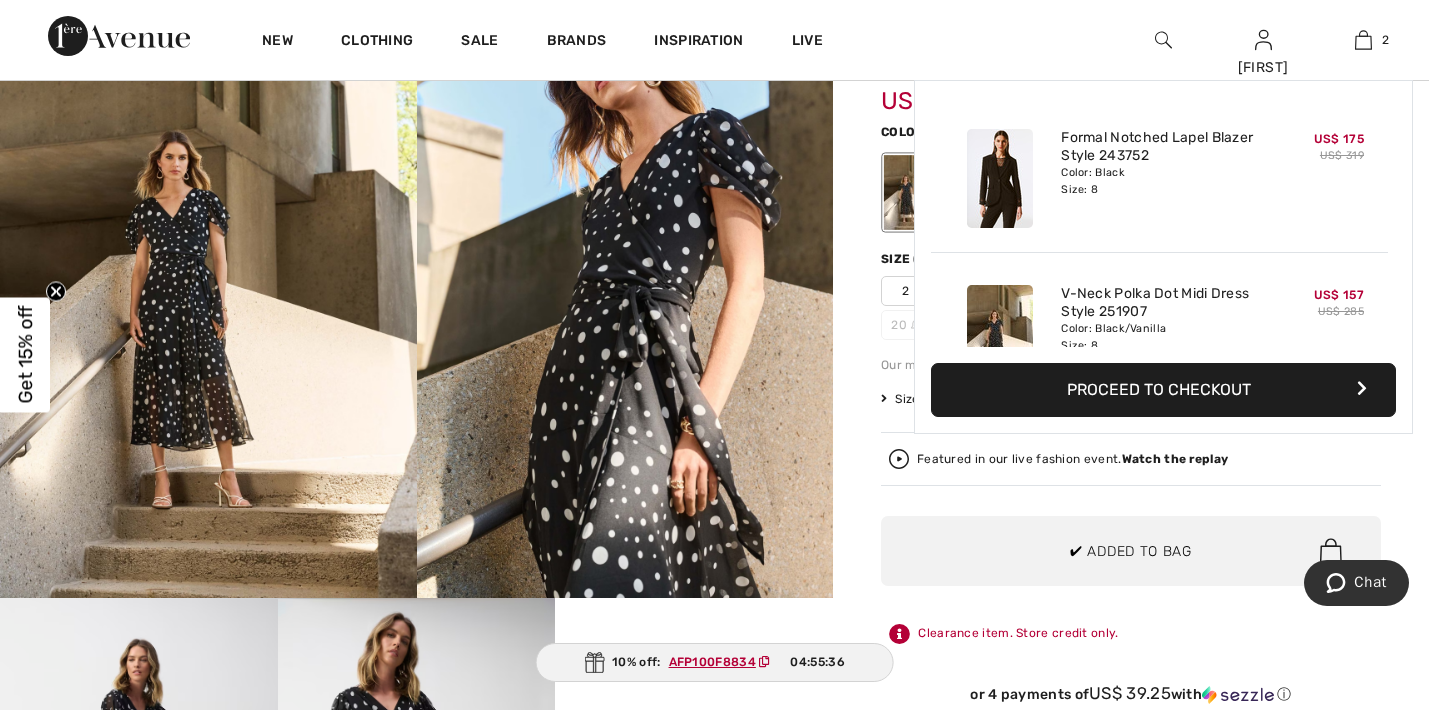 scroll, scrollTop: 62, scrollLeft: 0, axis: vertical 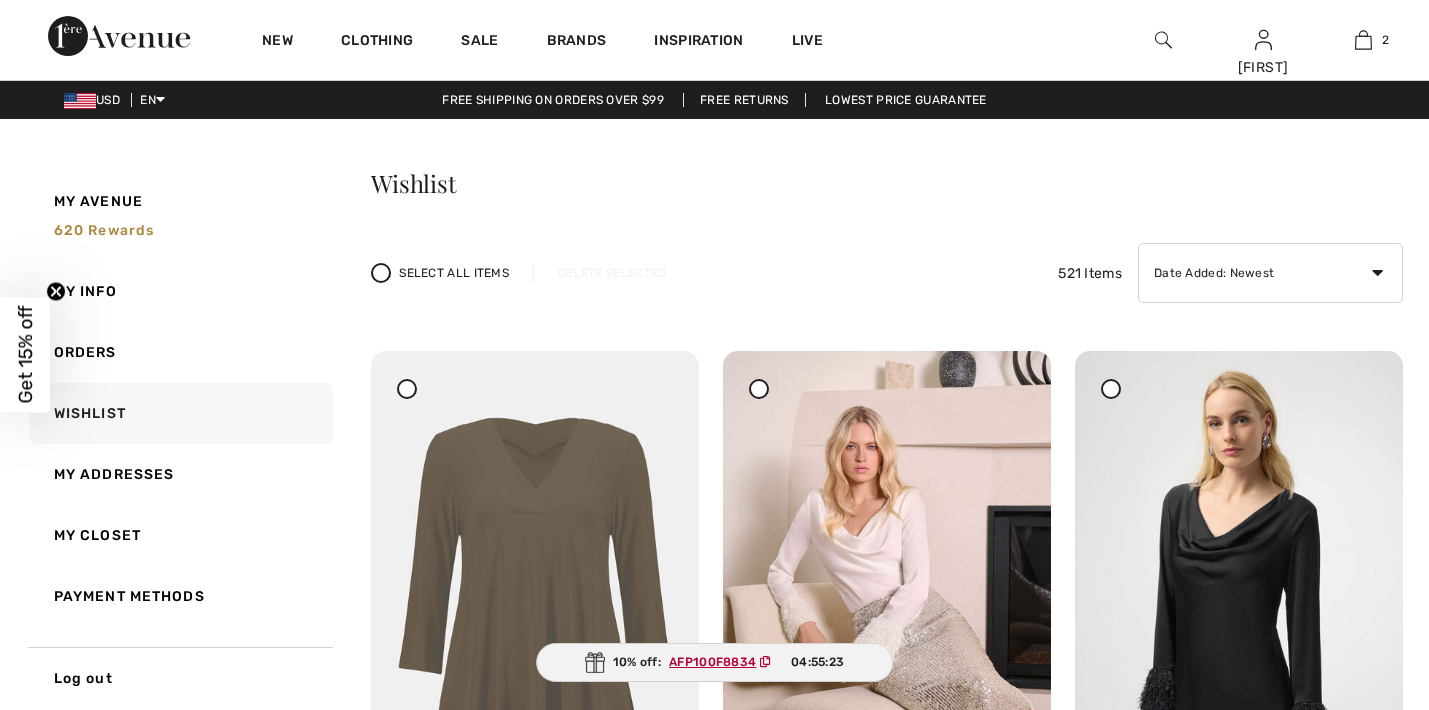 checkbox on "true" 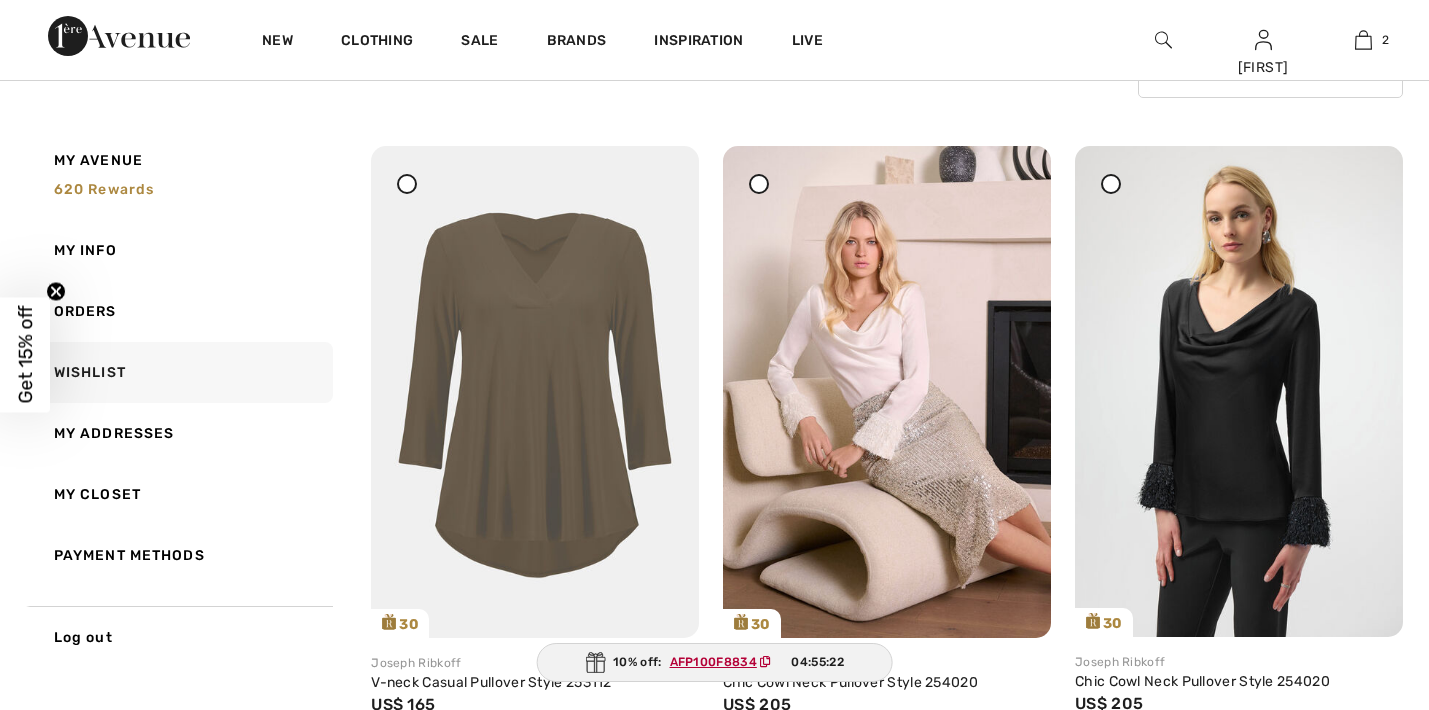 scroll, scrollTop: 205, scrollLeft: 0, axis: vertical 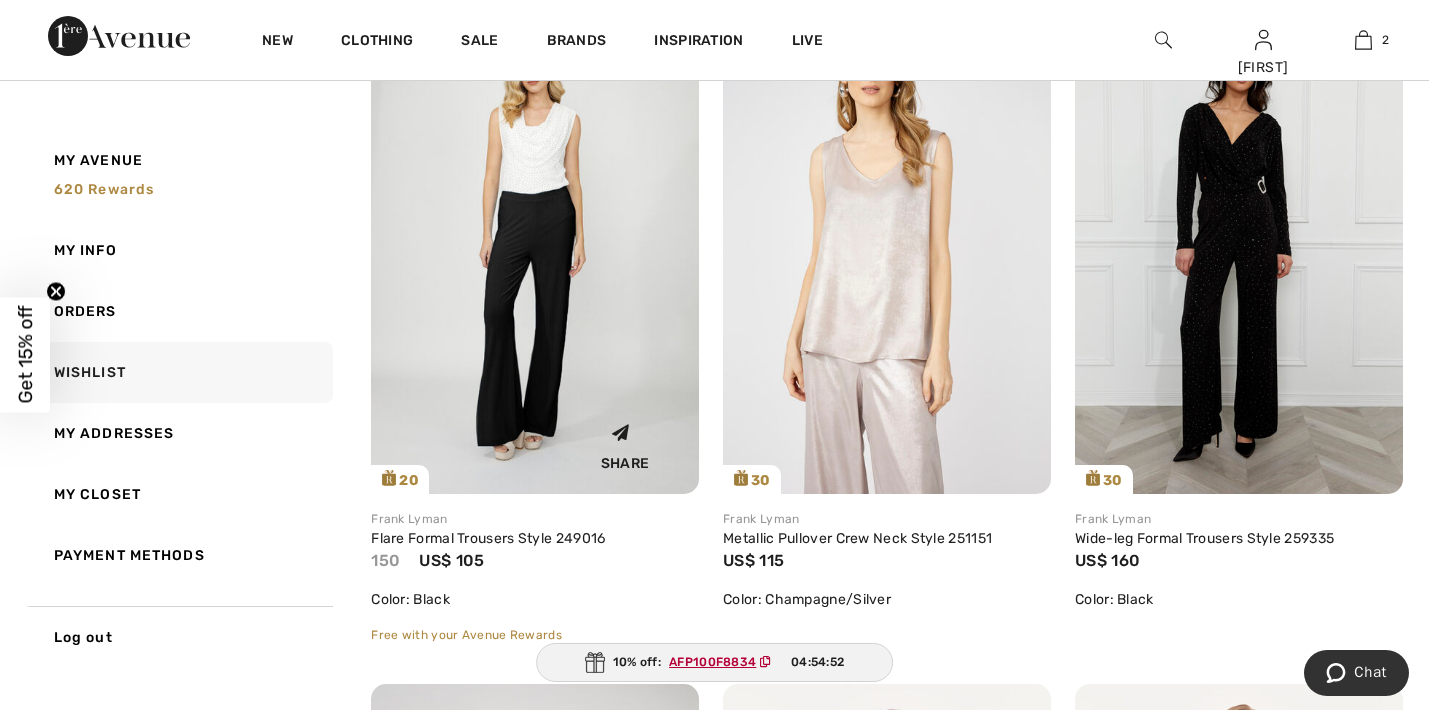 click at bounding box center (535, 248) 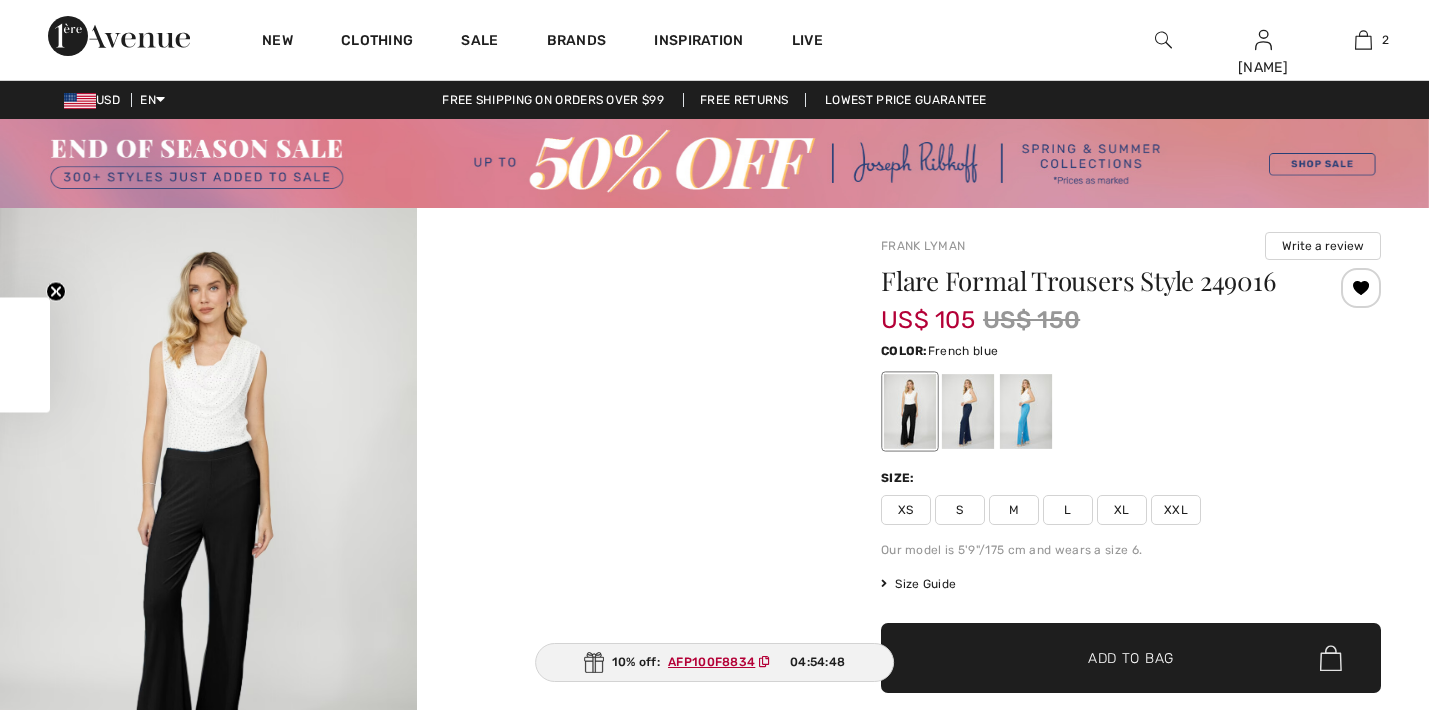drag, startPoint x: 0, startPoint y: 0, endPoint x: 1018, endPoint y: 417, distance: 1100.0968 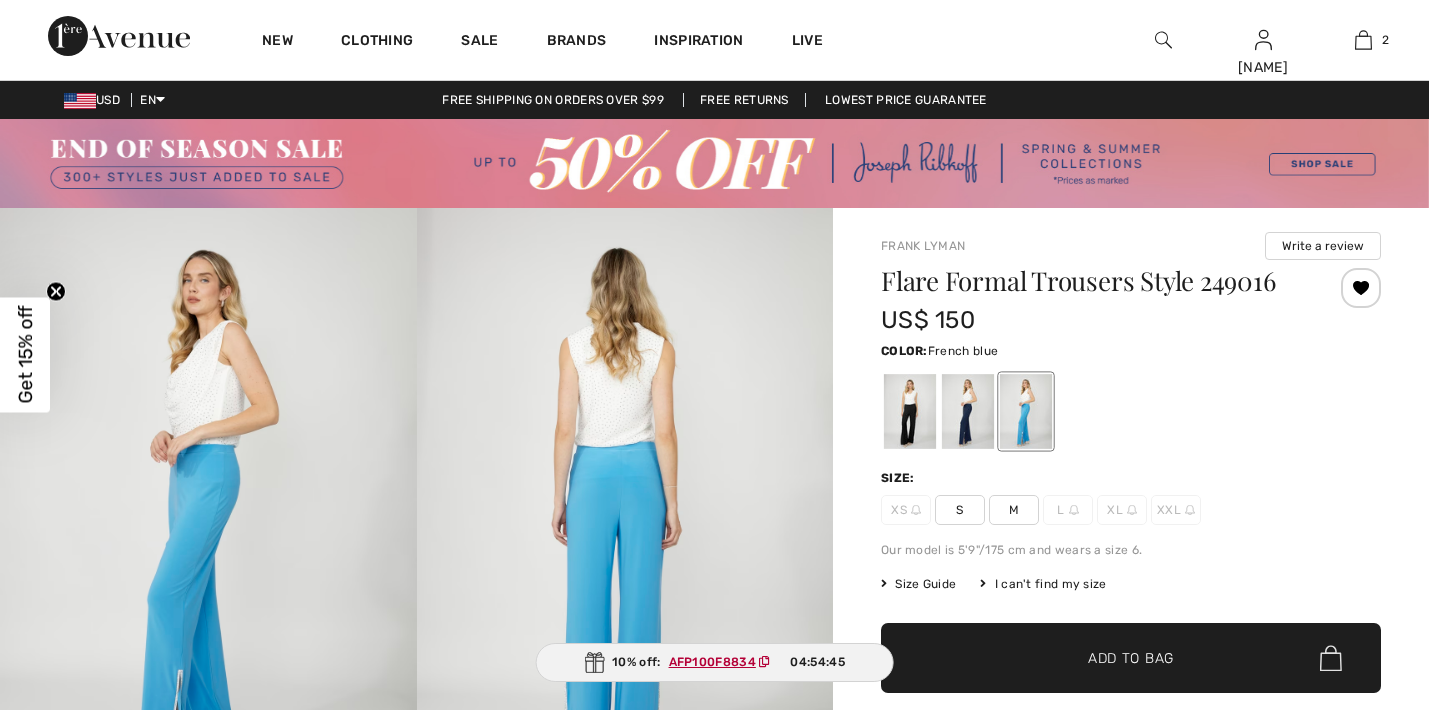 scroll, scrollTop: 0, scrollLeft: 0, axis: both 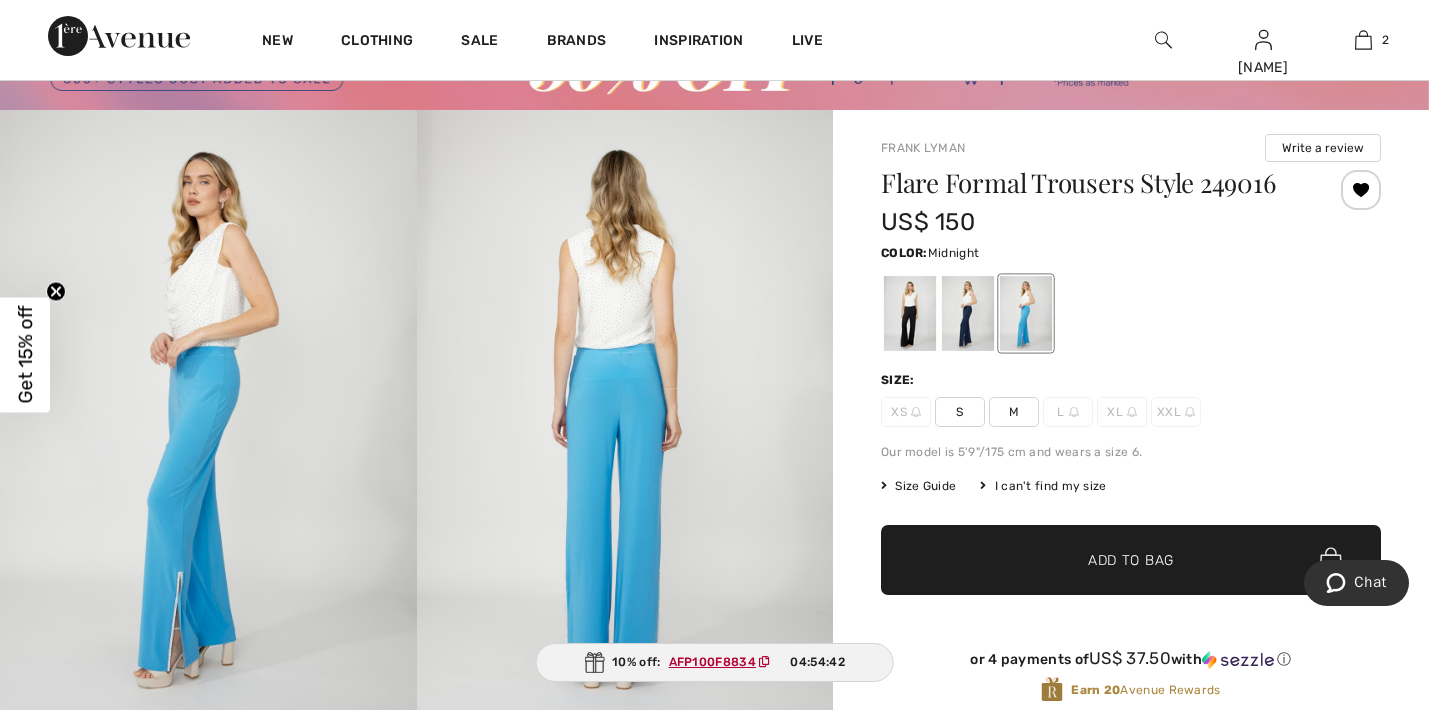 click at bounding box center (968, 313) 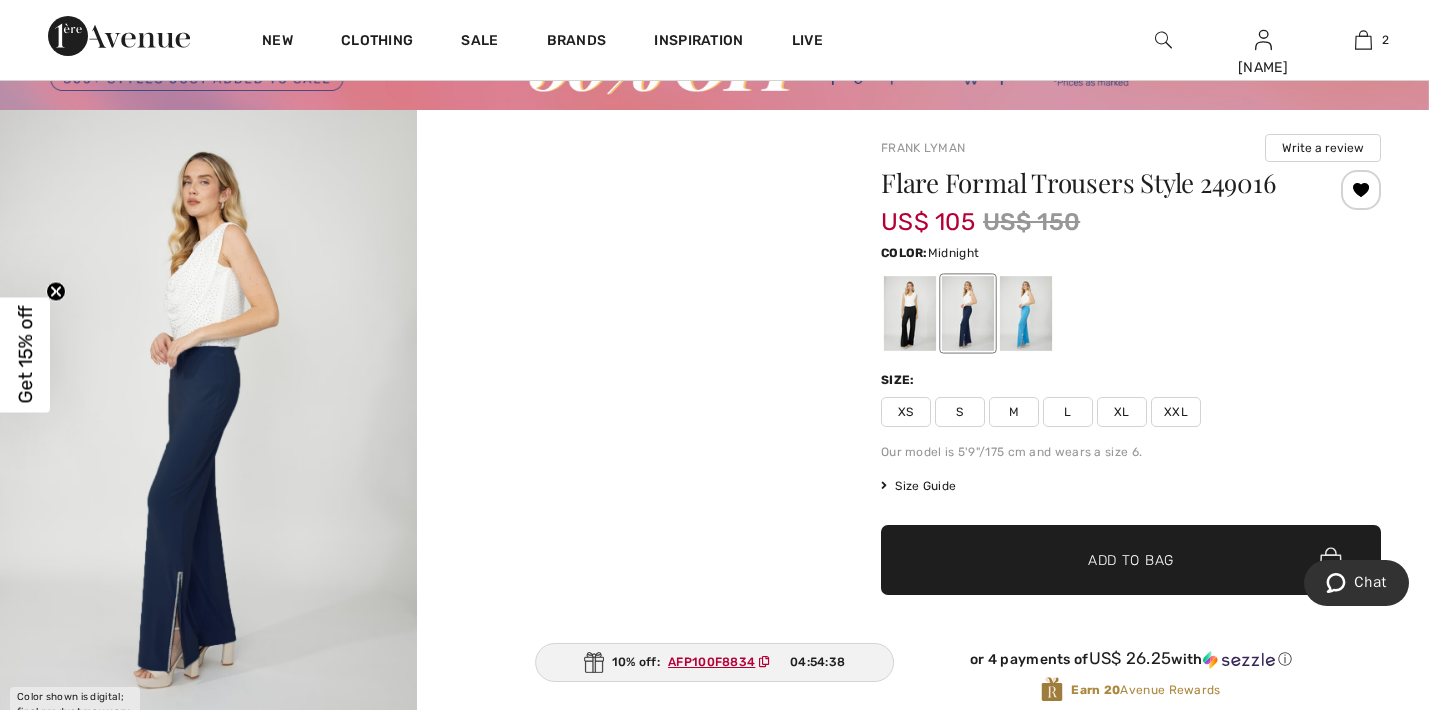 click on "M" at bounding box center [1014, 412] 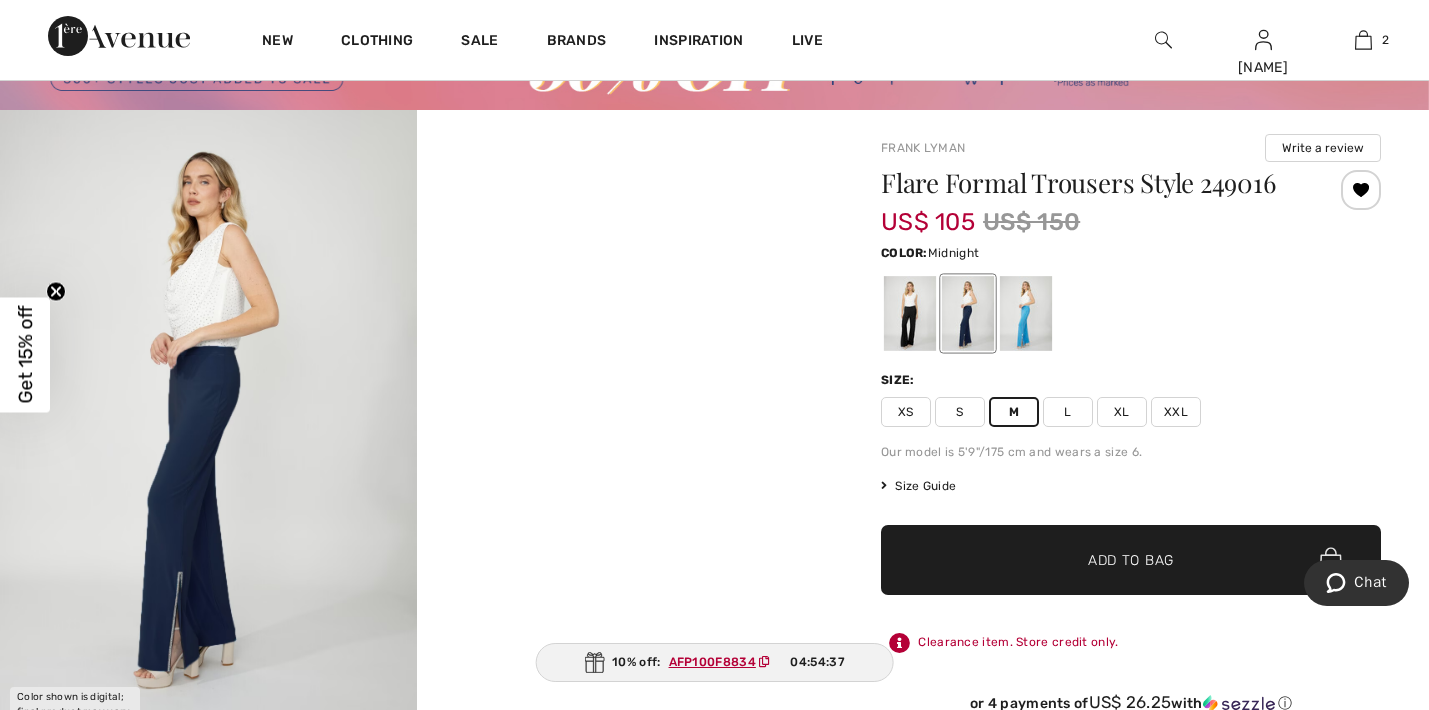 click on "✔ Added to Bag
Add to Bag" at bounding box center [1131, 560] 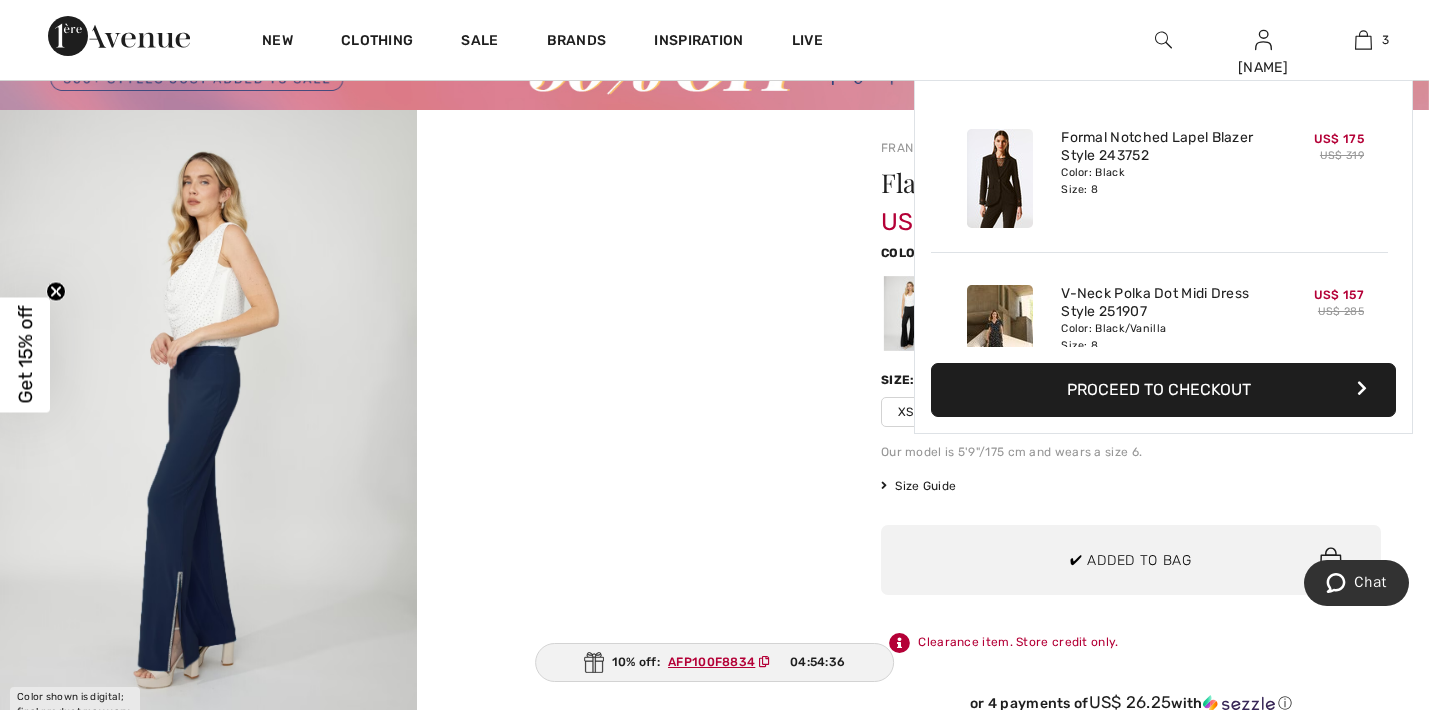 scroll, scrollTop: 218, scrollLeft: 0, axis: vertical 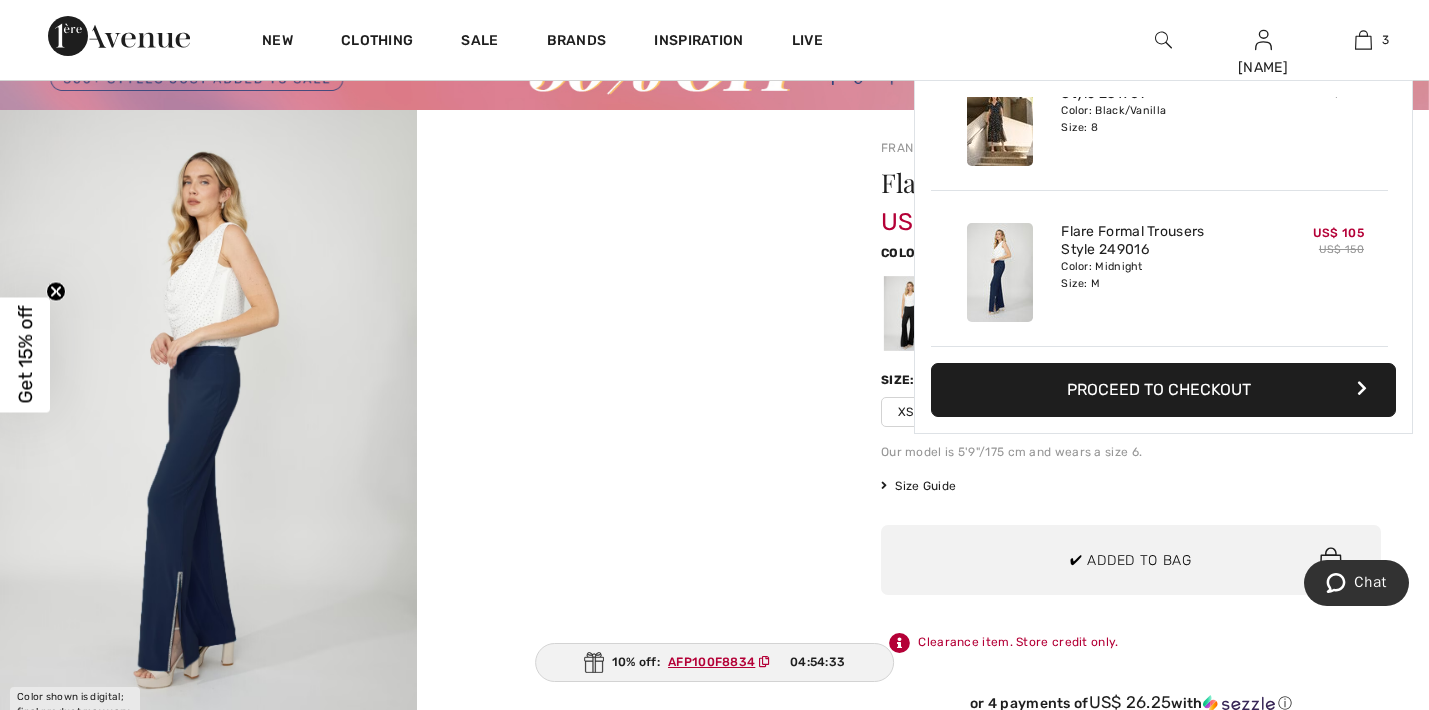 click at bounding box center (416, 422) 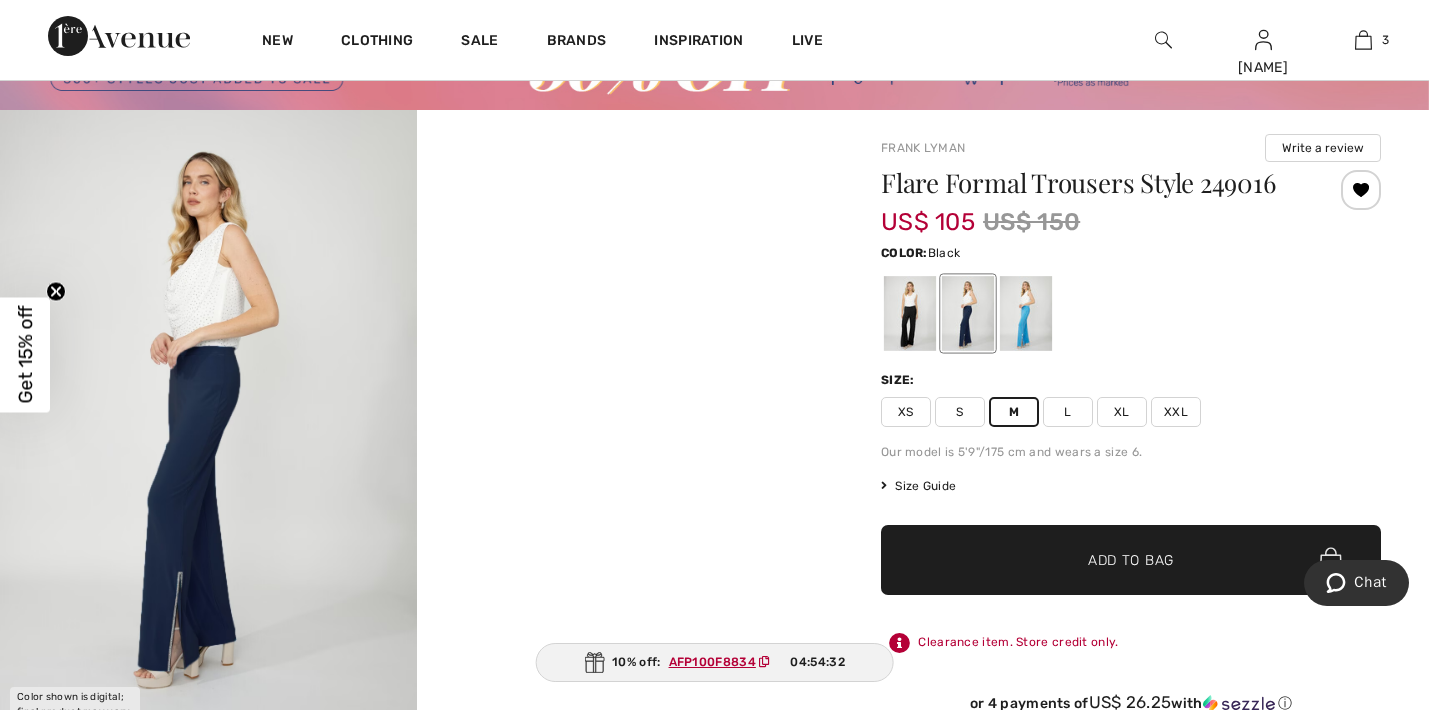 click at bounding box center [910, 313] 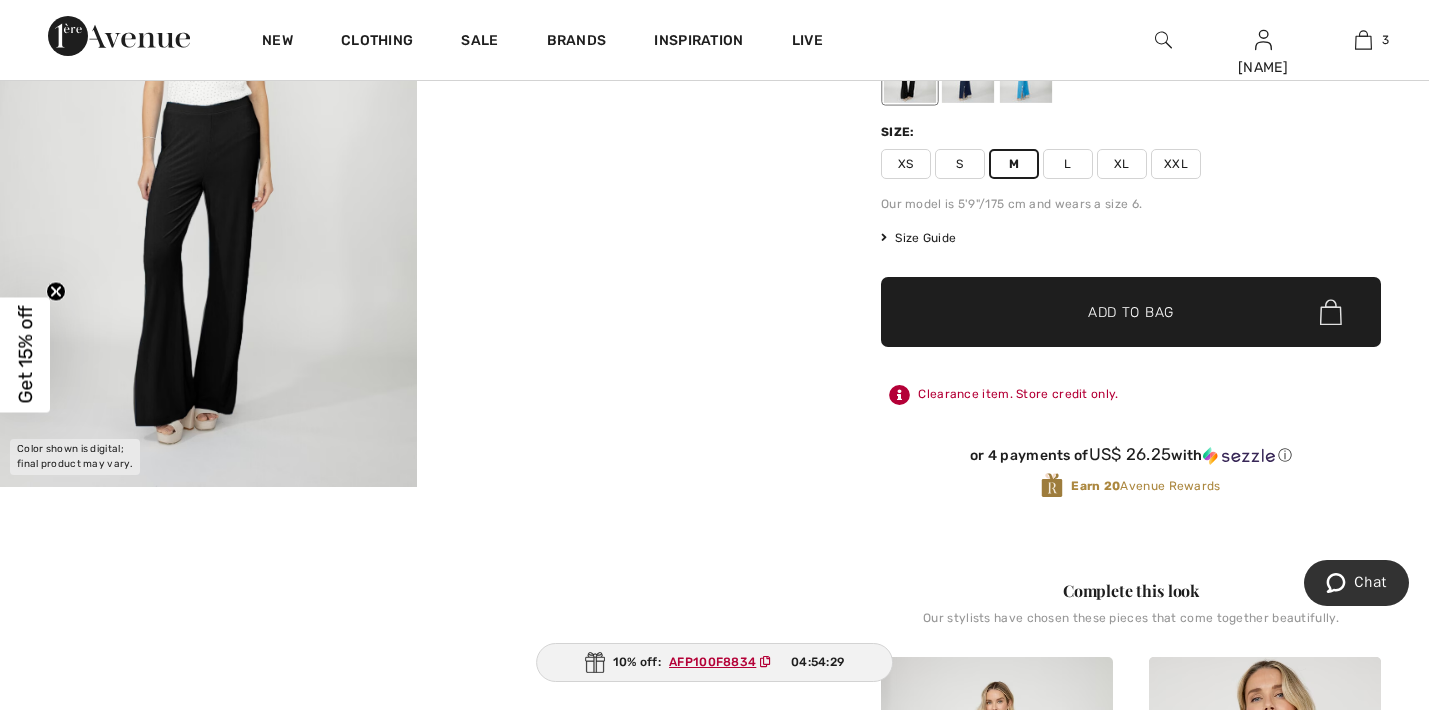 scroll, scrollTop: 292, scrollLeft: 0, axis: vertical 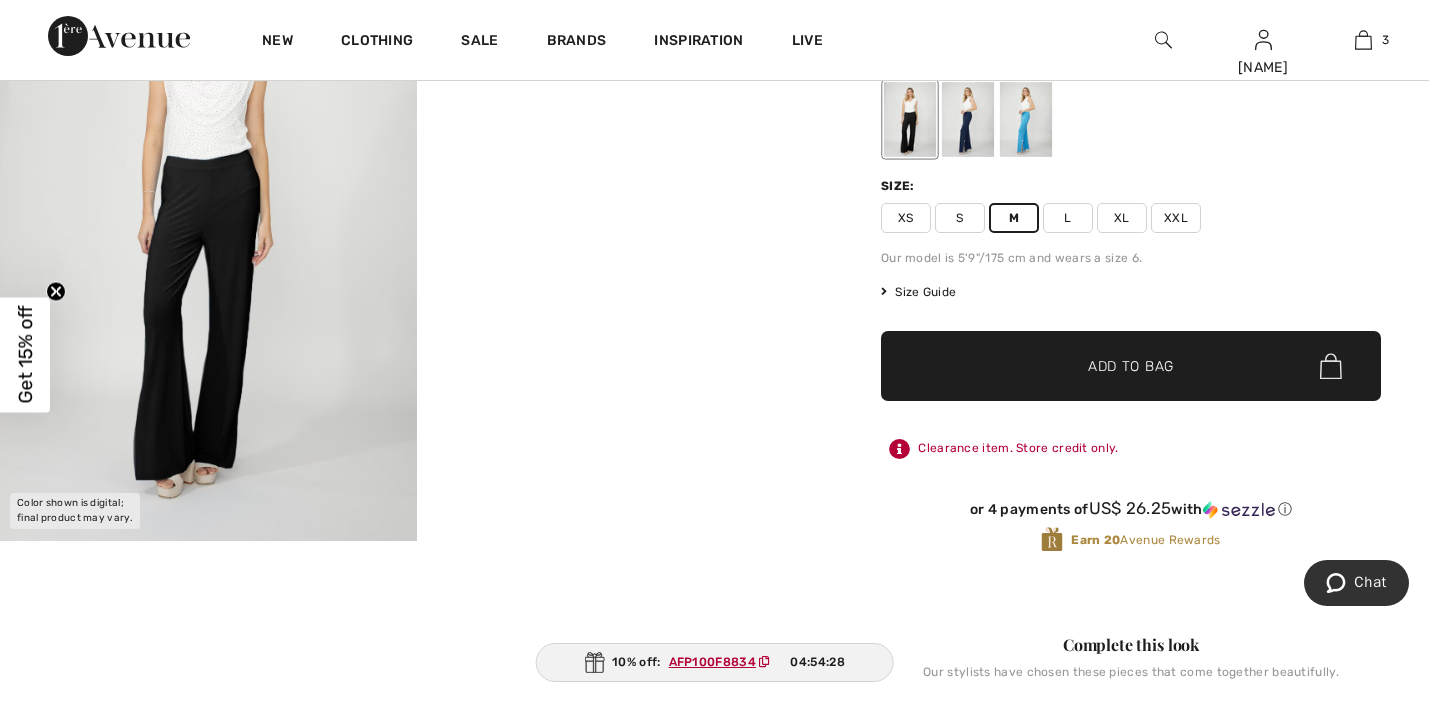 click on "✔ Added to Bag
Add to Bag" at bounding box center (1131, 366) 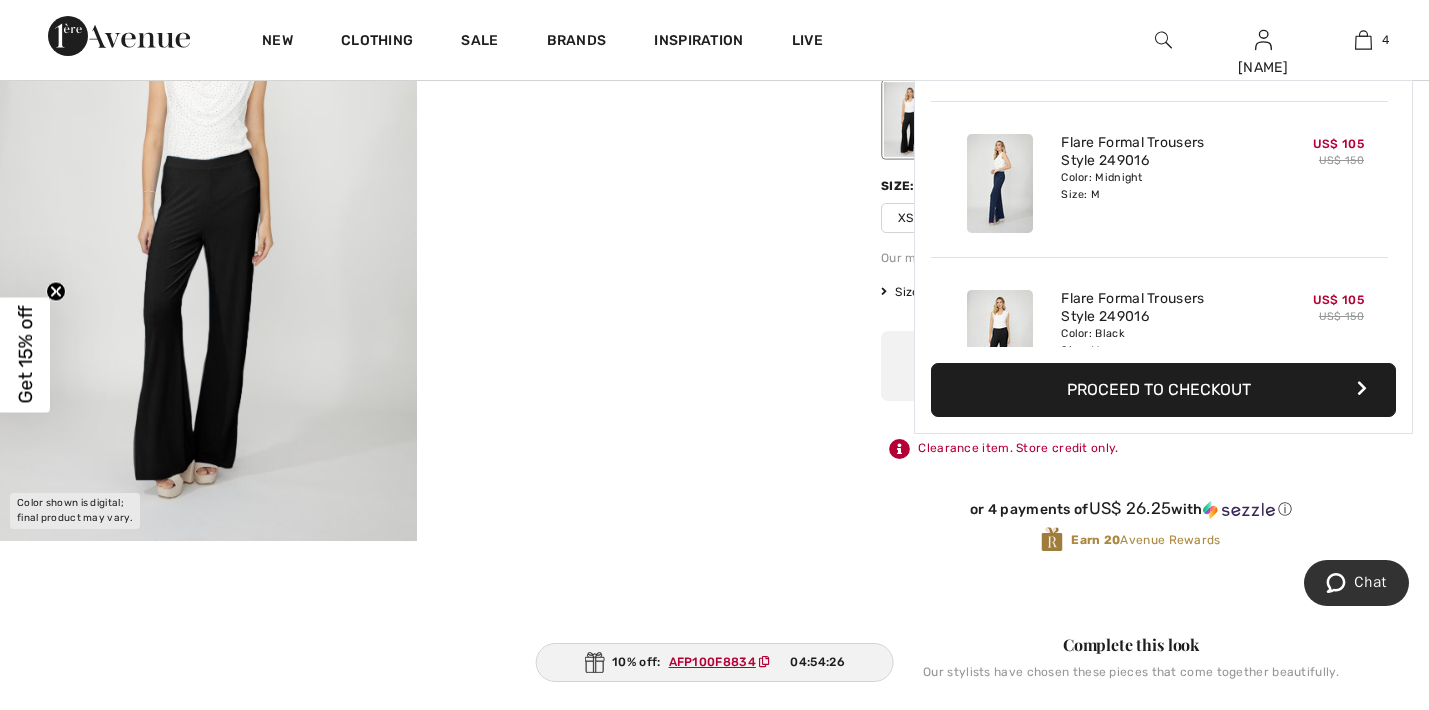scroll, scrollTop: 374, scrollLeft: 0, axis: vertical 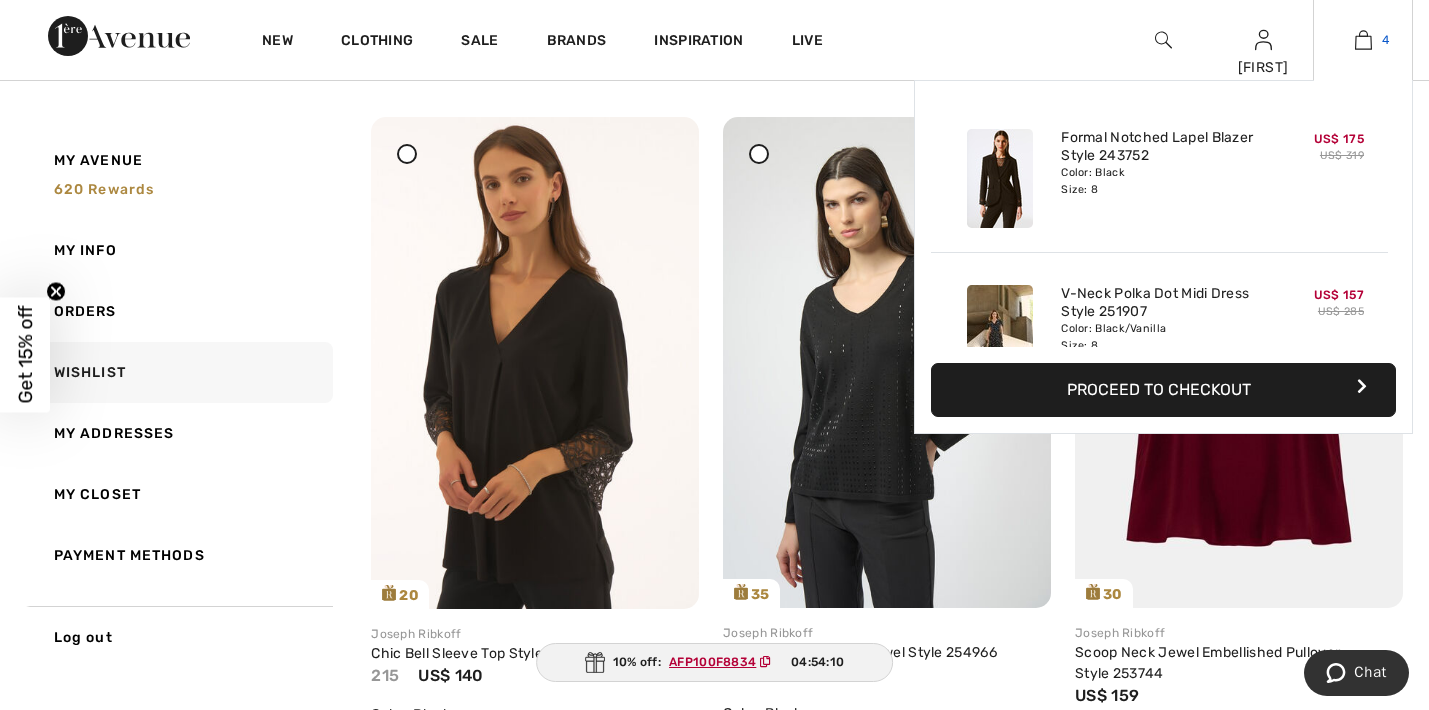 click at bounding box center (1363, 40) 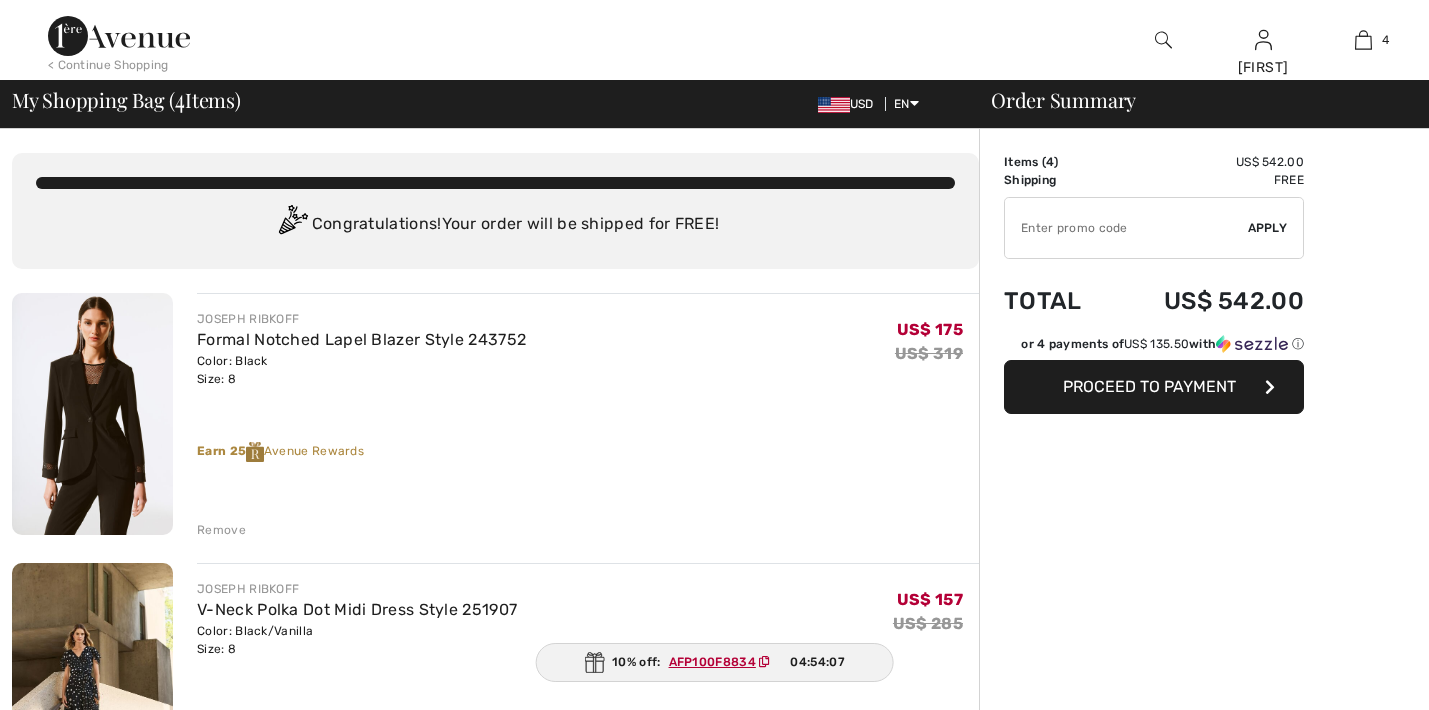 checkbox on "true" 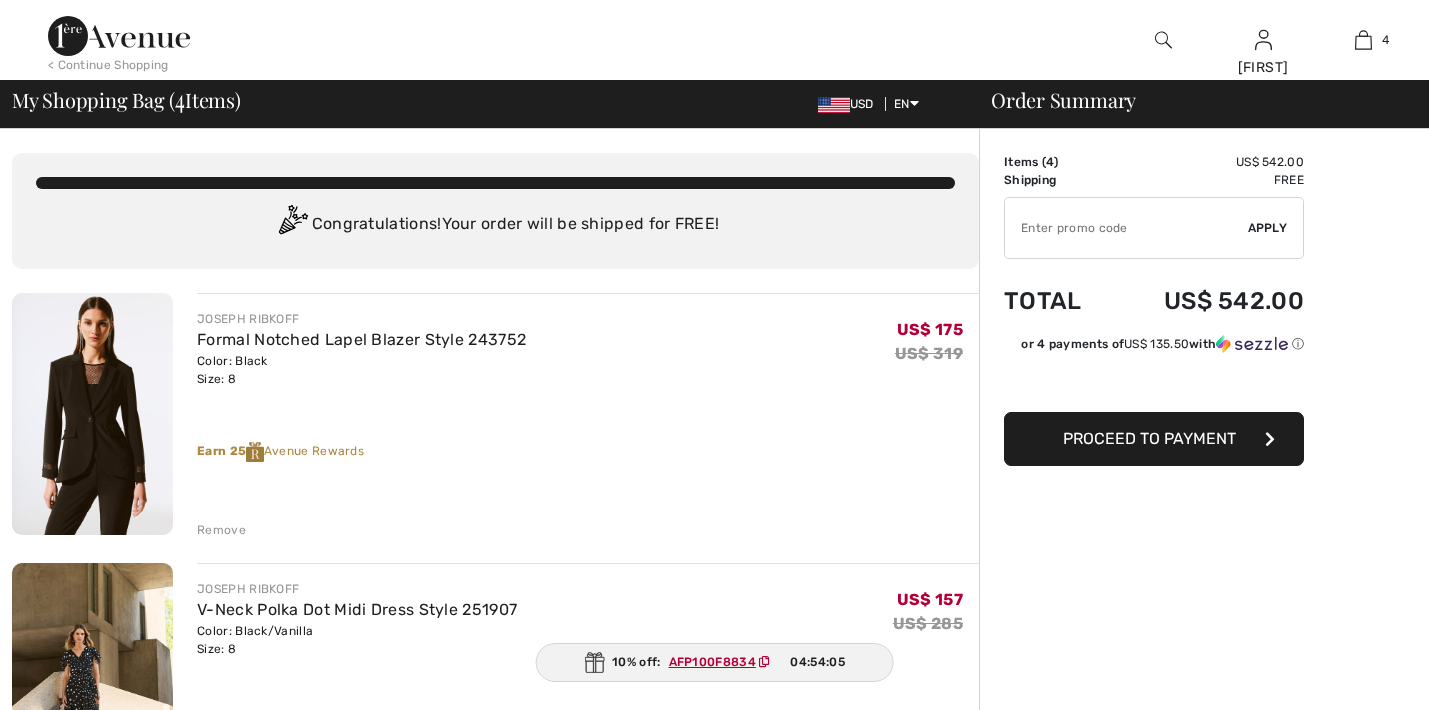 scroll, scrollTop: 177, scrollLeft: 0, axis: vertical 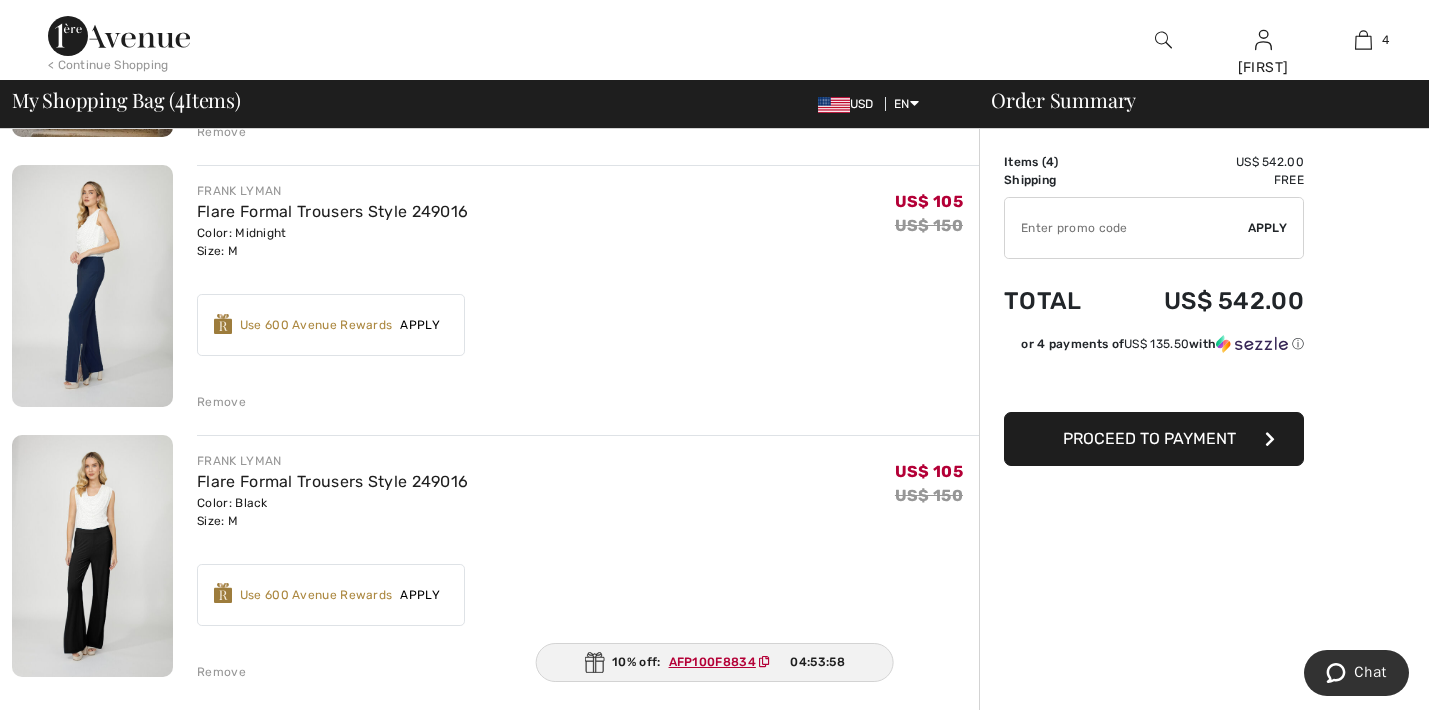 click at bounding box center (1126, 228) 